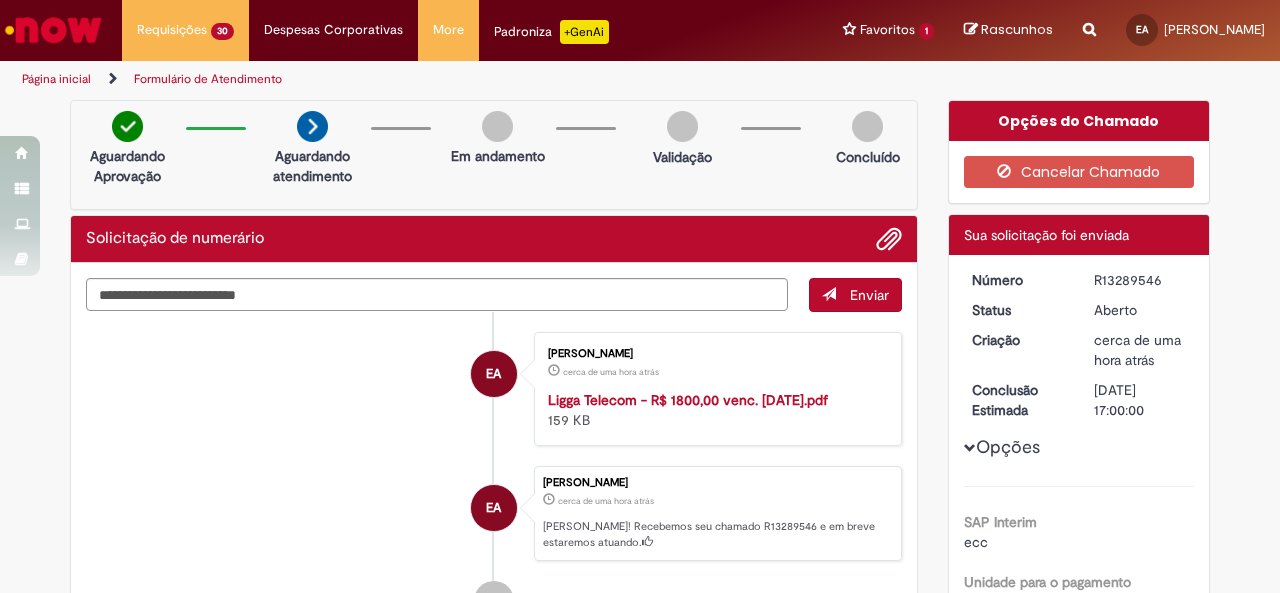 scroll, scrollTop: 0, scrollLeft: 0, axis: both 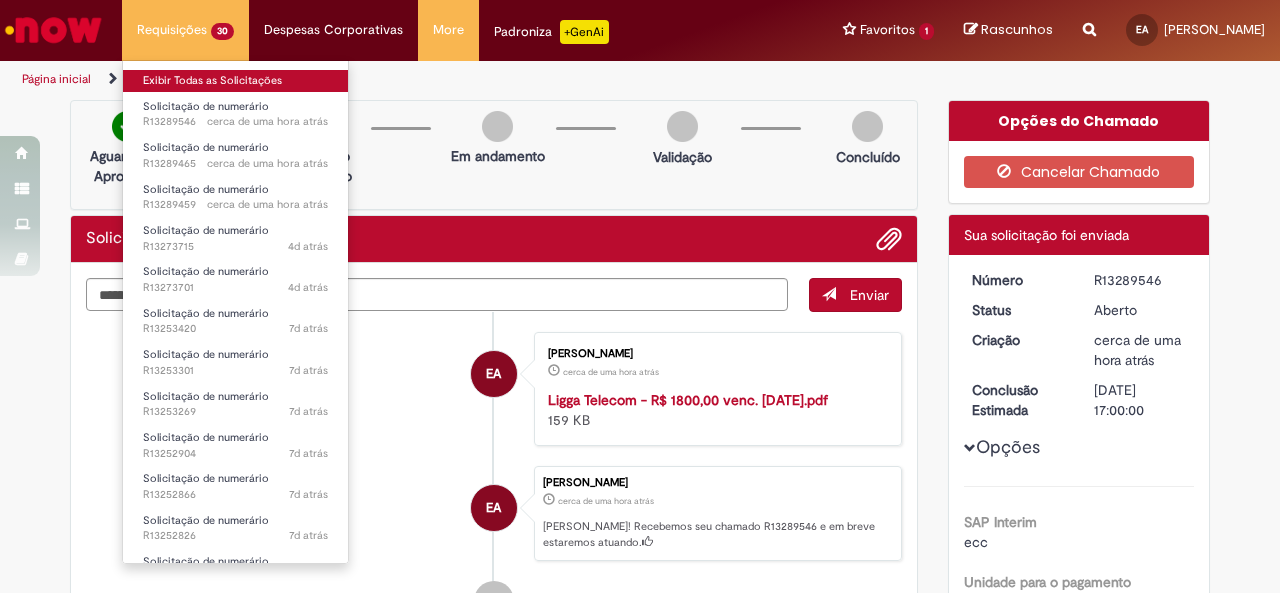click on "Exibir Todas as Solicitações" at bounding box center [235, 81] 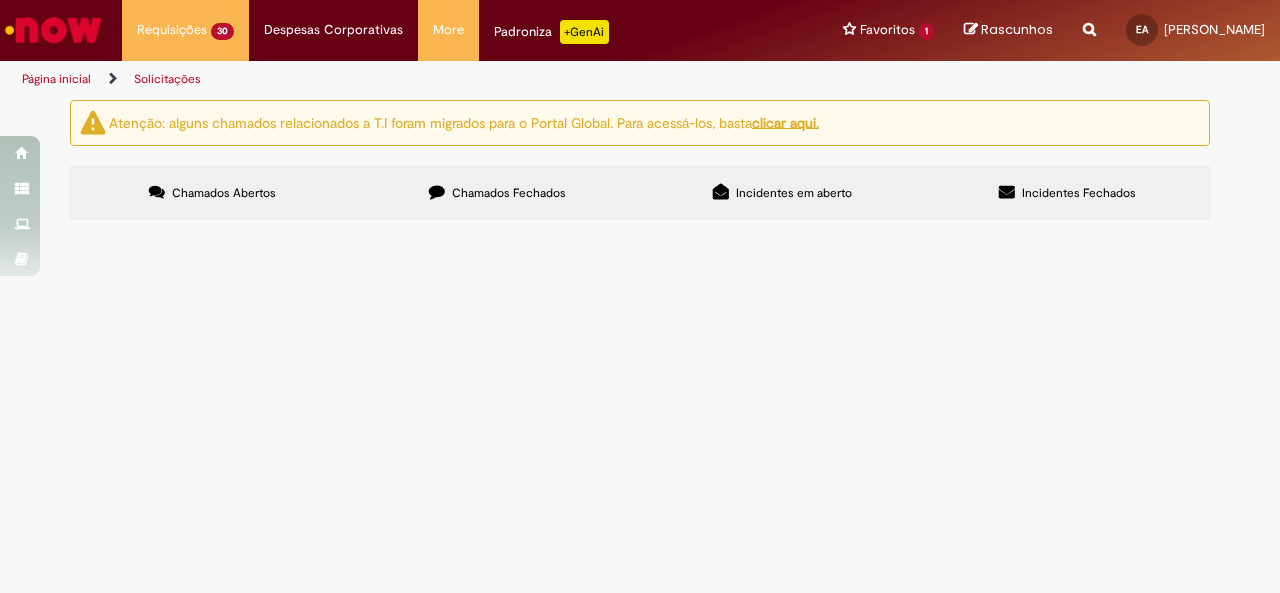scroll, scrollTop: 100, scrollLeft: 0, axis: vertical 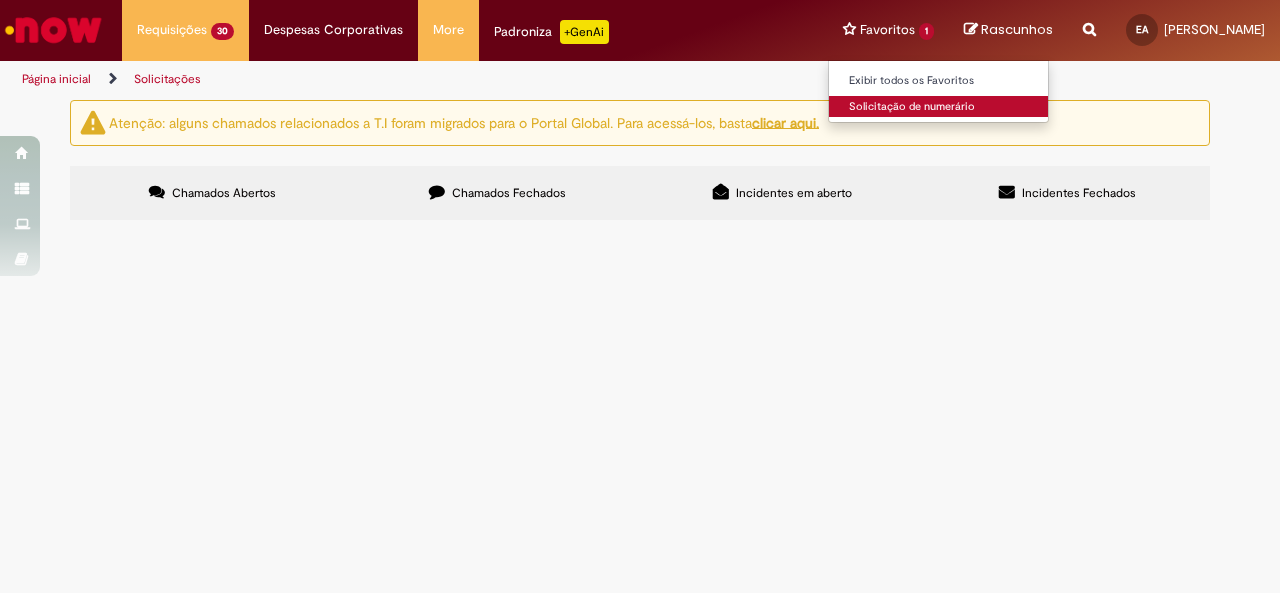 click on "Solicitação de numerário" at bounding box center (939, 107) 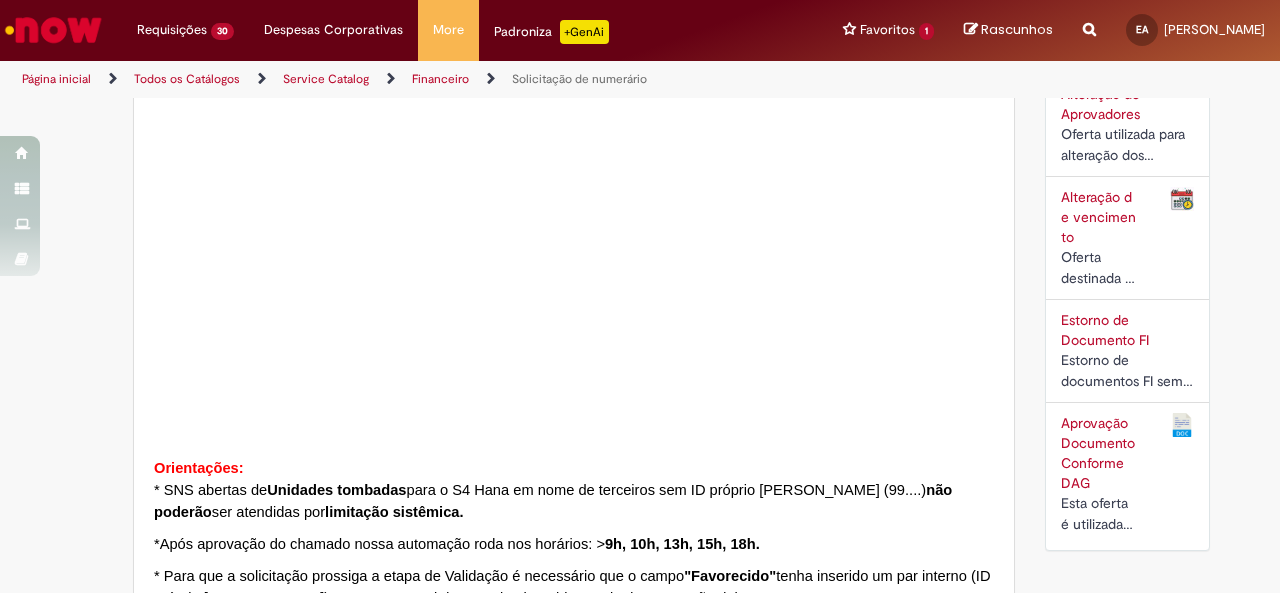 type on "**********" 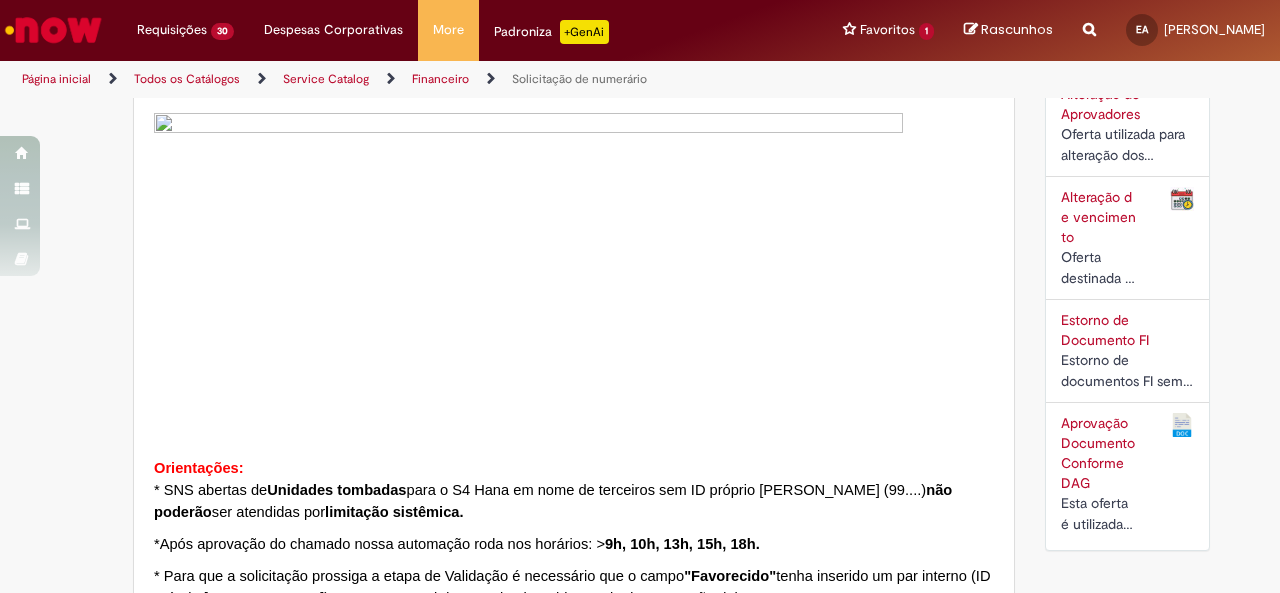 type on "**********" 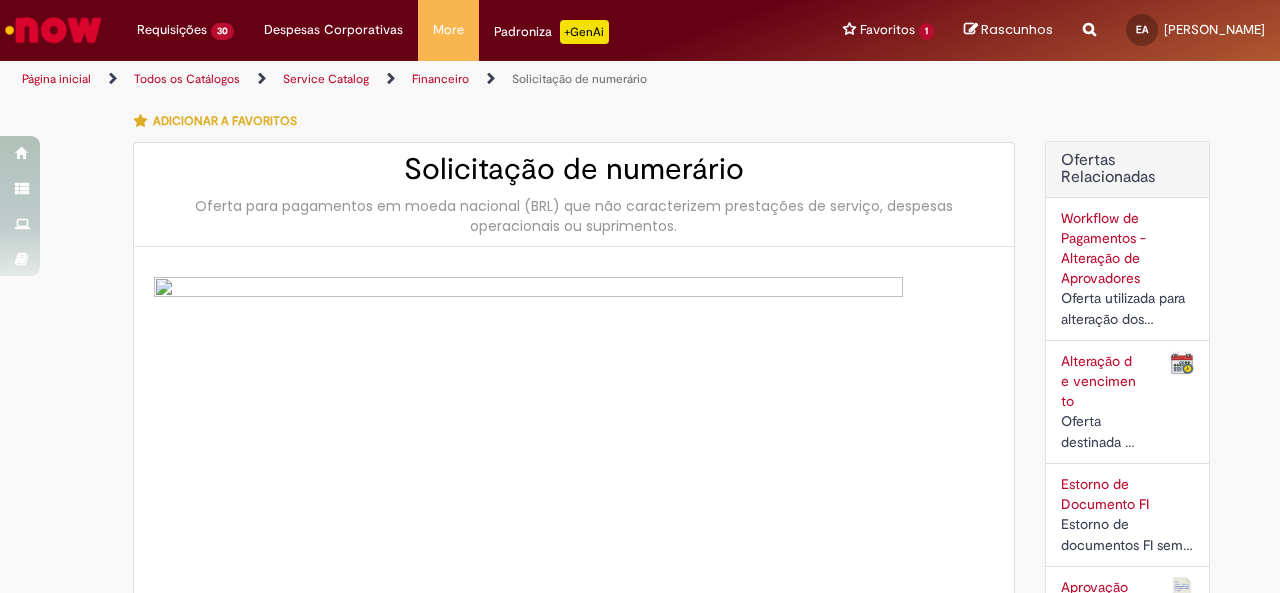type on "**********" 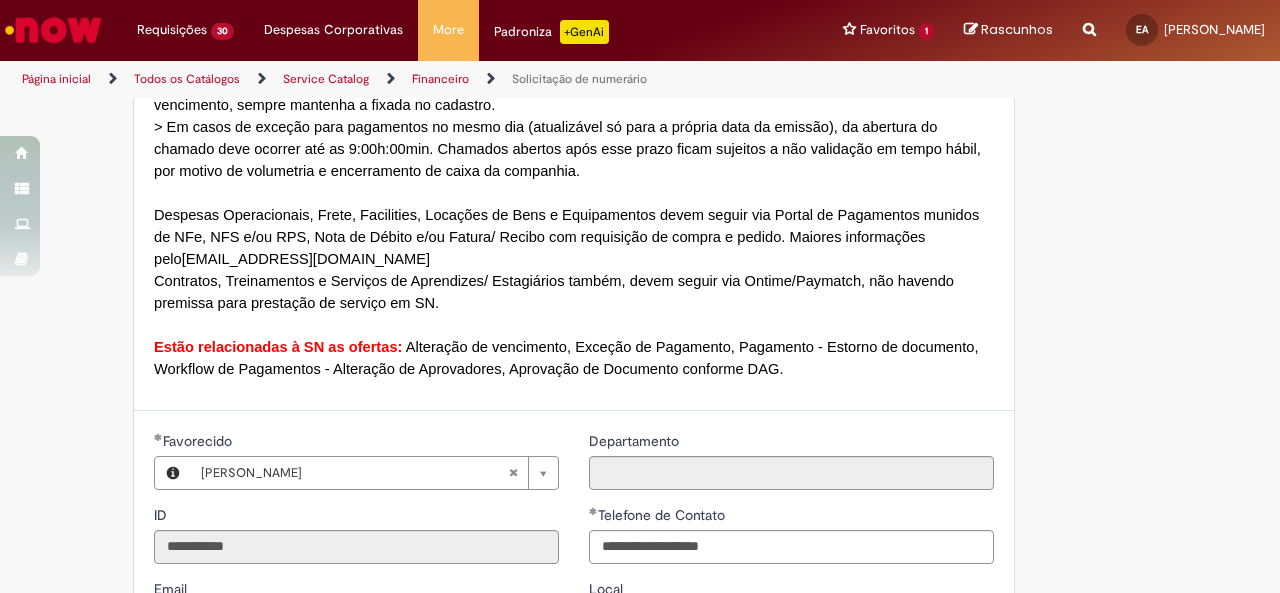 scroll, scrollTop: 1800, scrollLeft: 0, axis: vertical 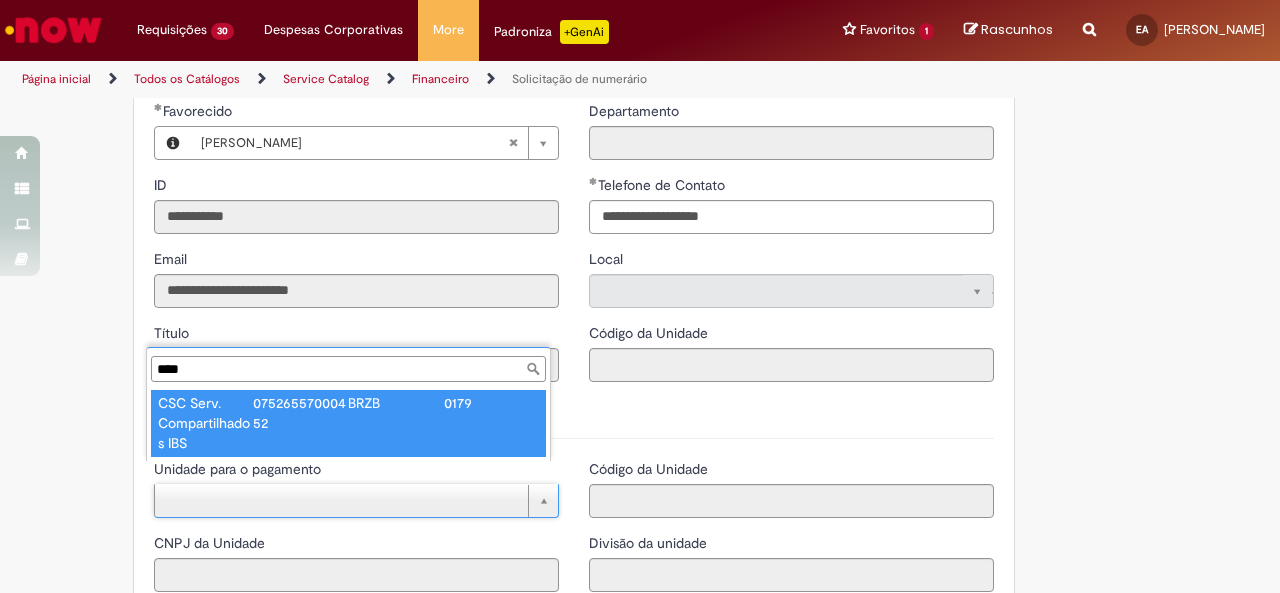 type on "****" 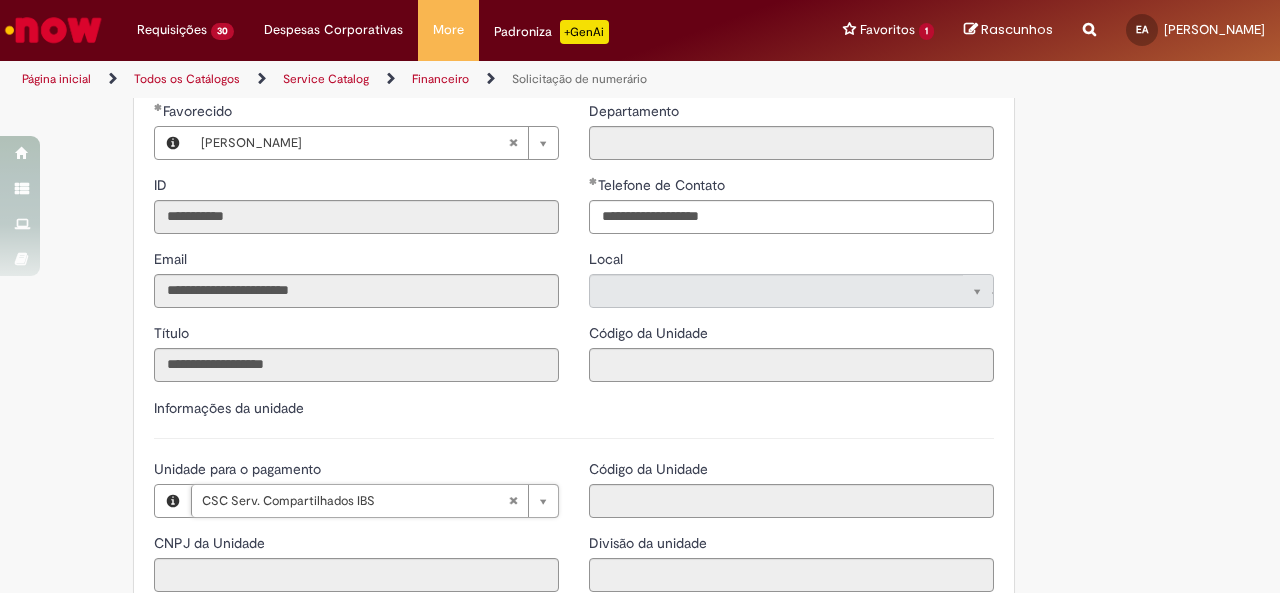 type on "**********" 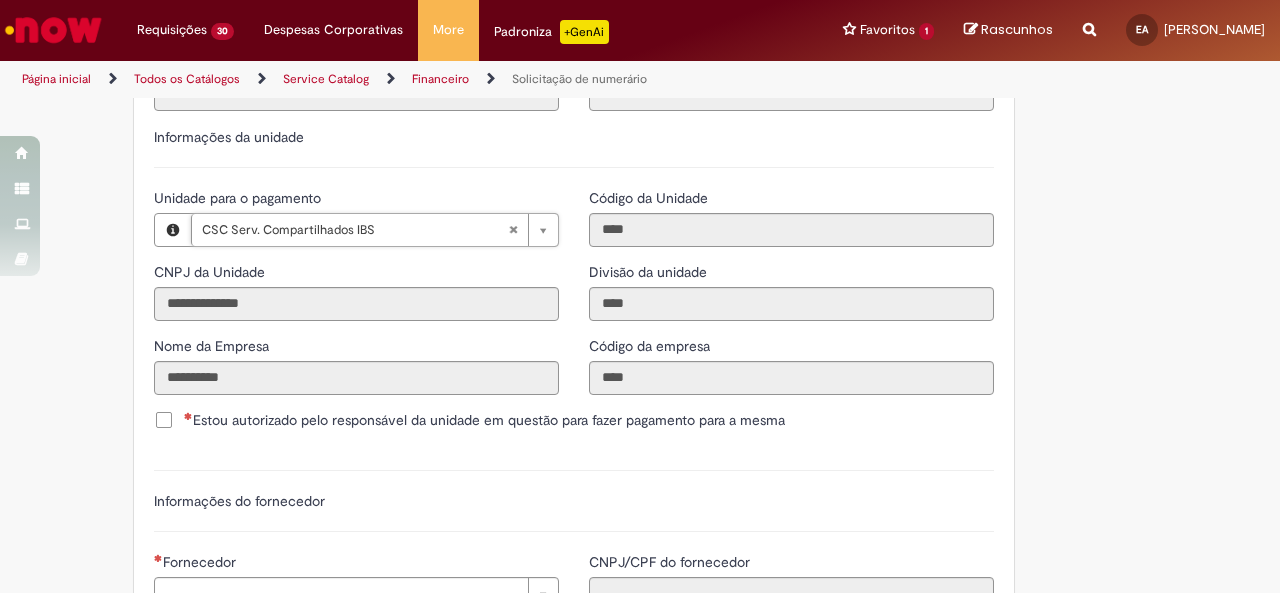 scroll, scrollTop: 2100, scrollLeft: 0, axis: vertical 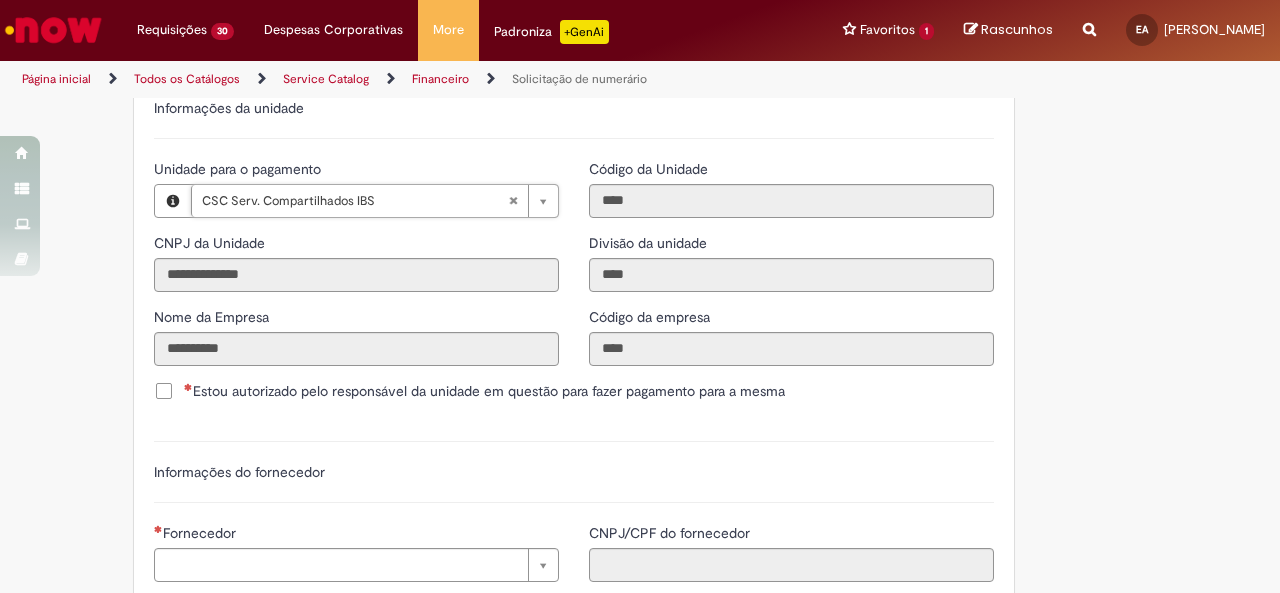 click on "Estou autorizado pelo responsável da unidade em questão para fazer pagamento para a mesma" at bounding box center (574, 393) 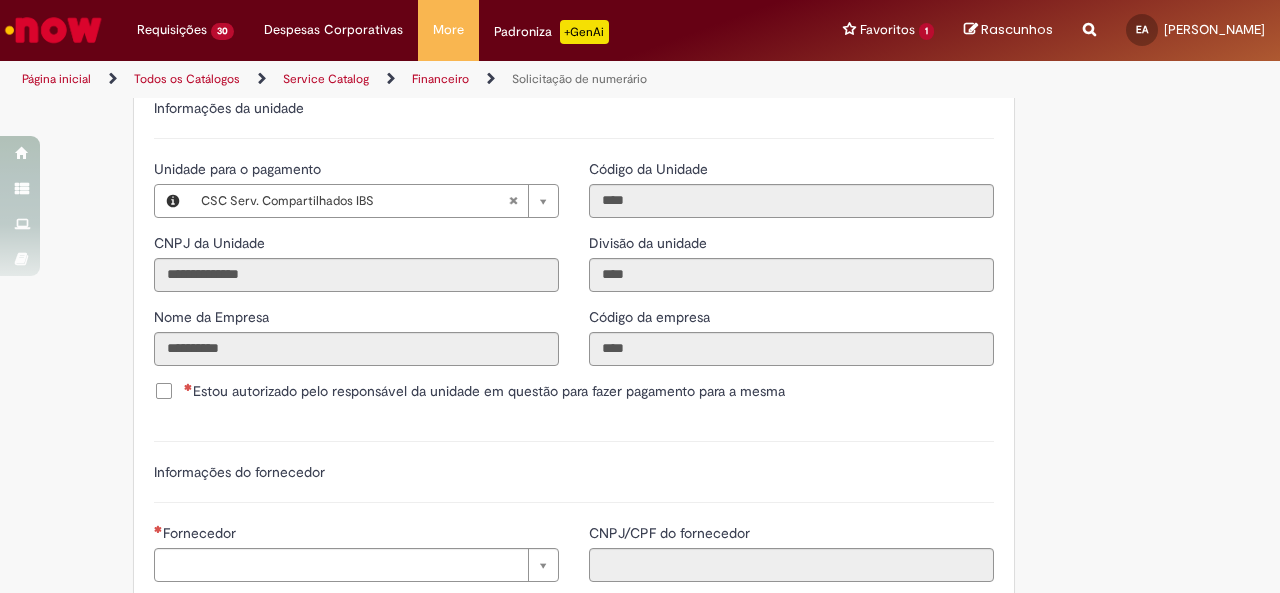 click on "Estou autorizado pelo responsável da unidade em questão para fazer pagamento para a mesma" at bounding box center (484, 391) 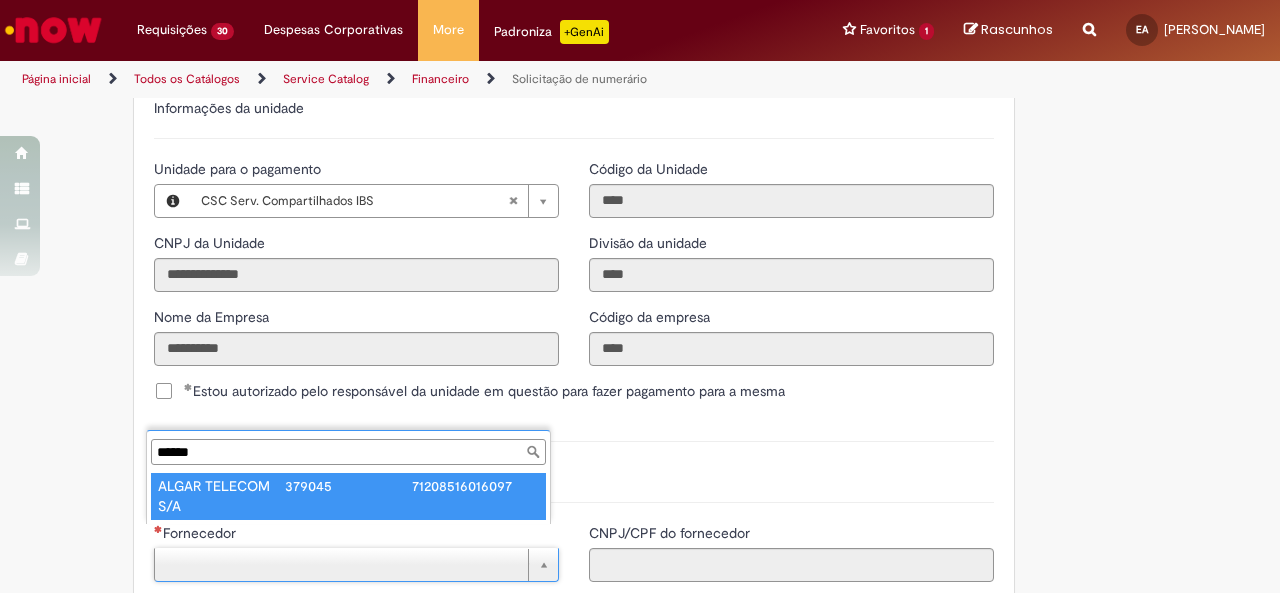 type on "******" 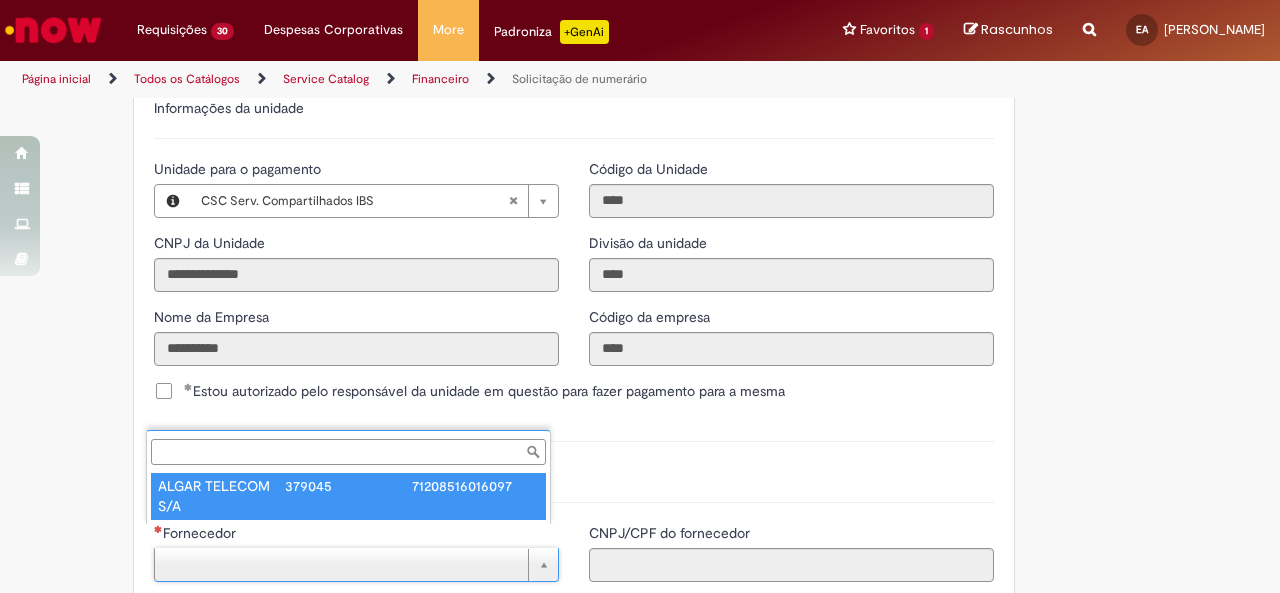 type on "******" 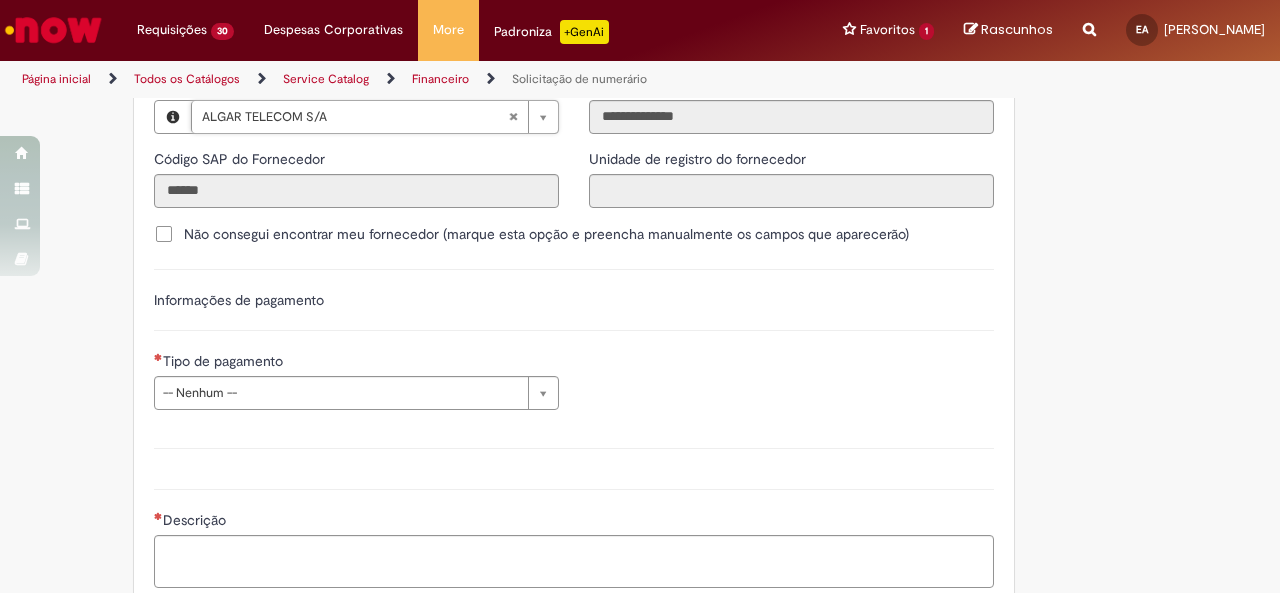 scroll, scrollTop: 2600, scrollLeft: 0, axis: vertical 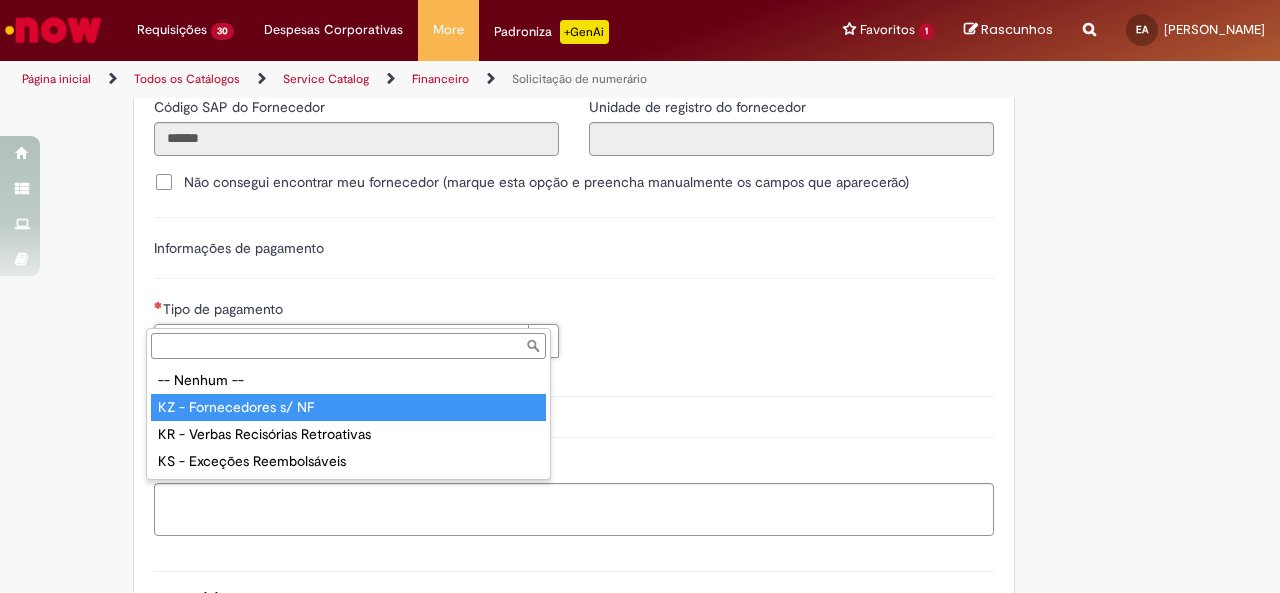 type on "**********" 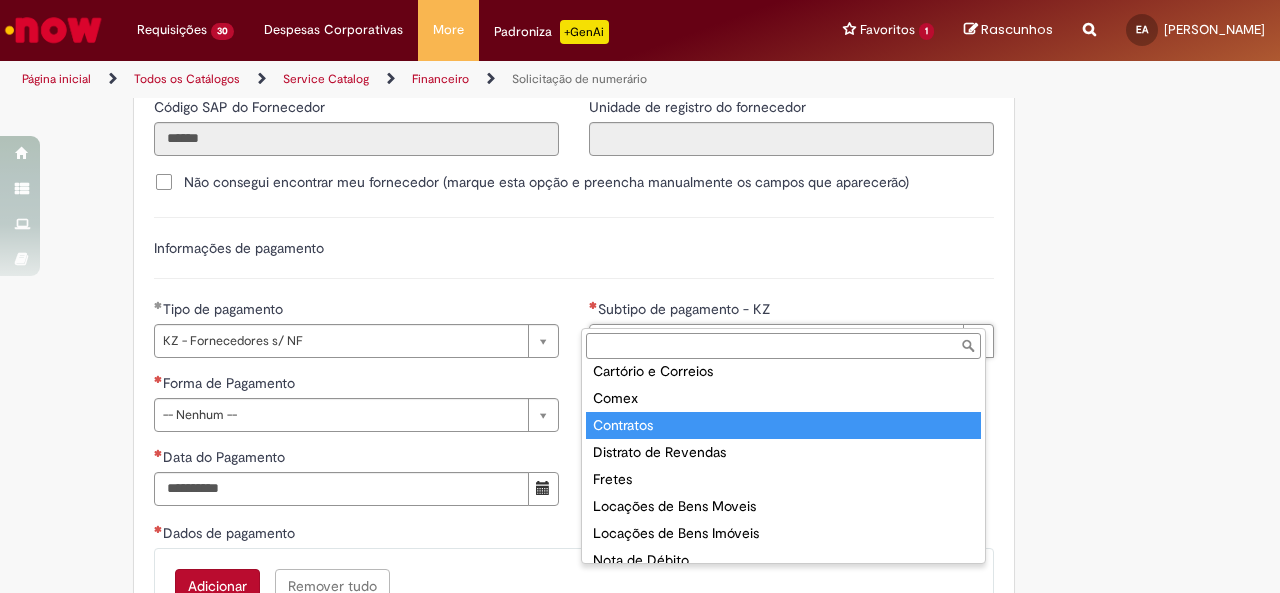scroll, scrollTop: 266, scrollLeft: 0, axis: vertical 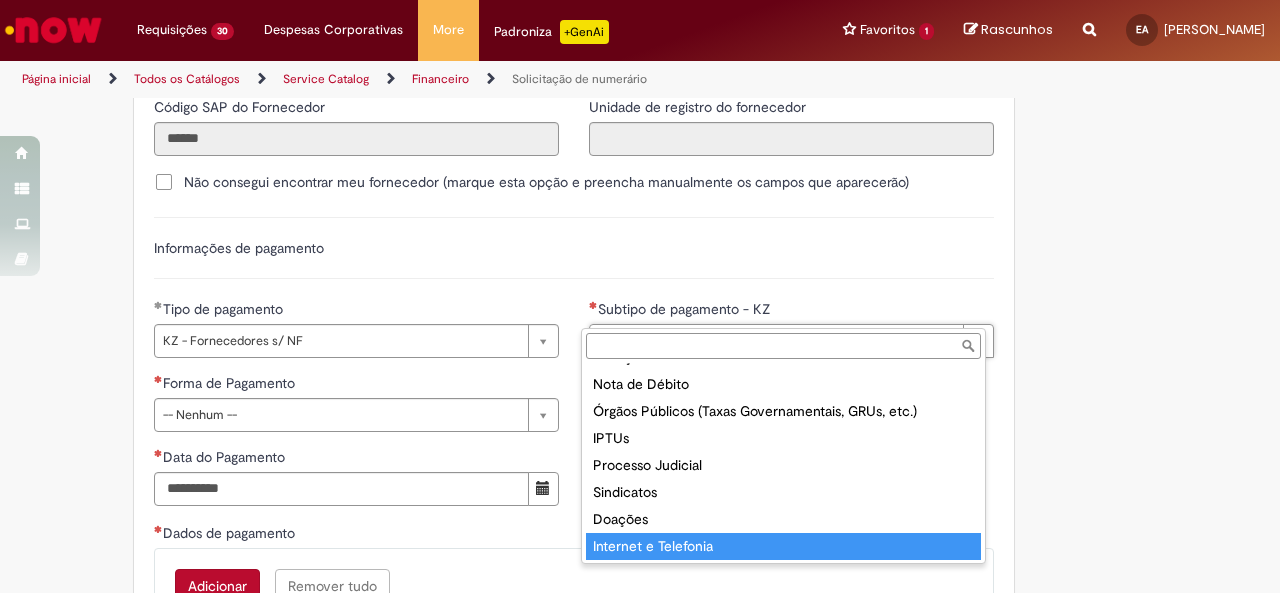 type on "**********" 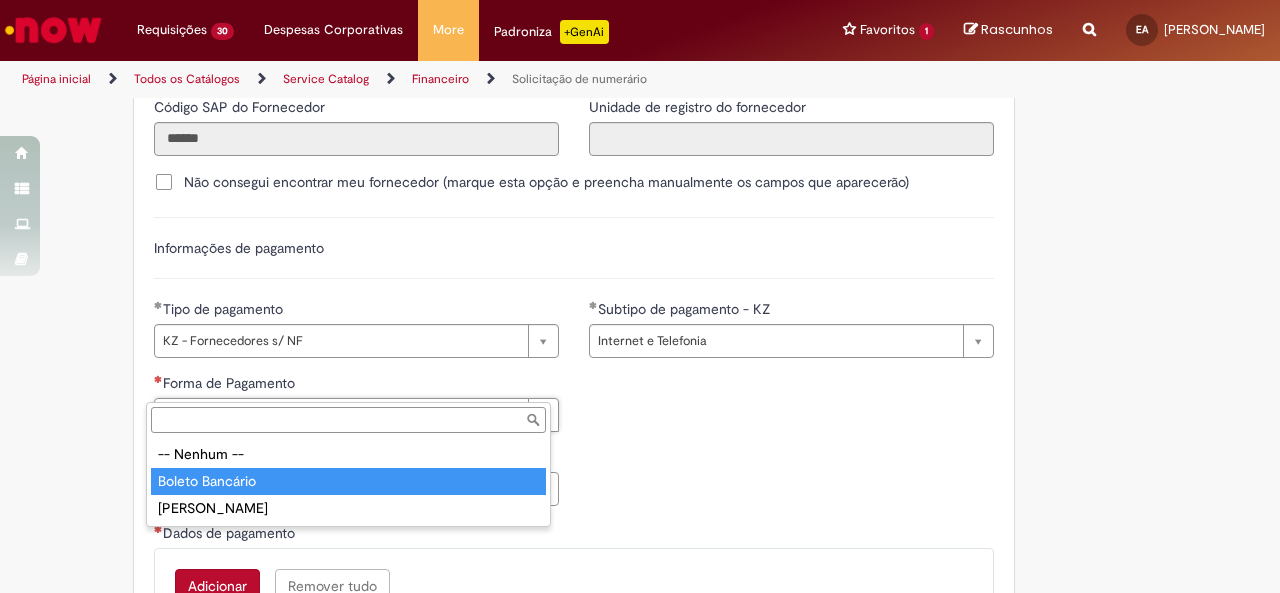 type on "**********" 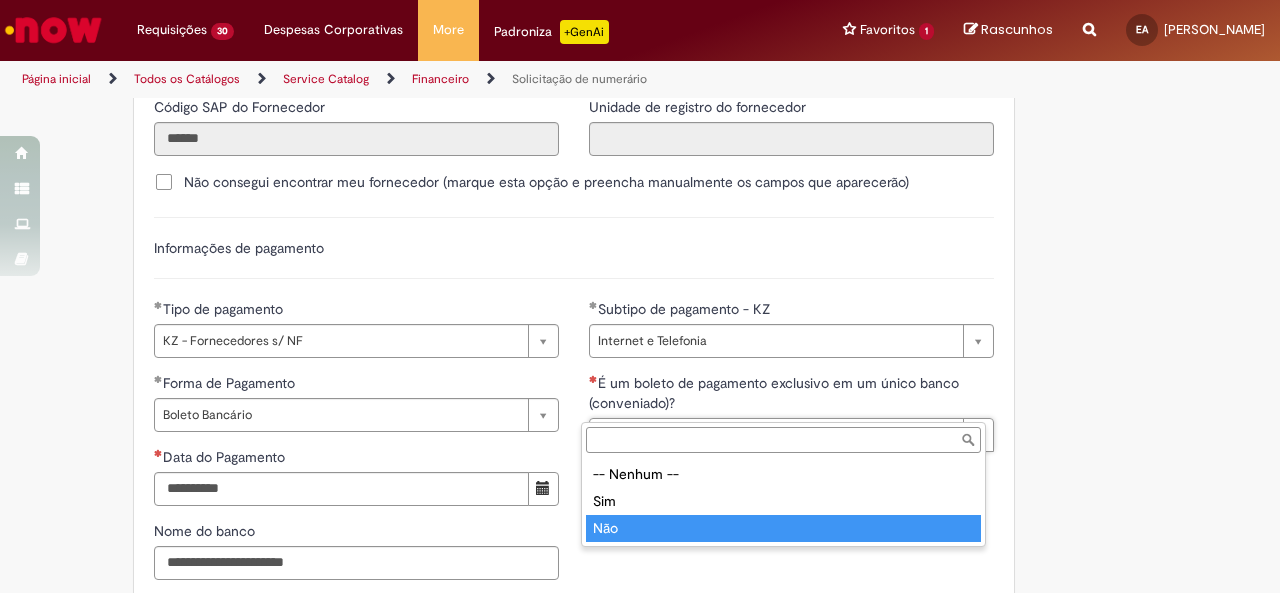 type on "***" 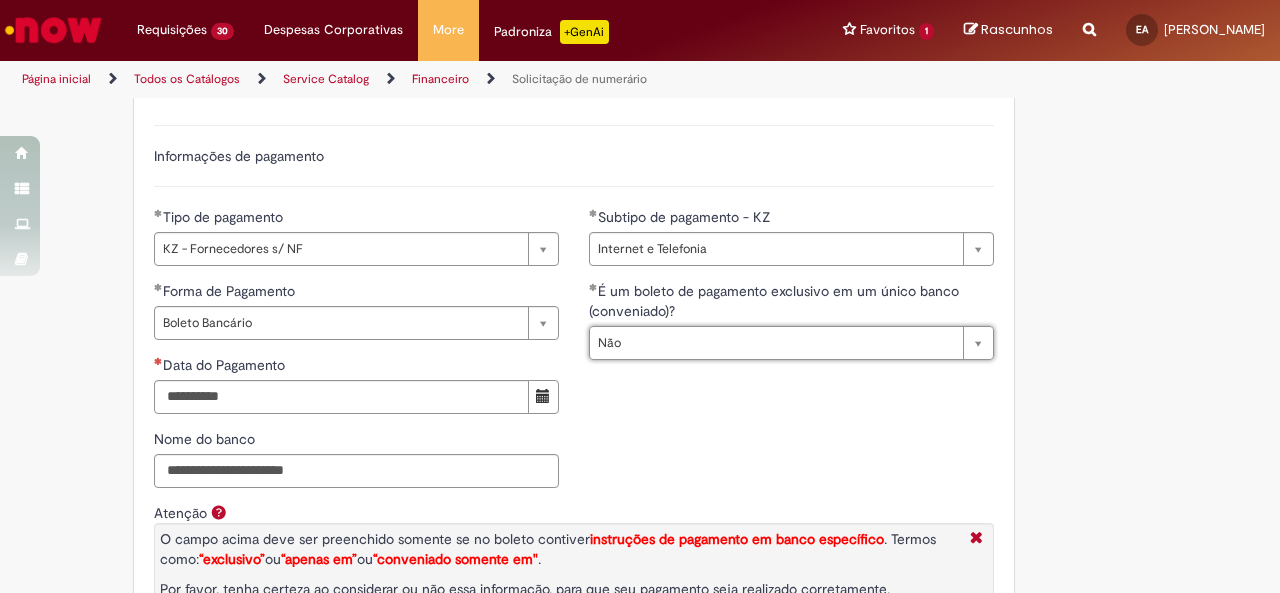 scroll, scrollTop: 2800, scrollLeft: 0, axis: vertical 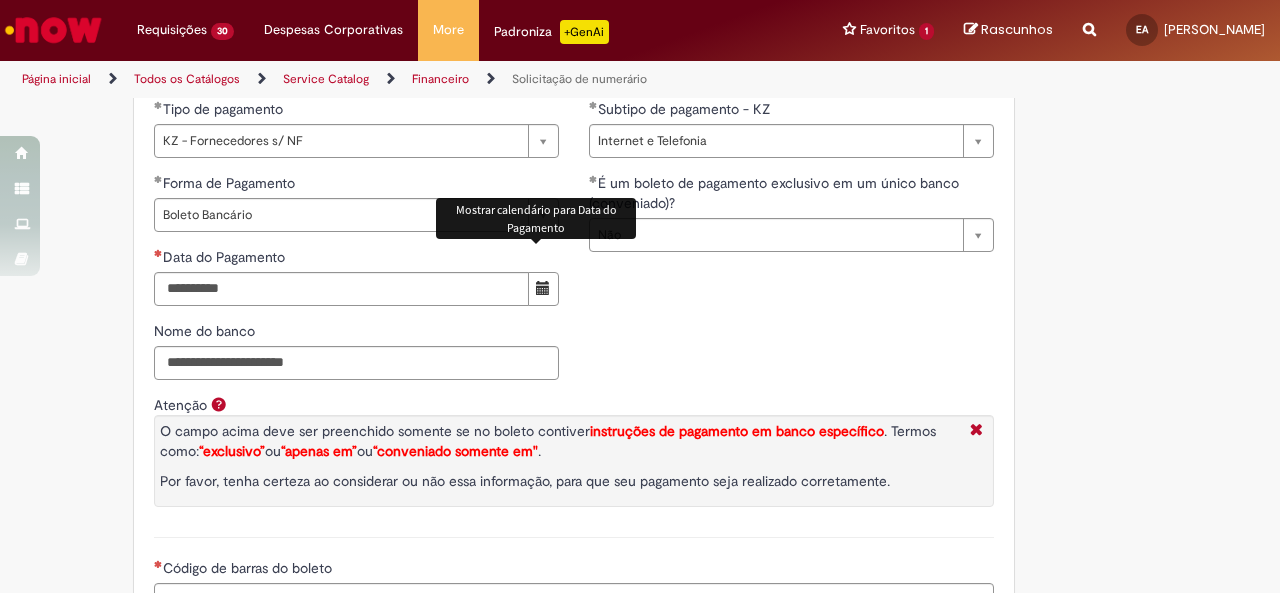 click at bounding box center (543, 288) 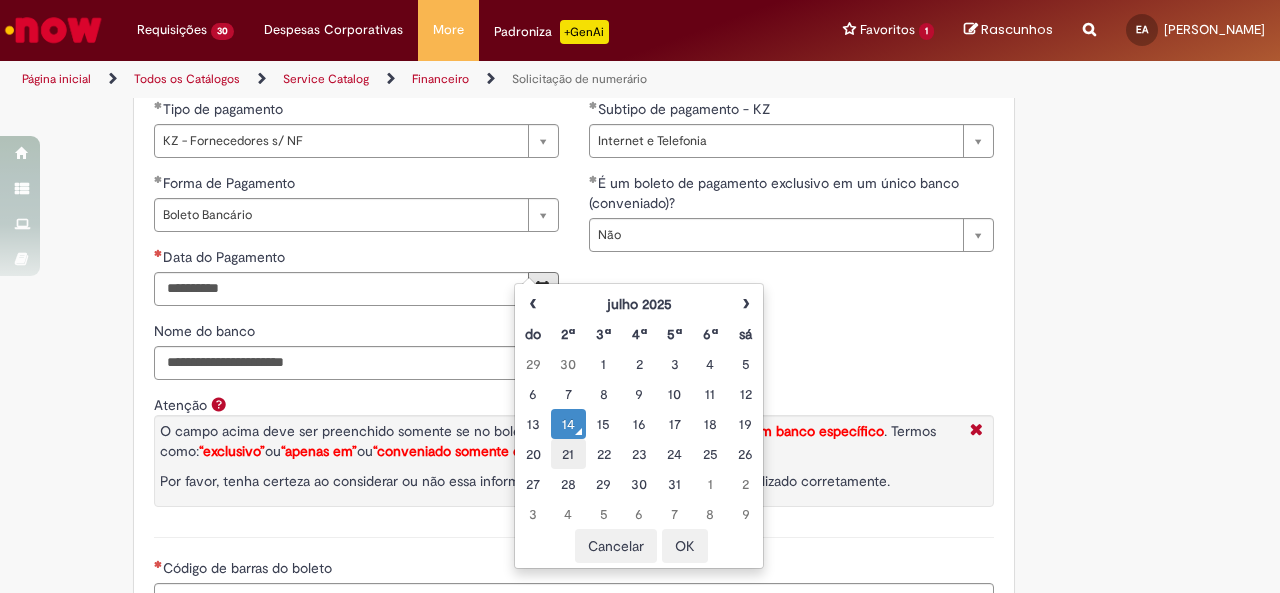 click on "21" at bounding box center (568, 454) 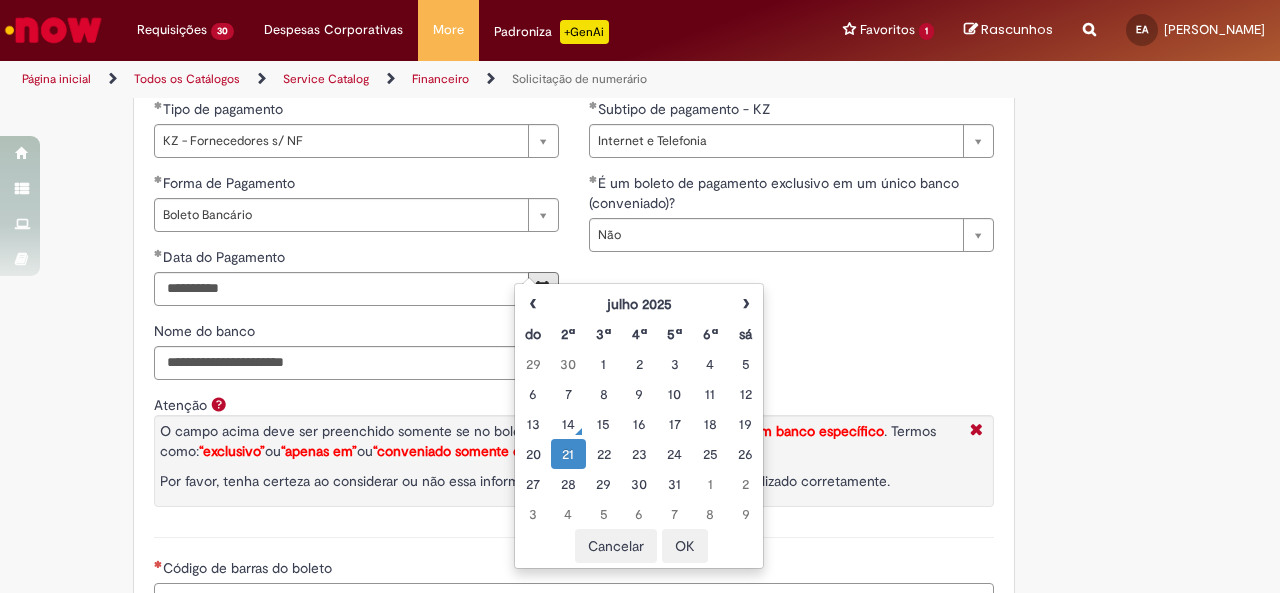 click on "Código de barras do boleto" at bounding box center [574, 600] 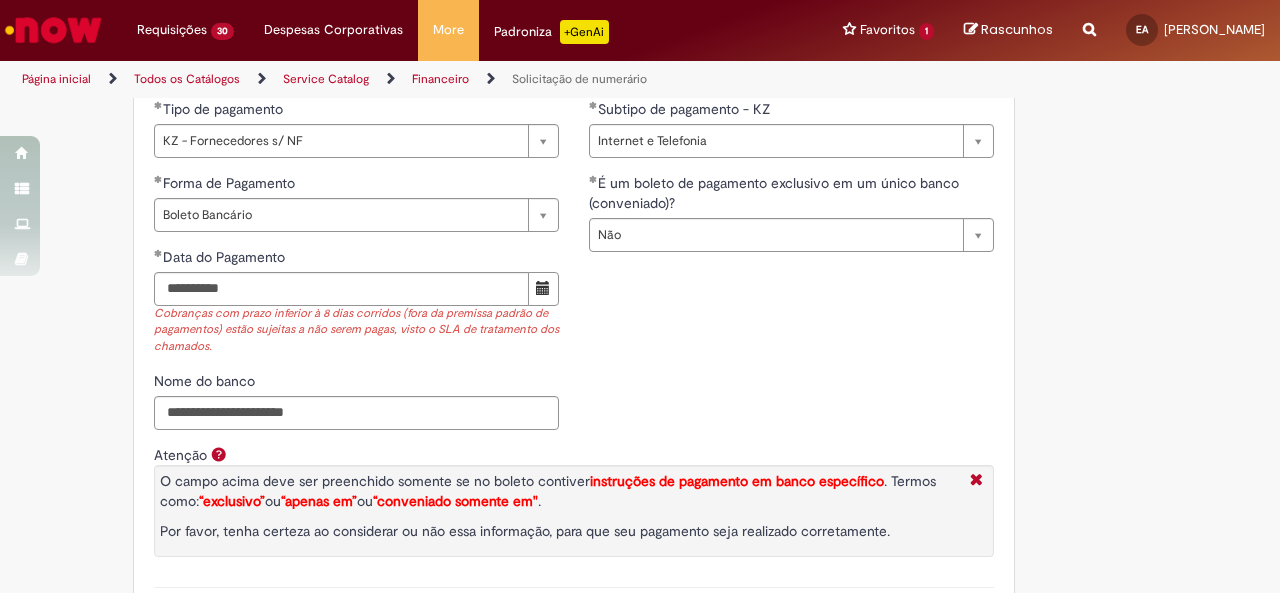 scroll, scrollTop: 3100, scrollLeft: 0, axis: vertical 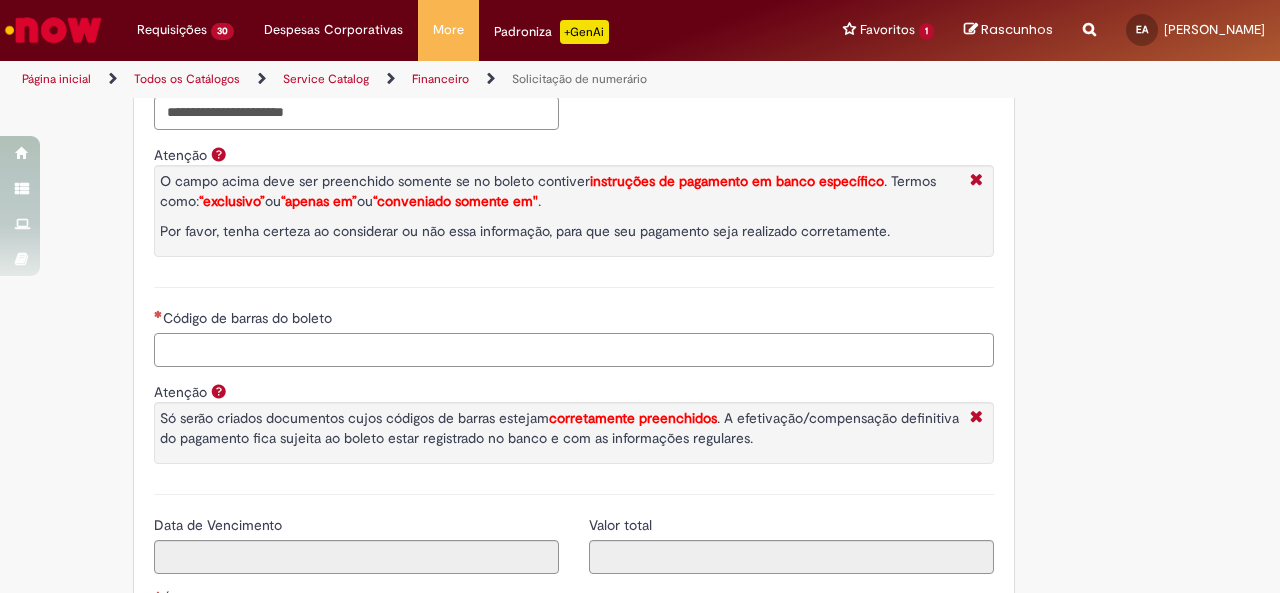type on "*" 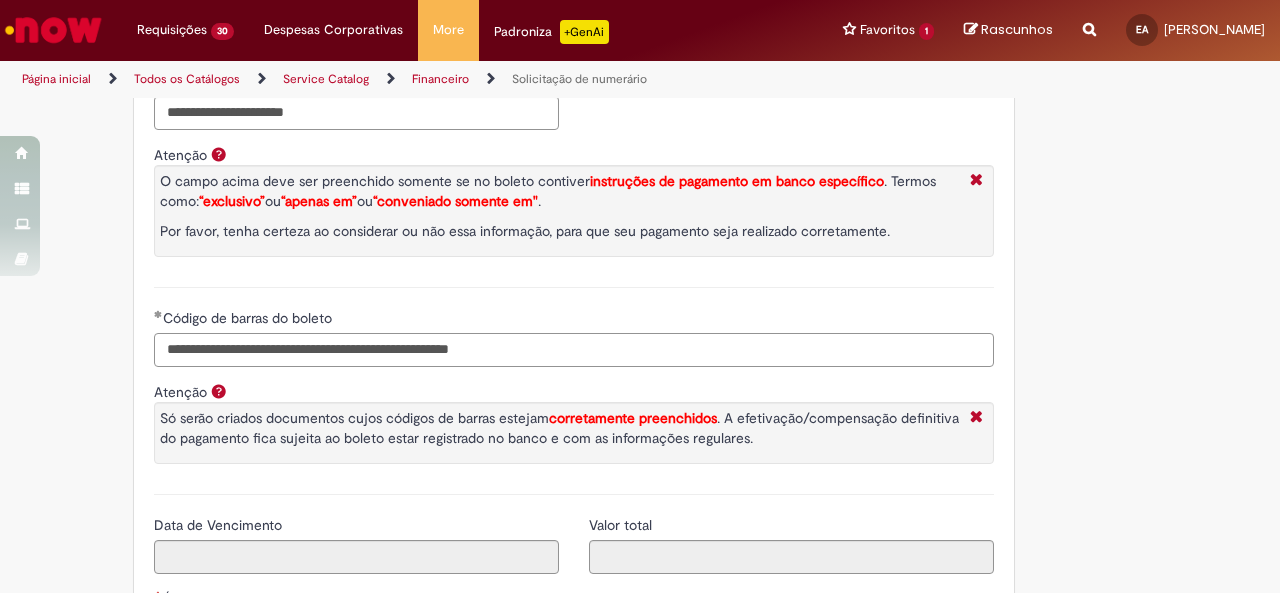 scroll, scrollTop: 3300, scrollLeft: 0, axis: vertical 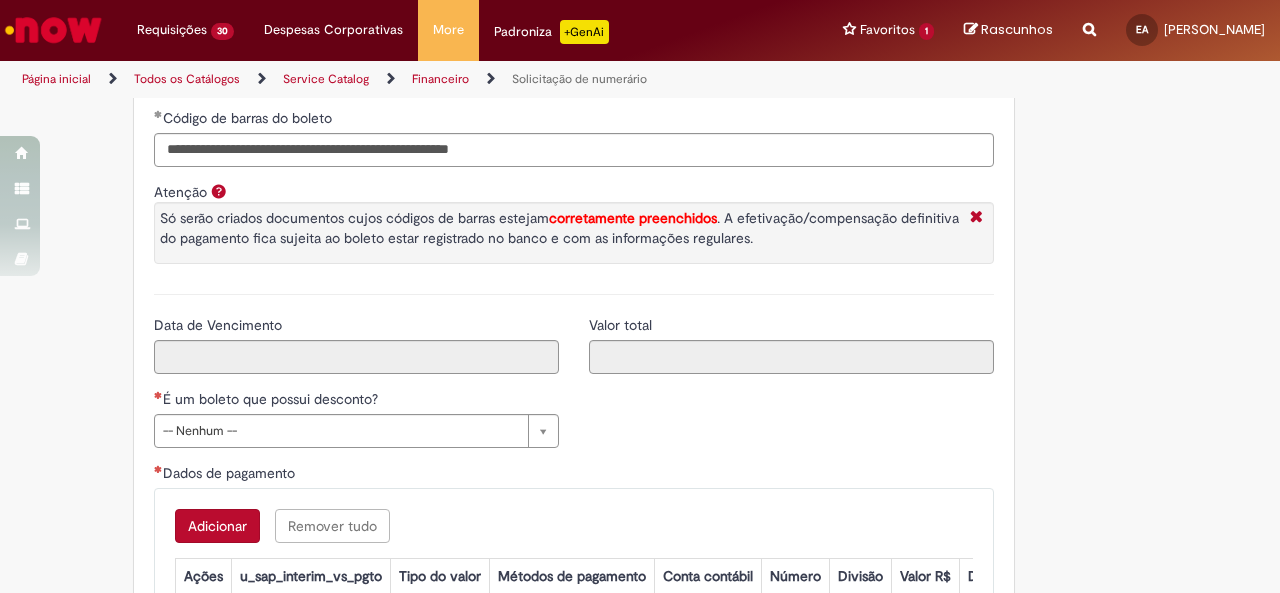 type on "**********" 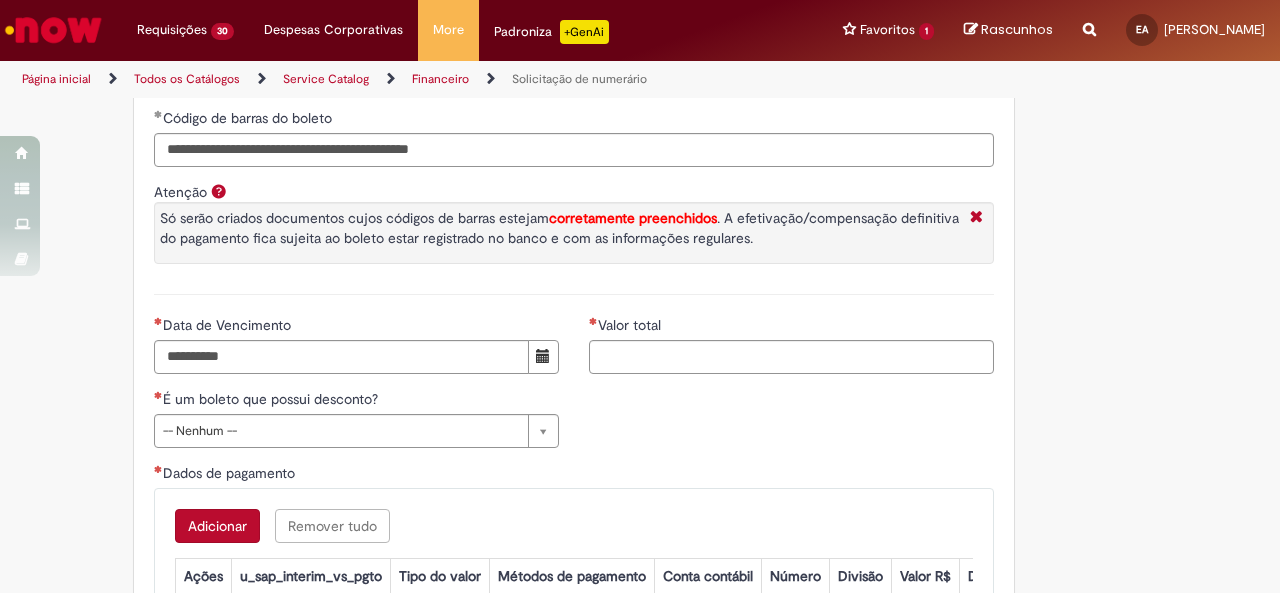 click on "**********" at bounding box center [574, 389] 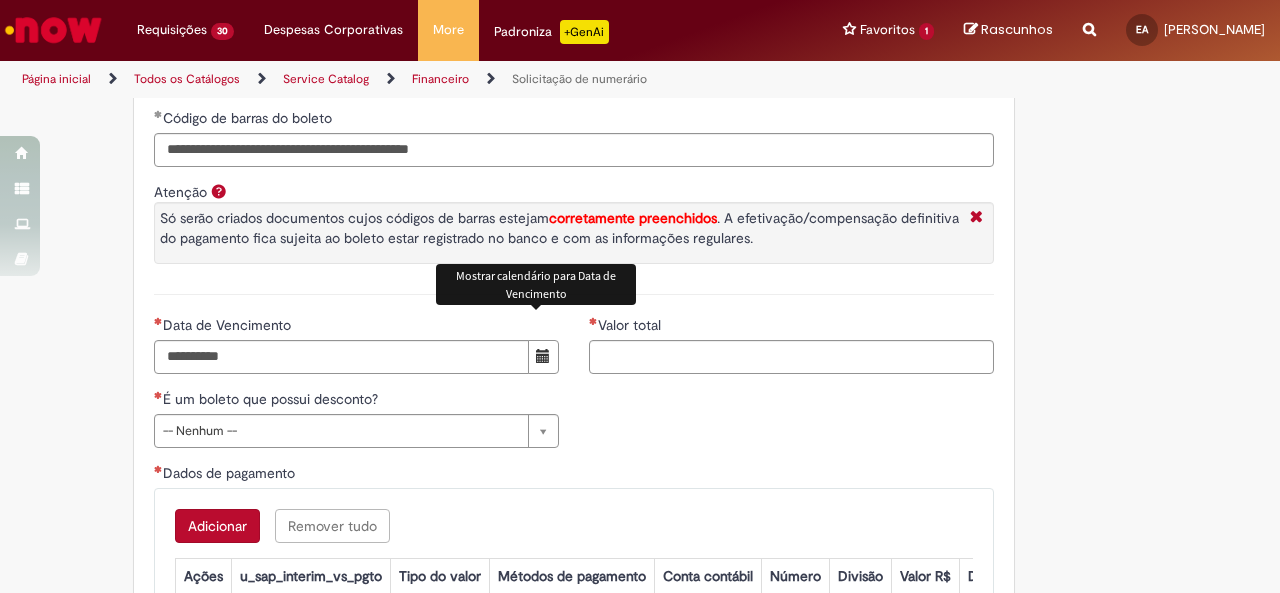 click at bounding box center (543, 356) 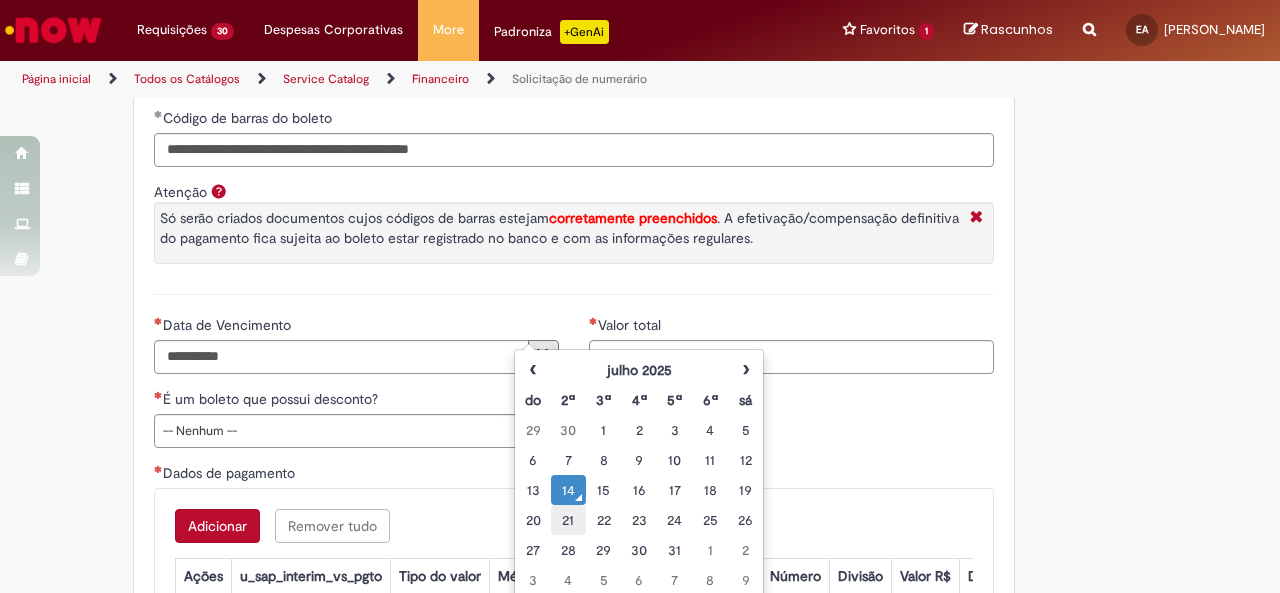 click on "21" at bounding box center (568, 520) 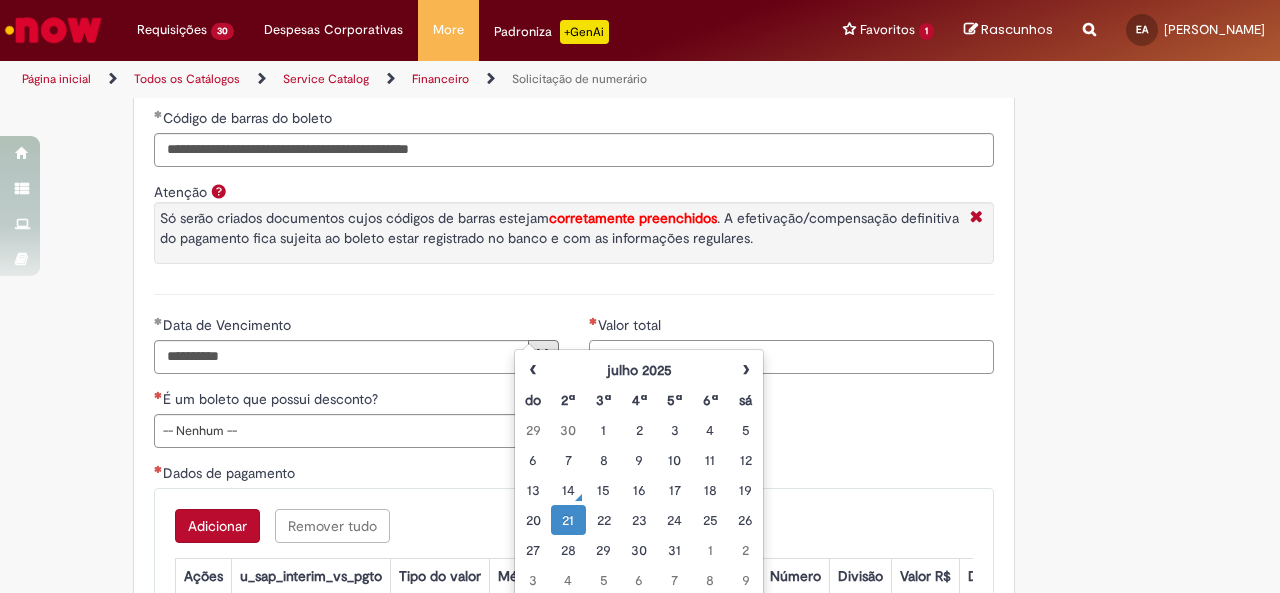 click on "Valor total" at bounding box center [791, 357] 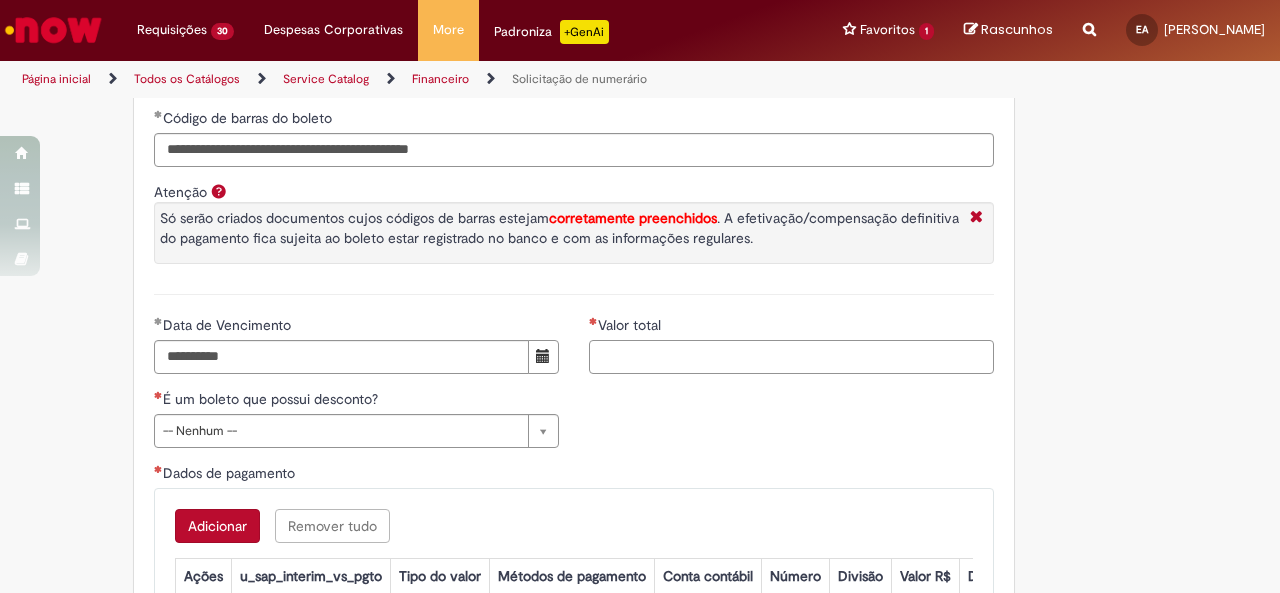 paste on "*******" 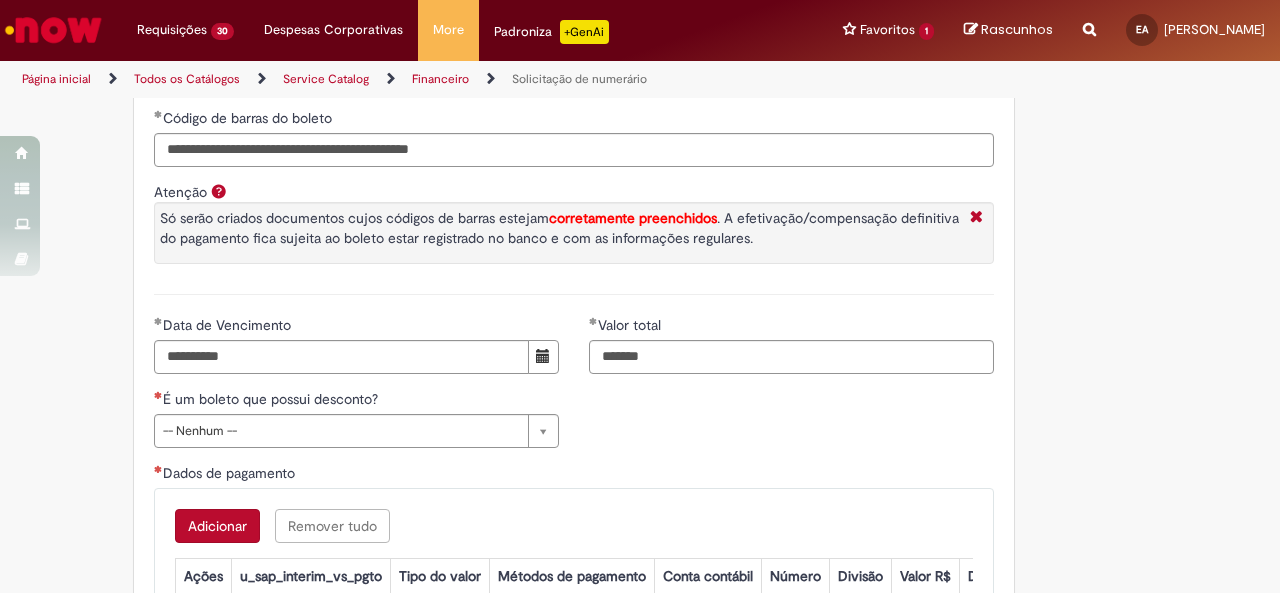 type on "********" 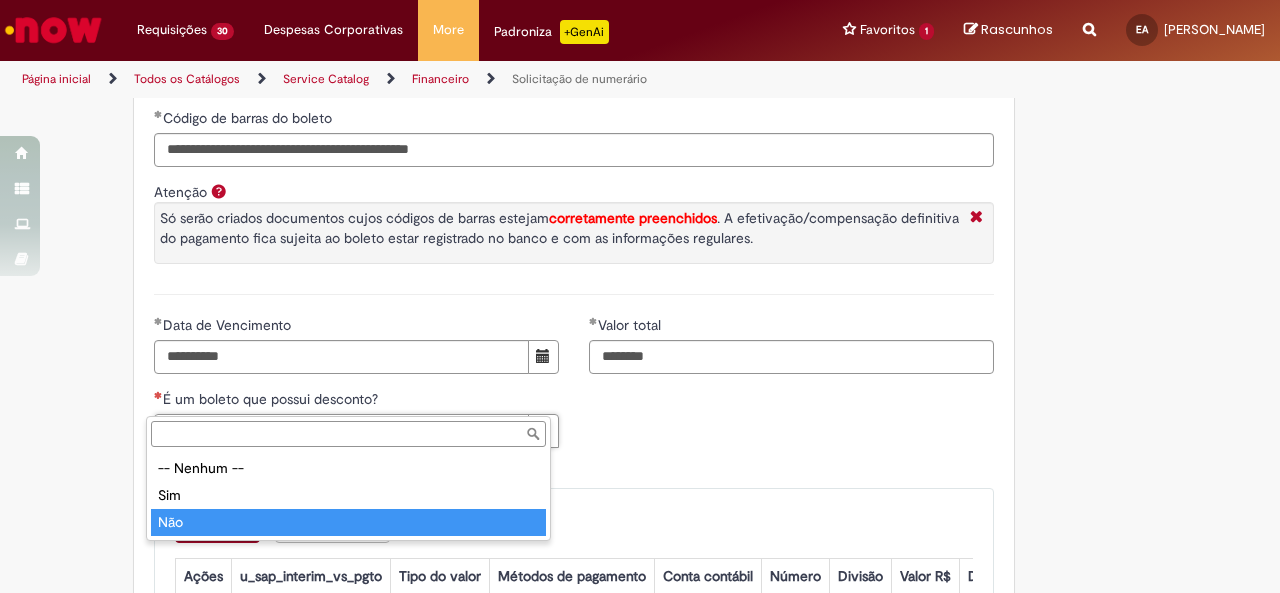 type on "***" 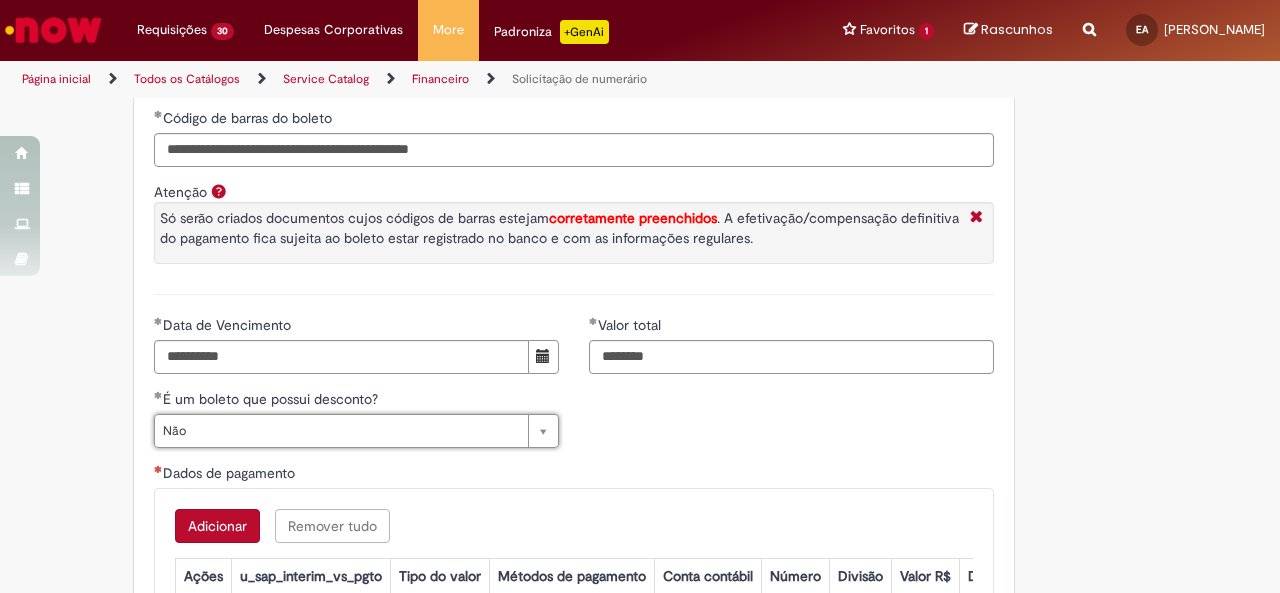 click on "Adicionar" at bounding box center (217, 526) 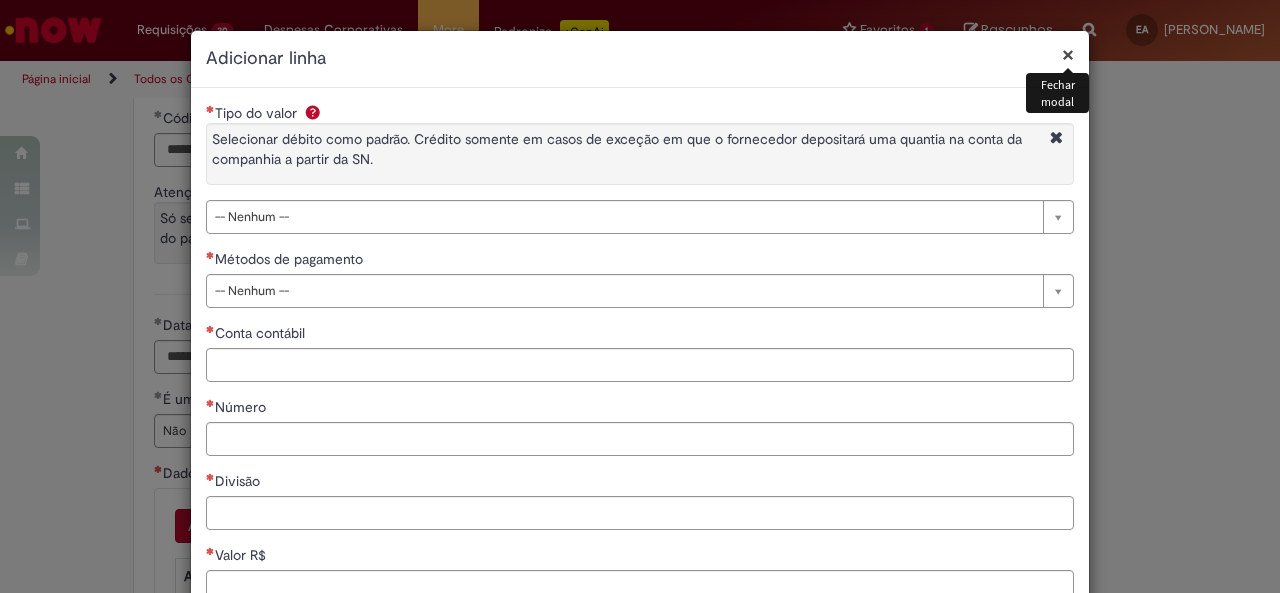 drag, startPoint x: 320, startPoint y: 220, endPoint x: 318, endPoint y: 233, distance: 13.152946 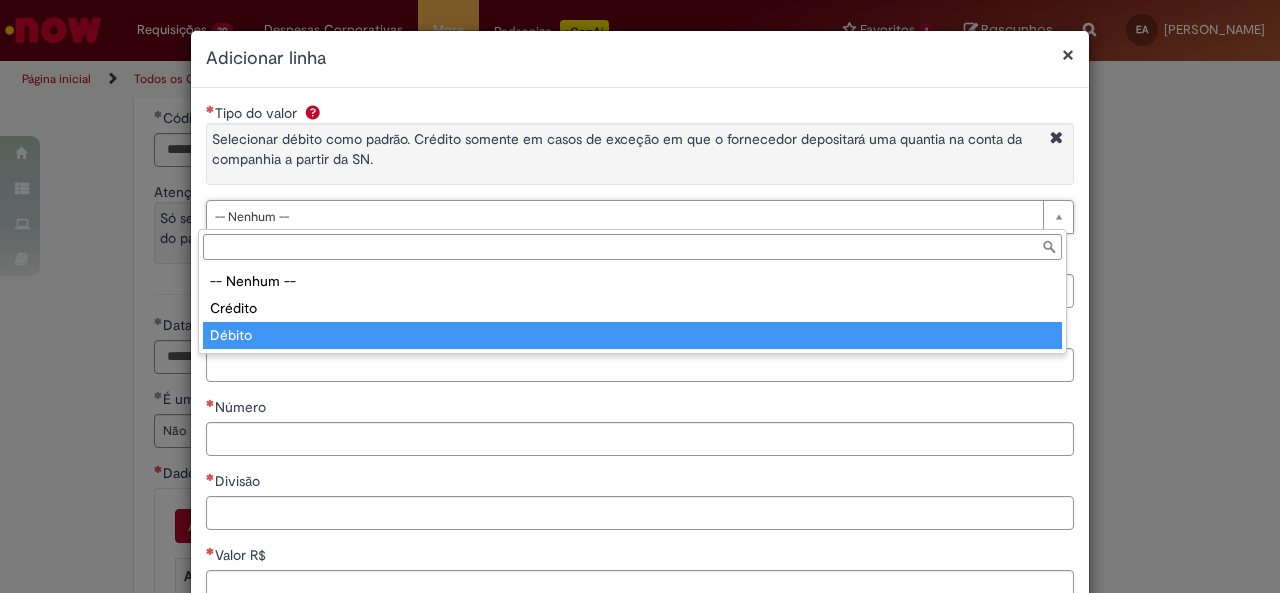 type on "******" 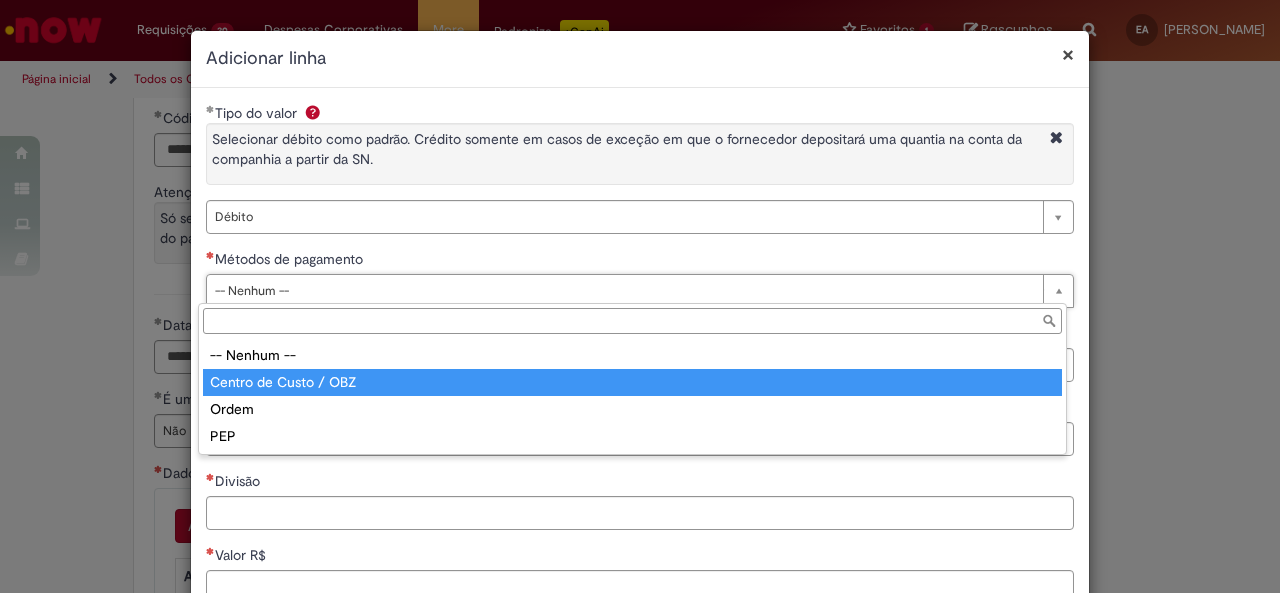 type on "**********" 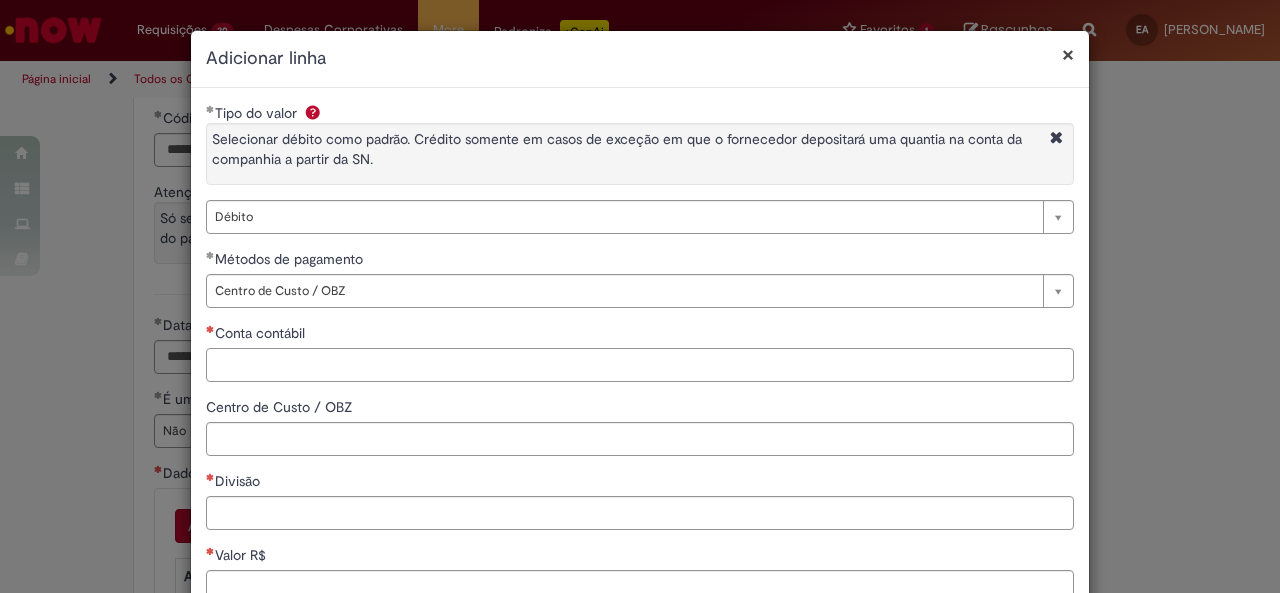 click on "Conta contábil" at bounding box center (640, 365) 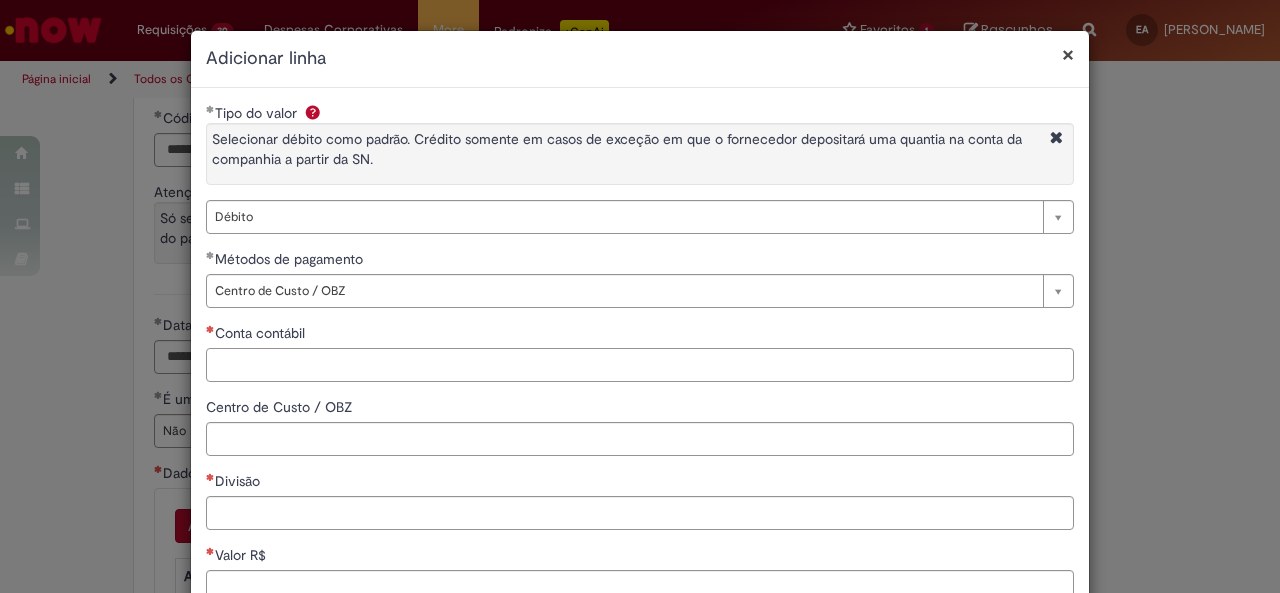 paste on "*******" 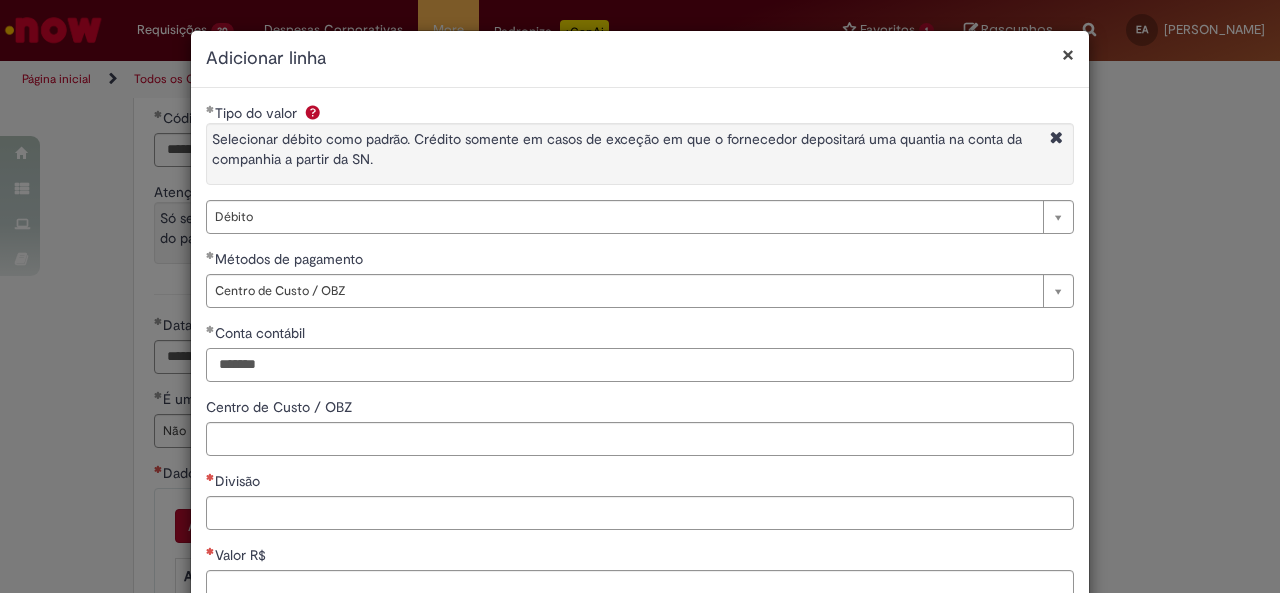 type on "*******" 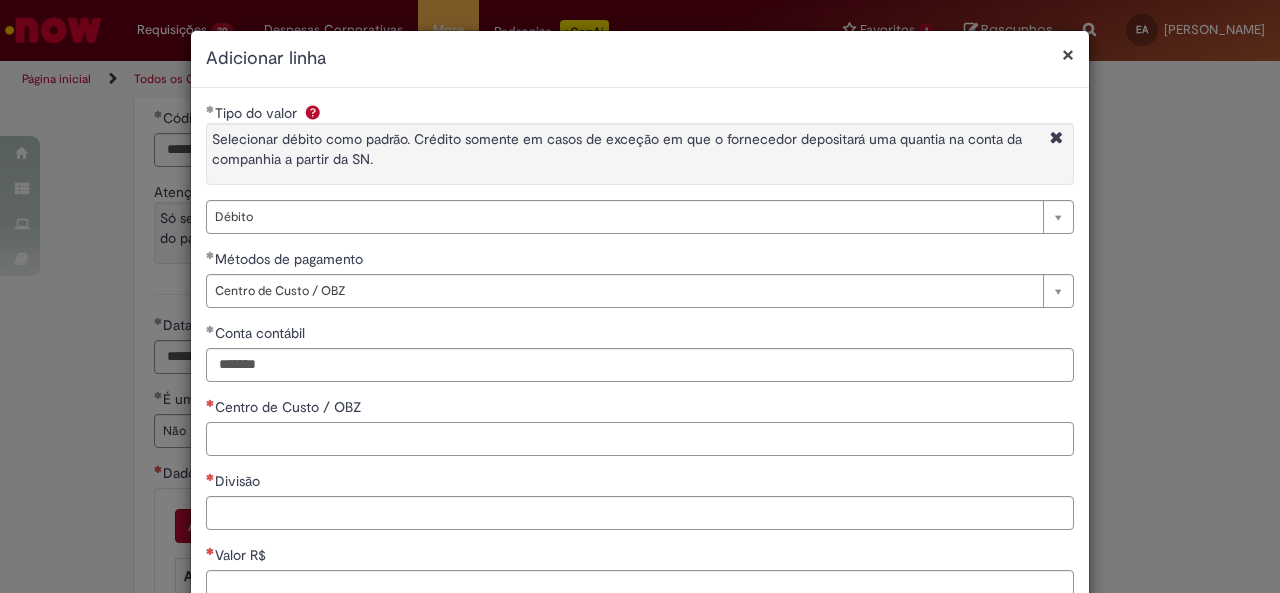 click on "Centro de Custo / OBZ" at bounding box center [640, 439] 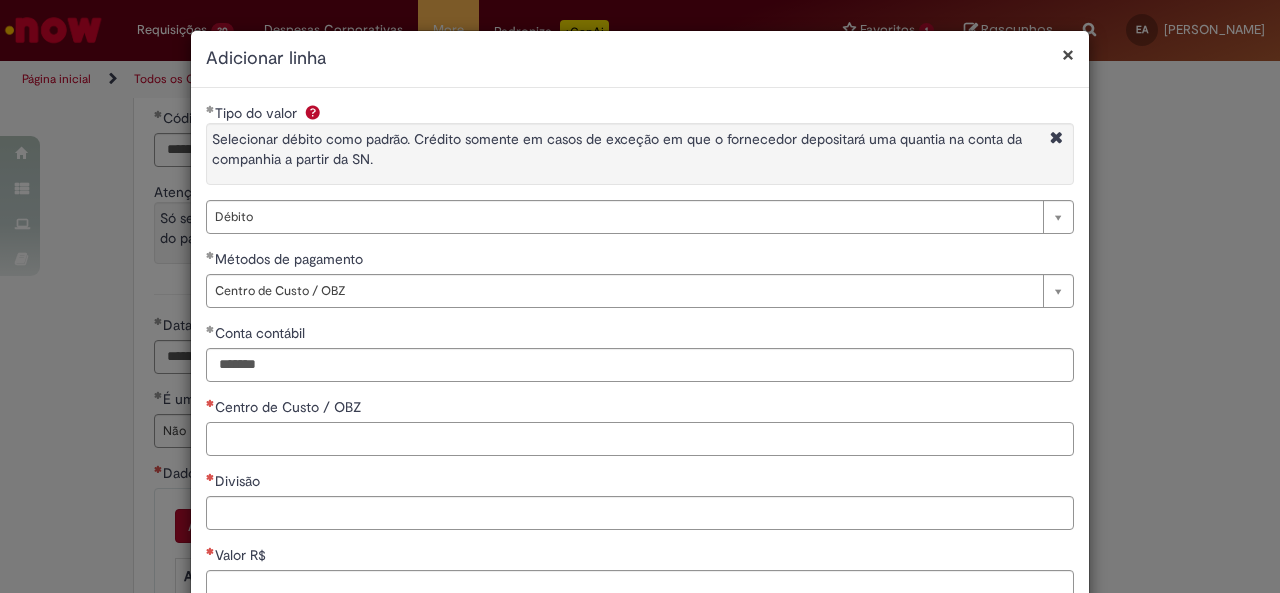 paste on "**********" 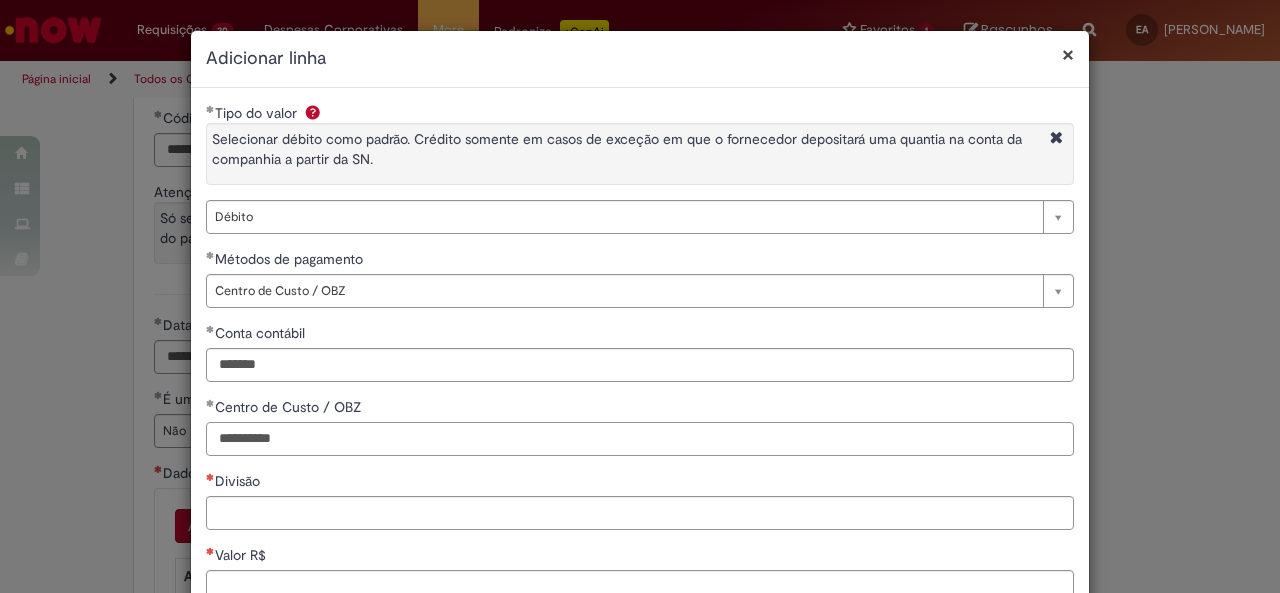 type on "**********" 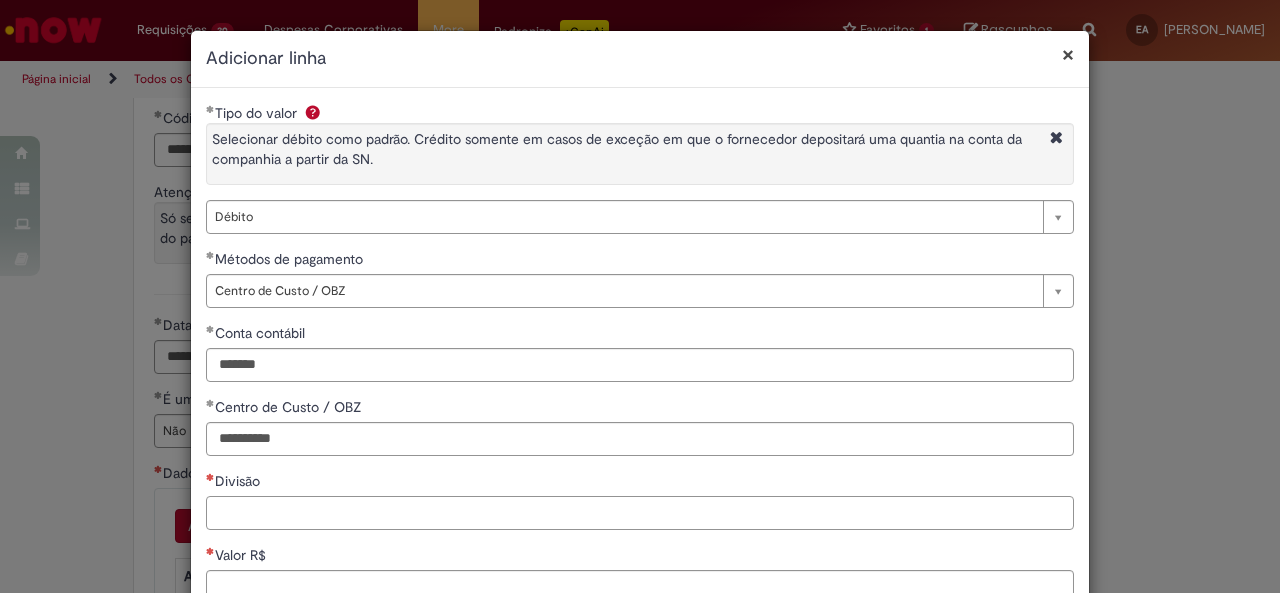 click on "Divisão" at bounding box center [640, 513] 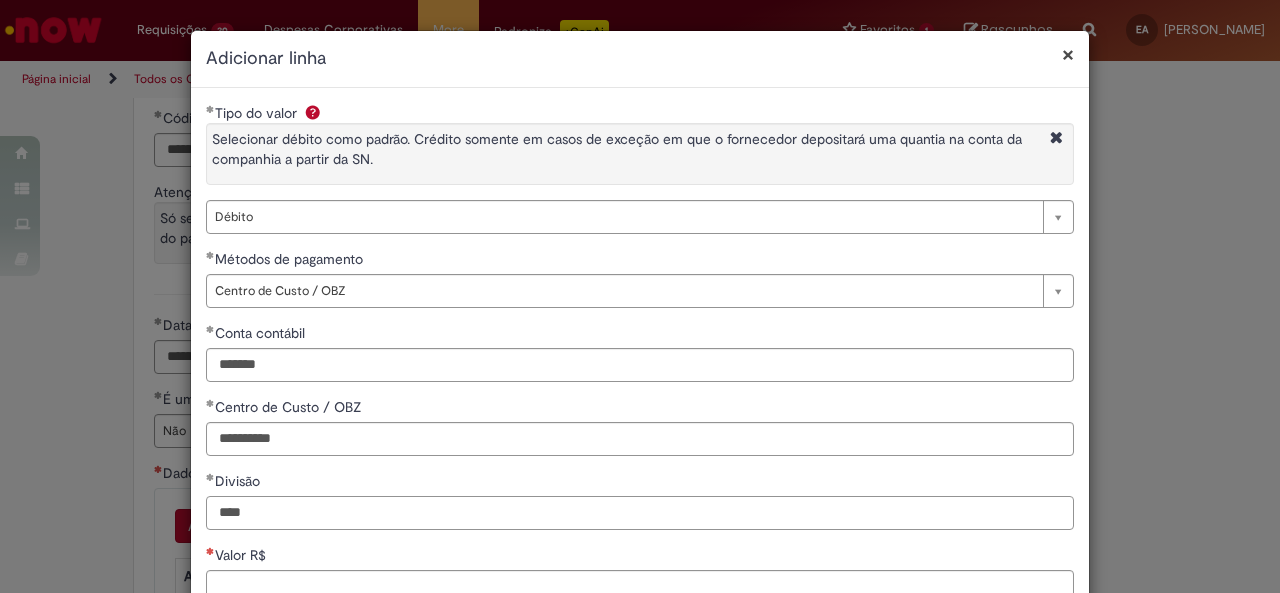 scroll, scrollTop: 200, scrollLeft: 0, axis: vertical 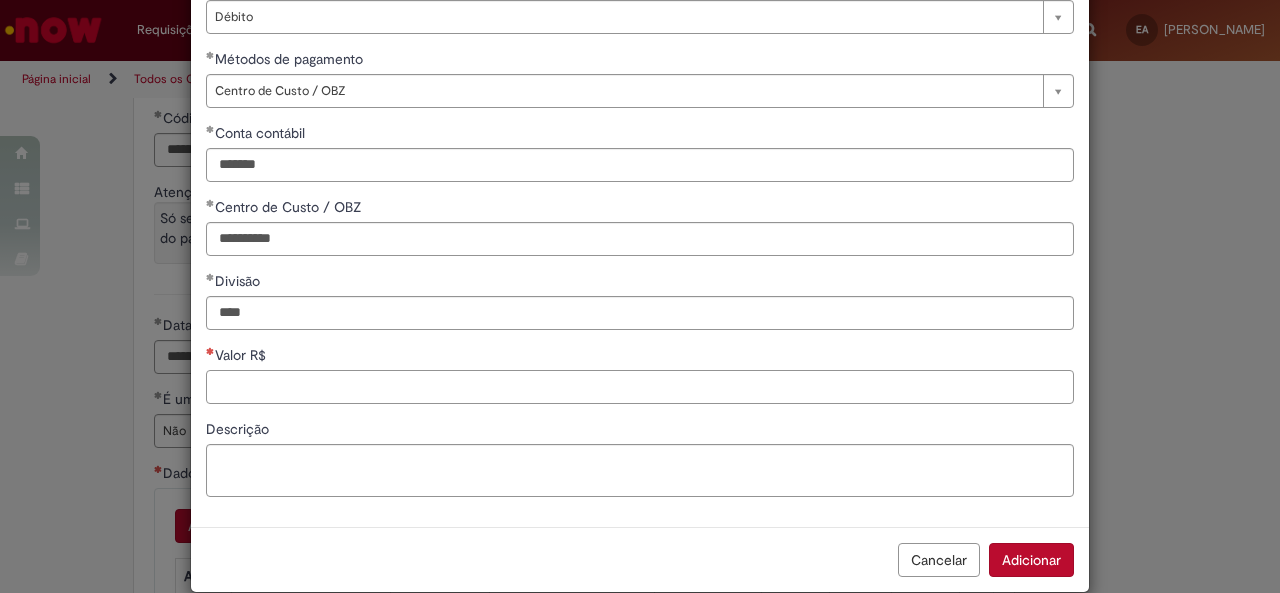 type on "****" 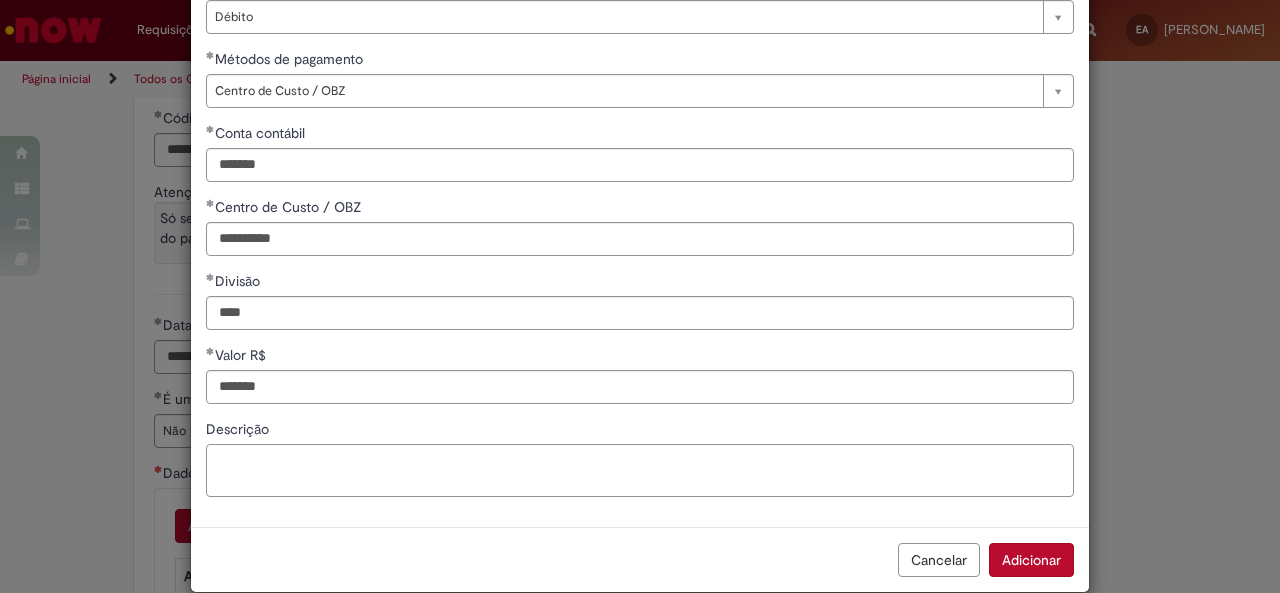 type on "********" 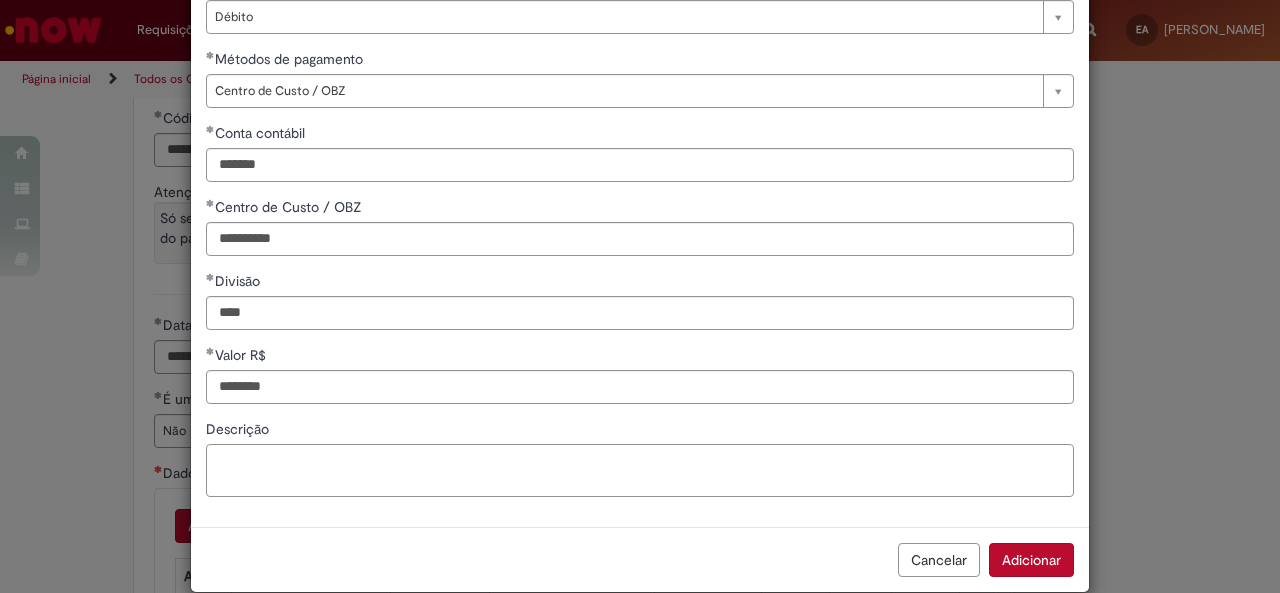 click on "Descrição" at bounding box center (640, 470) 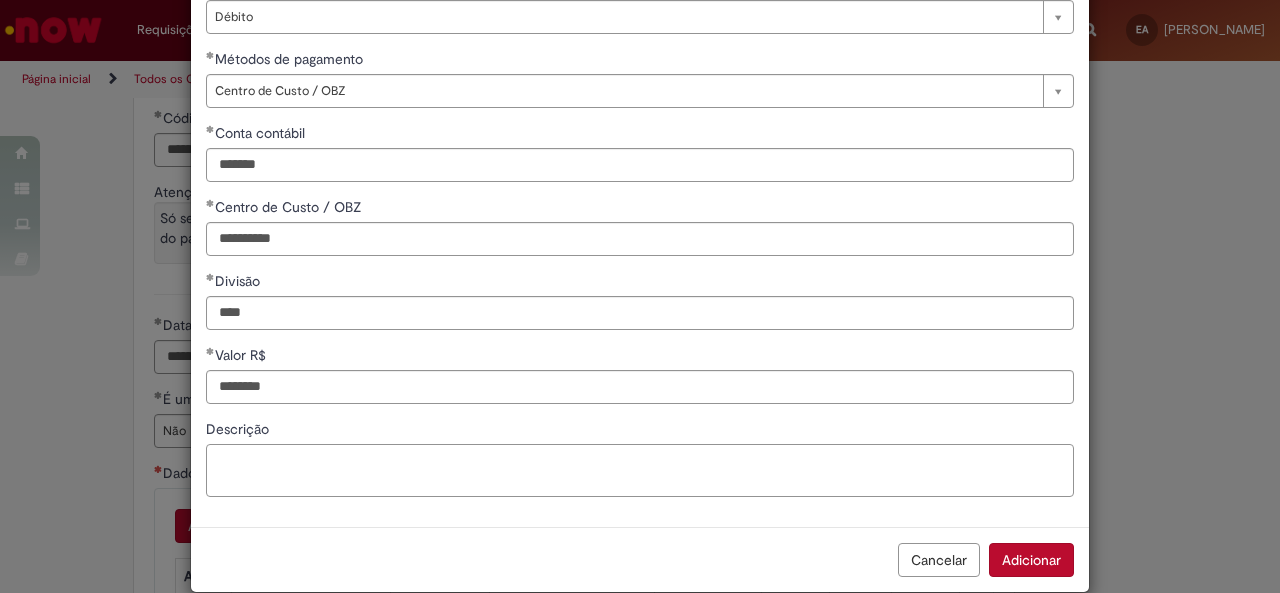 paste on "**********" 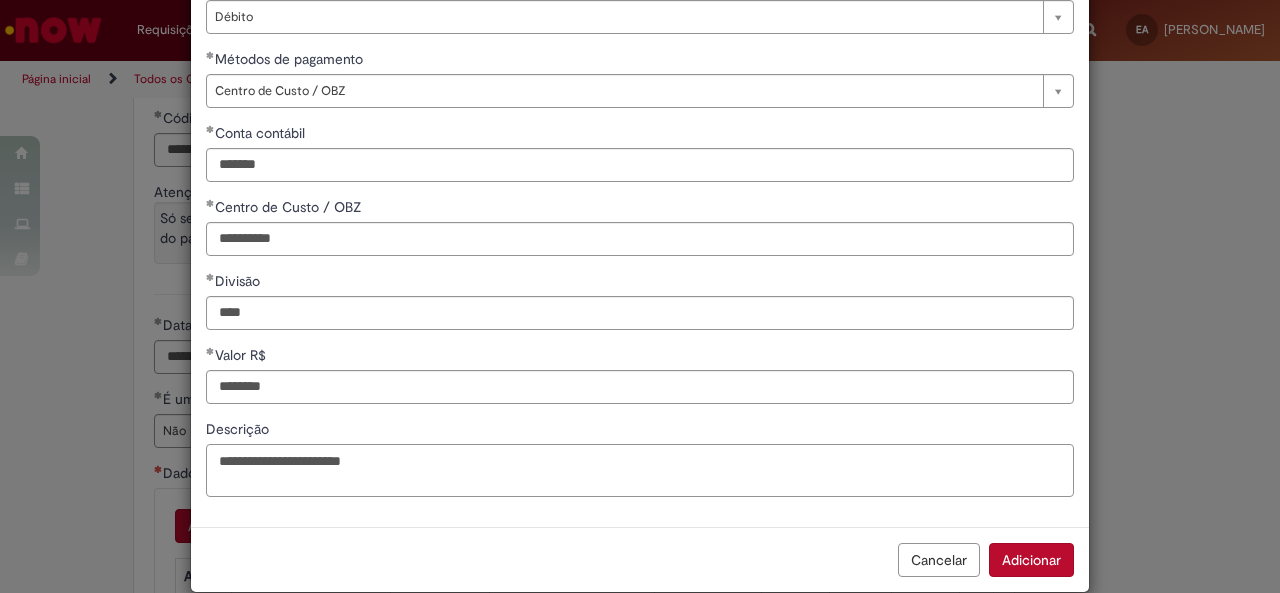 drag, startPoint x: 432, startPoint y: 460, endPoint x: 138, endPoint y: 459, distance: 294.0017 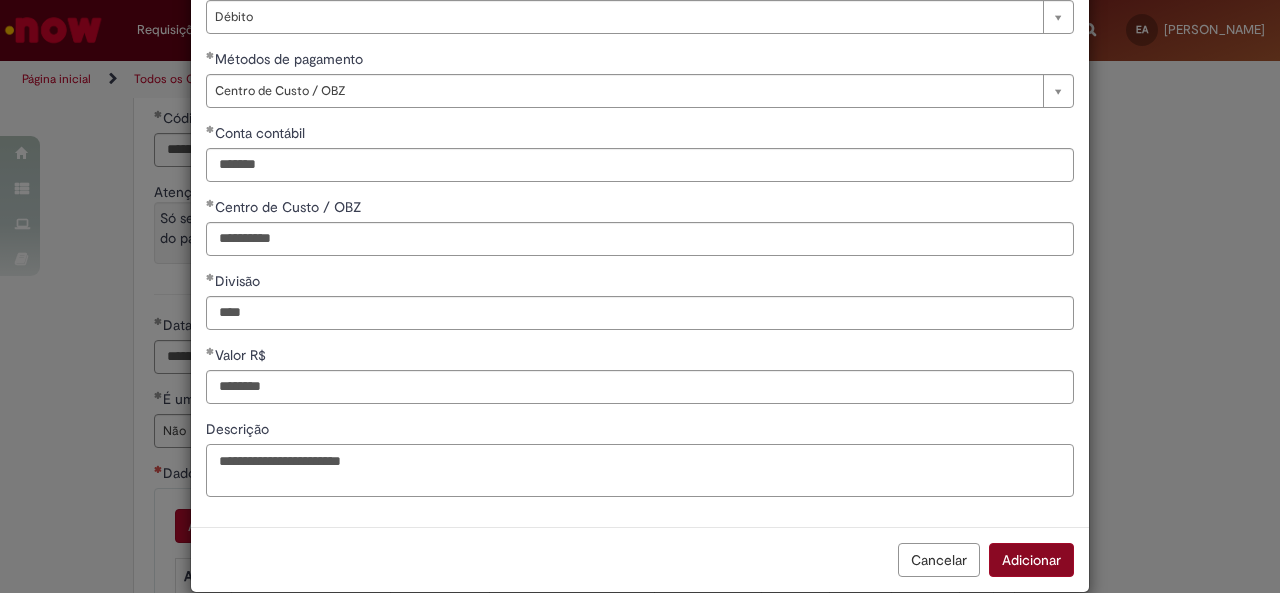 type on "**********" 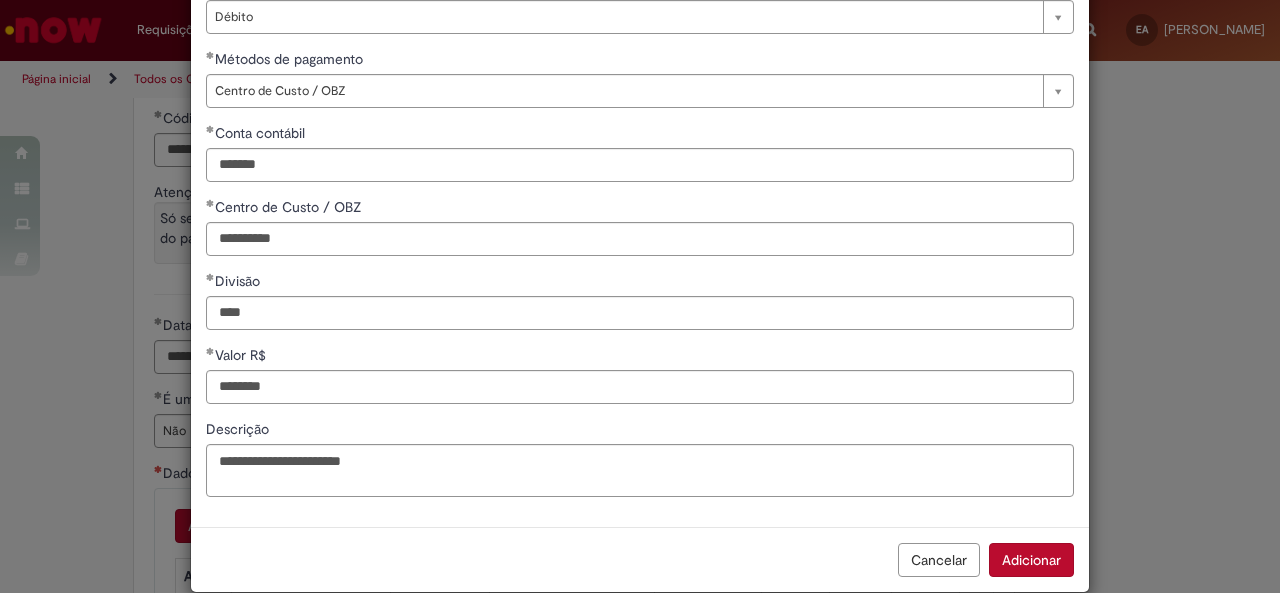 click on "Adicionar" at bounding box center (1031, 560) 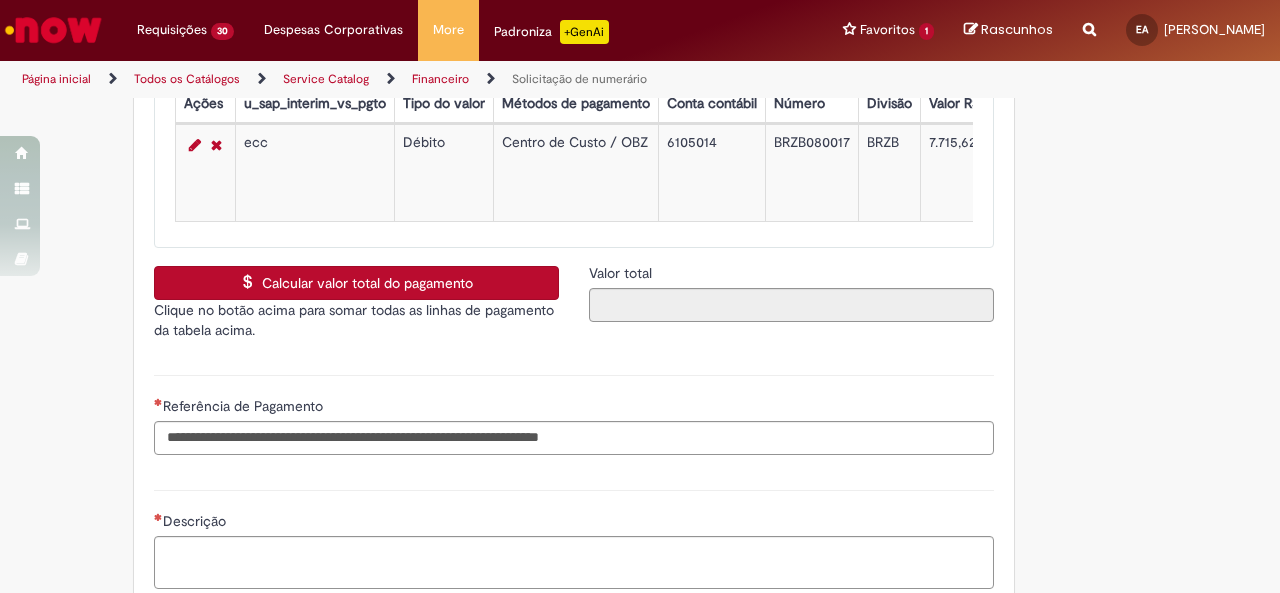 scroll, scrollTop: 3800, scrollLeft: 0, axis: vertical 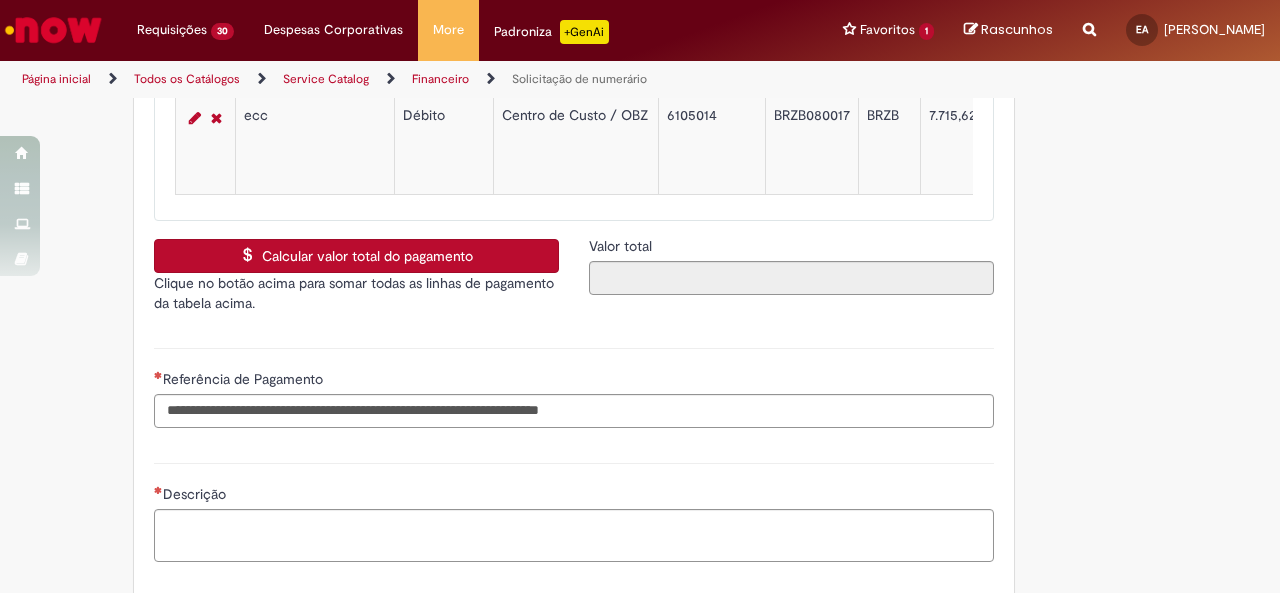 click on "Calcular valor total do pagamento" at bounding box center (356, 256) 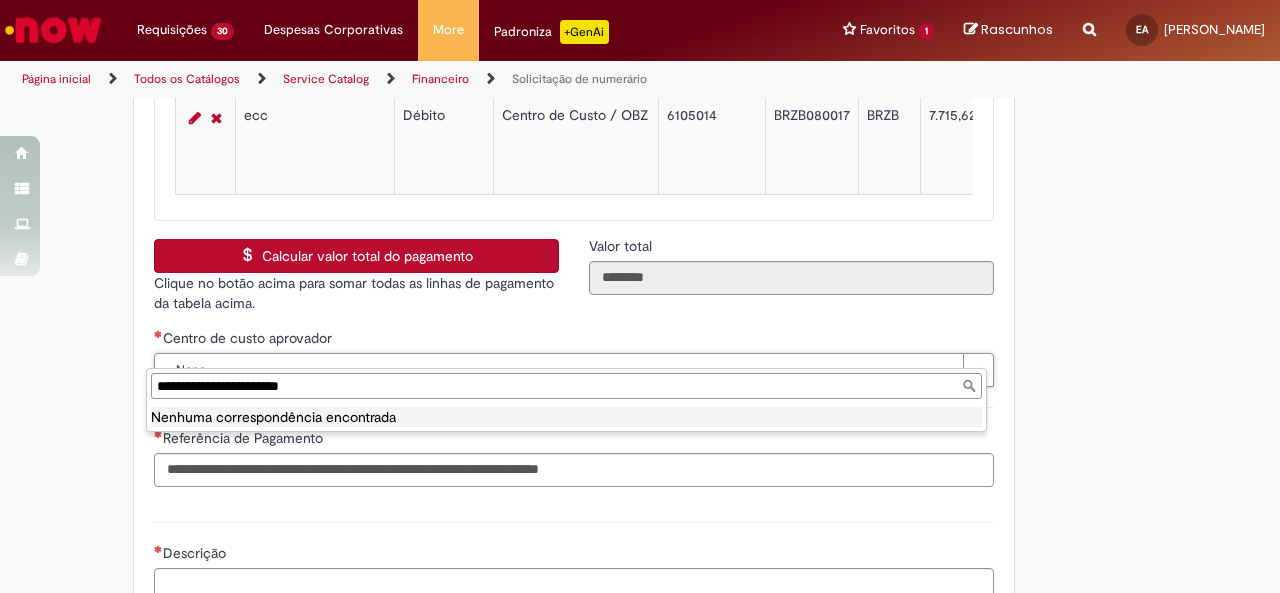 type on "**********" 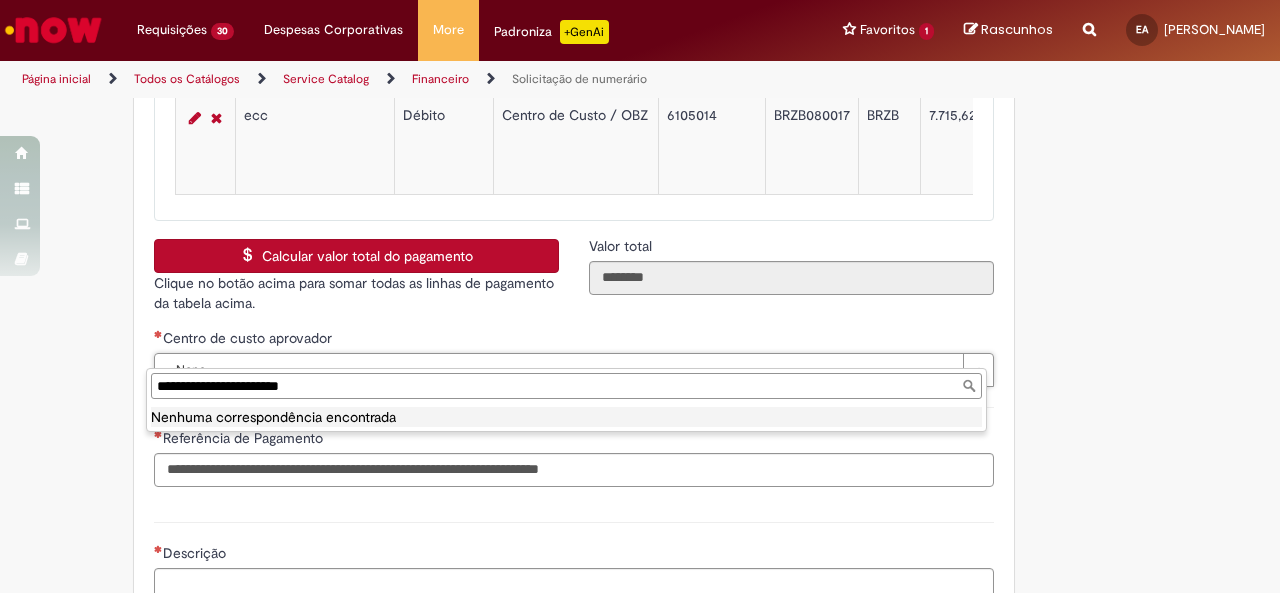 click on "**********" at bounding box center (566, 400) 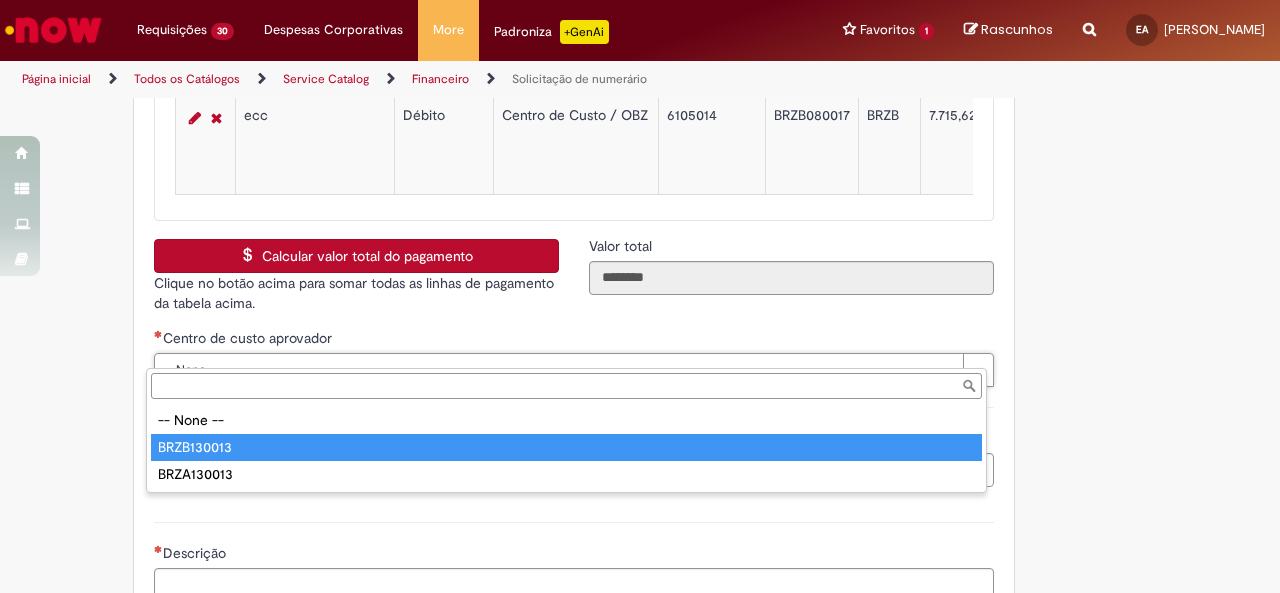 type on "**********" 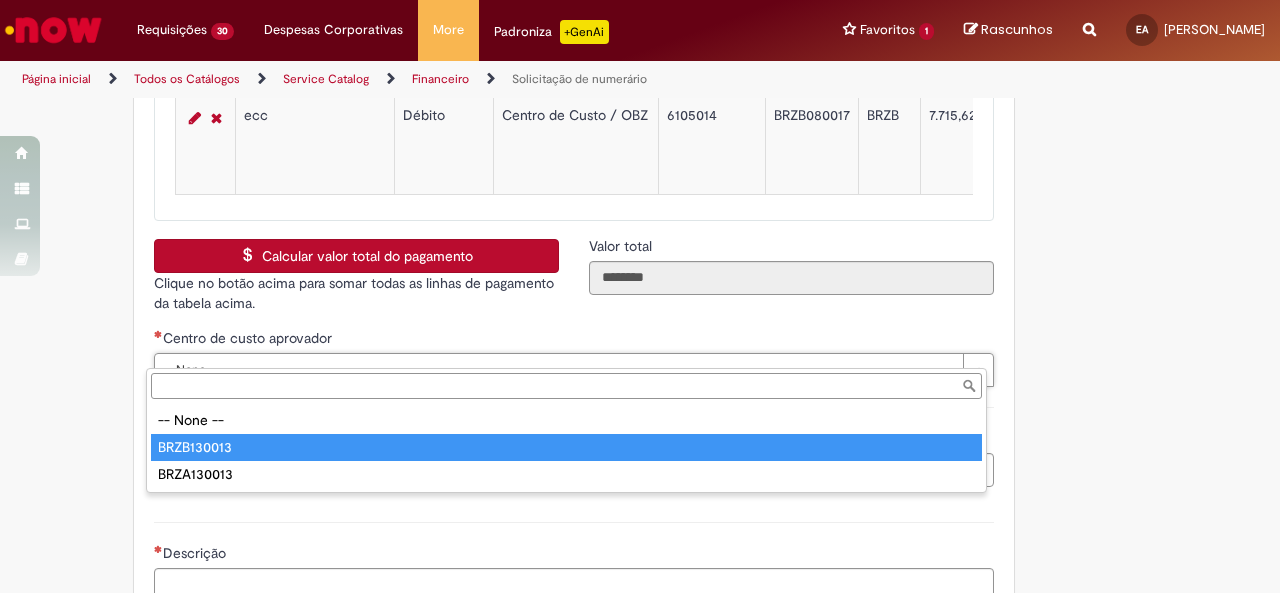 select on "**********" 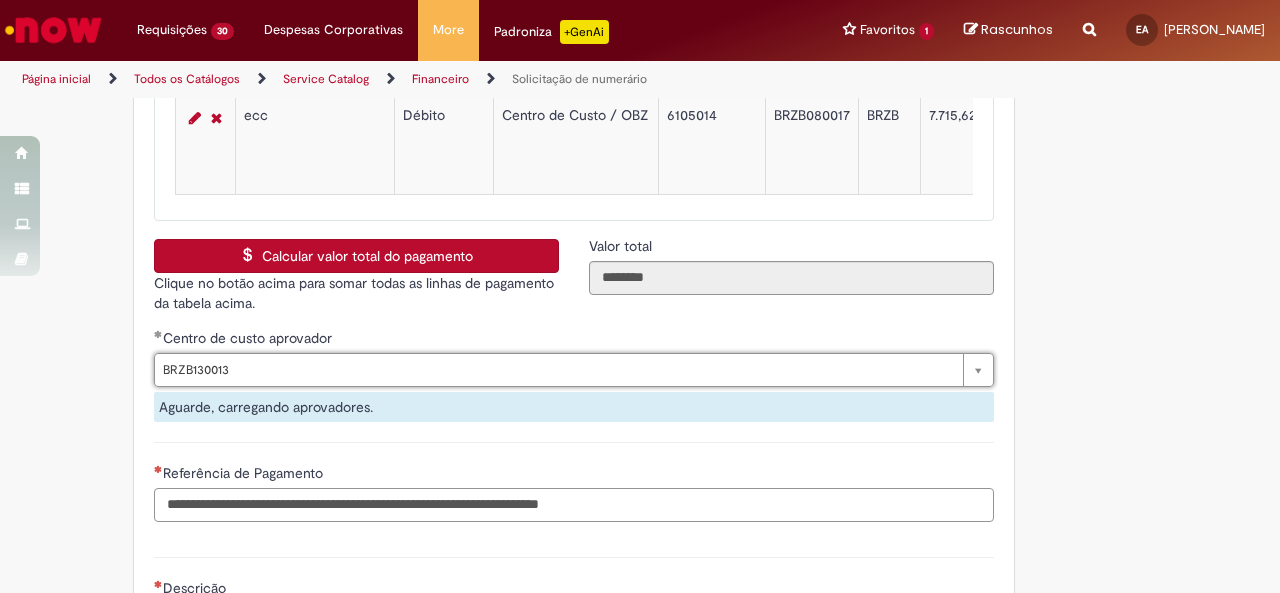 click on "Referência de Pagamento" at bounding box center [574, 505] 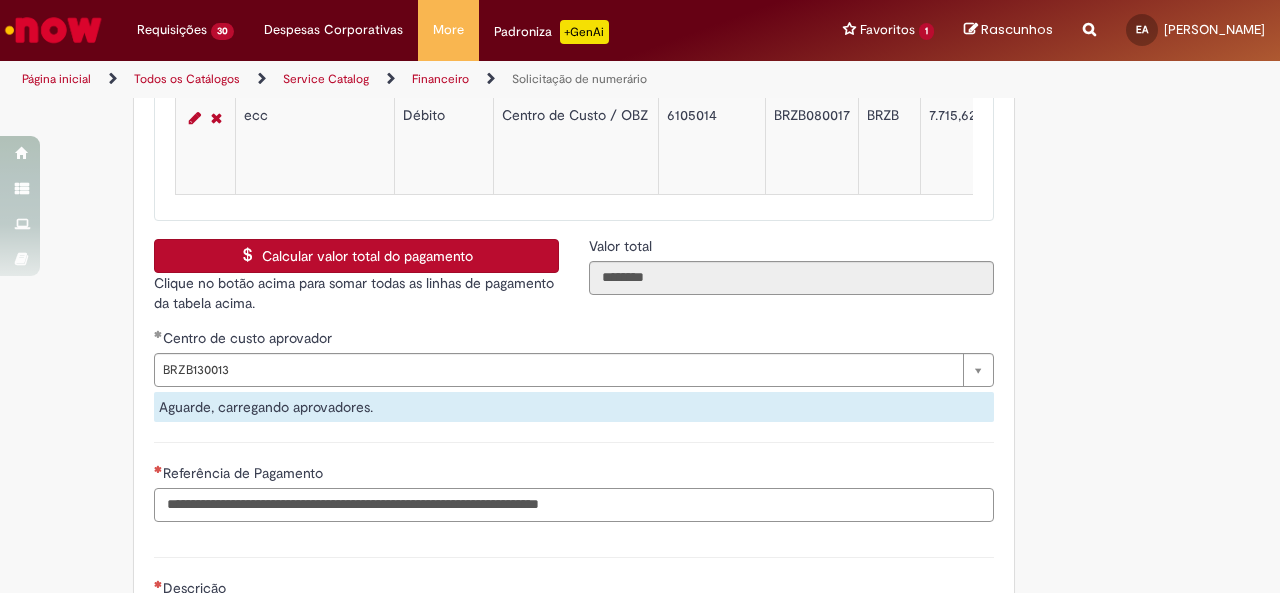 paste on "**********" 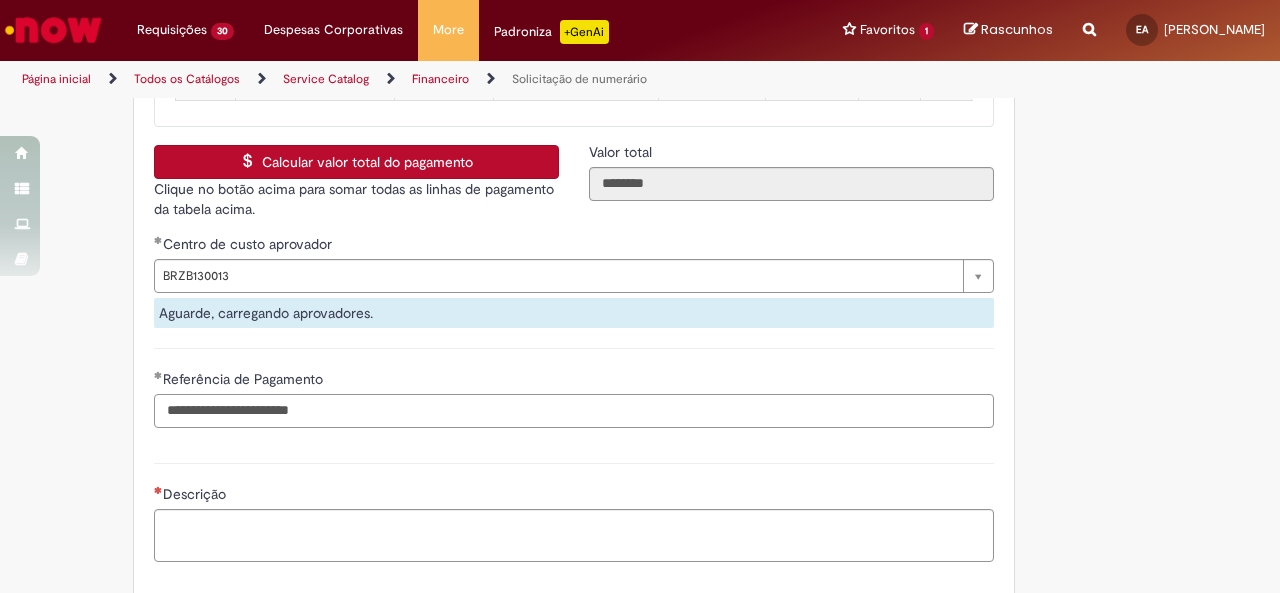 scroll, scrollTop: 4000, scrollLeft: 0, axis: vertical 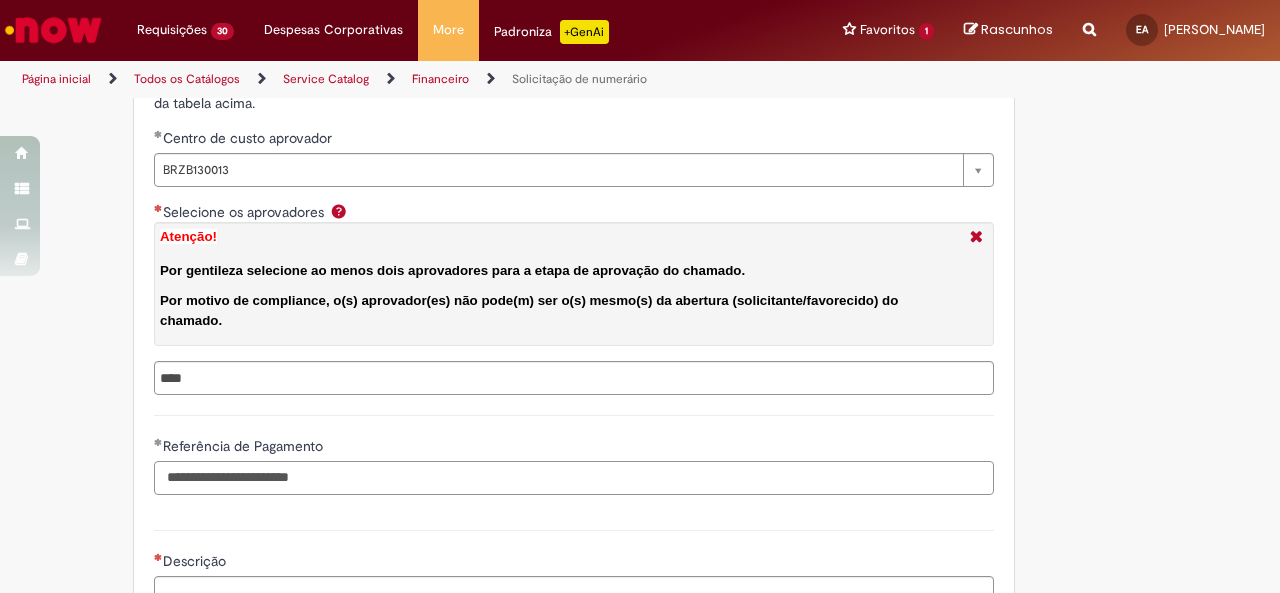type on "**********" 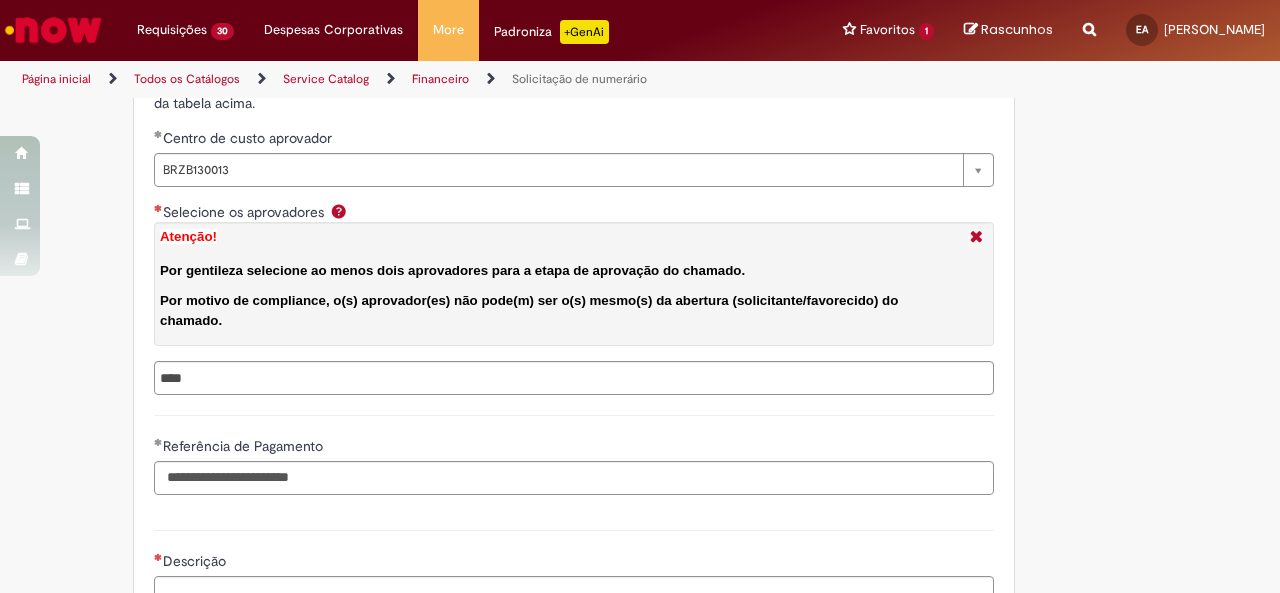 click on "**********" at bounding box center [574, 319] 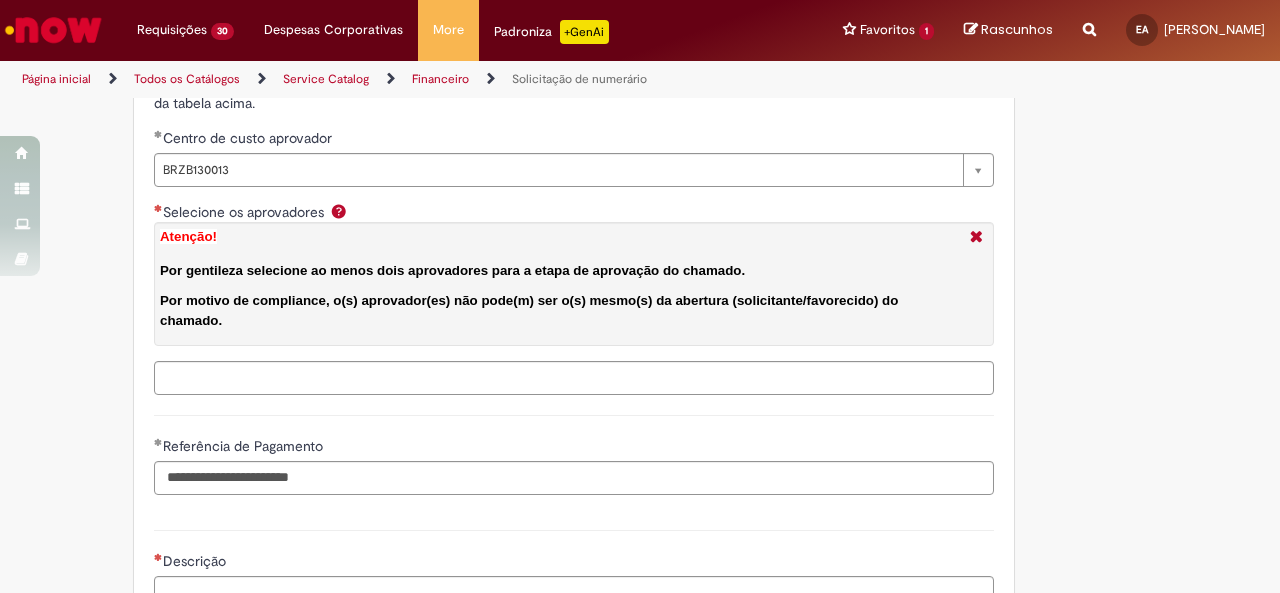 click on "Selecione os aprovadores Atenção!
Por gentileza selecione ao menos dois aprovadores para a etapa de aprovação do chamado.
Por motivo de compliance, o(s) aprovador(es) não pode(m) ser o(s) mesmo(s) da abertura (solicitante/favorecido) do chamado." at bounding box center (616, 378) 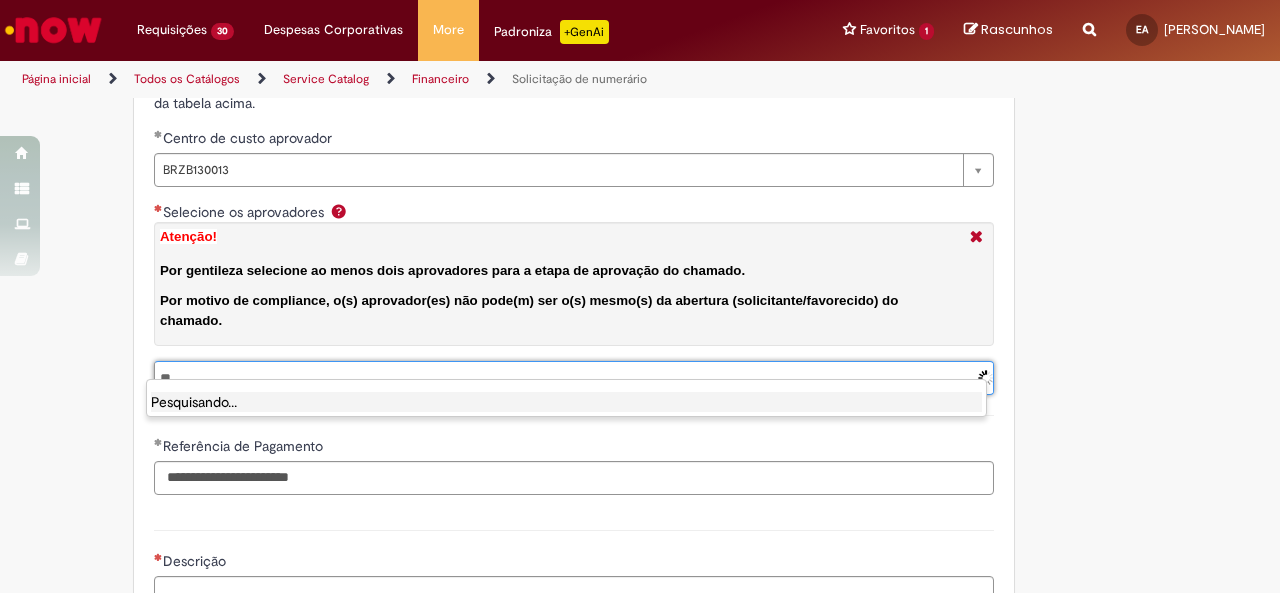 type on "*" 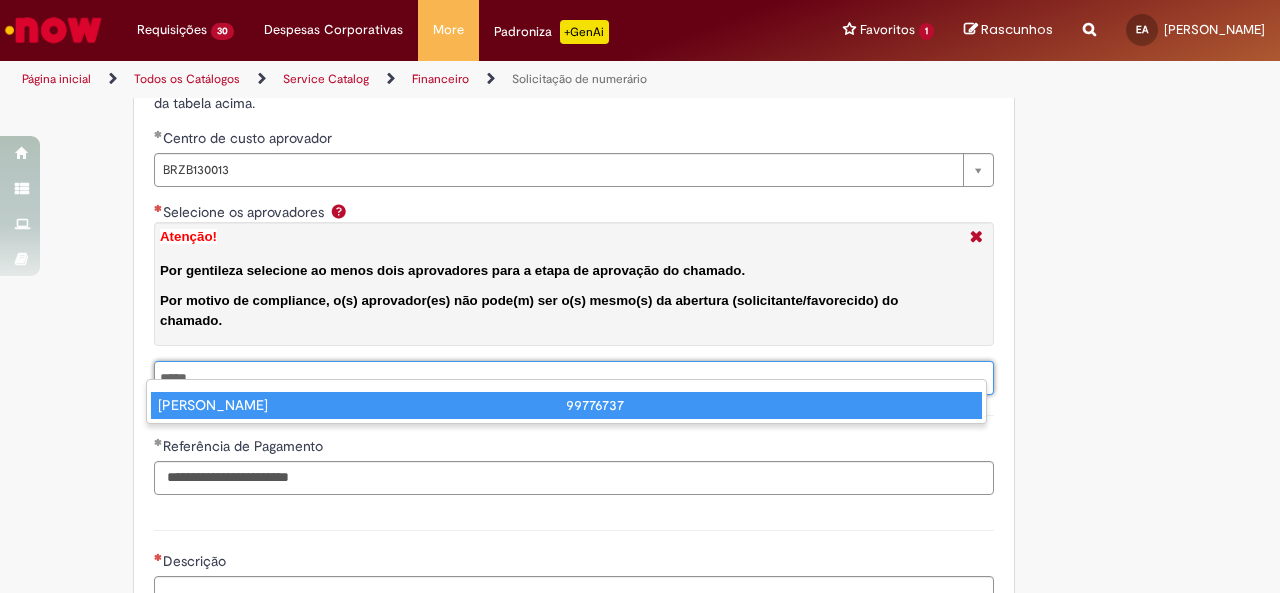 type on "*****" 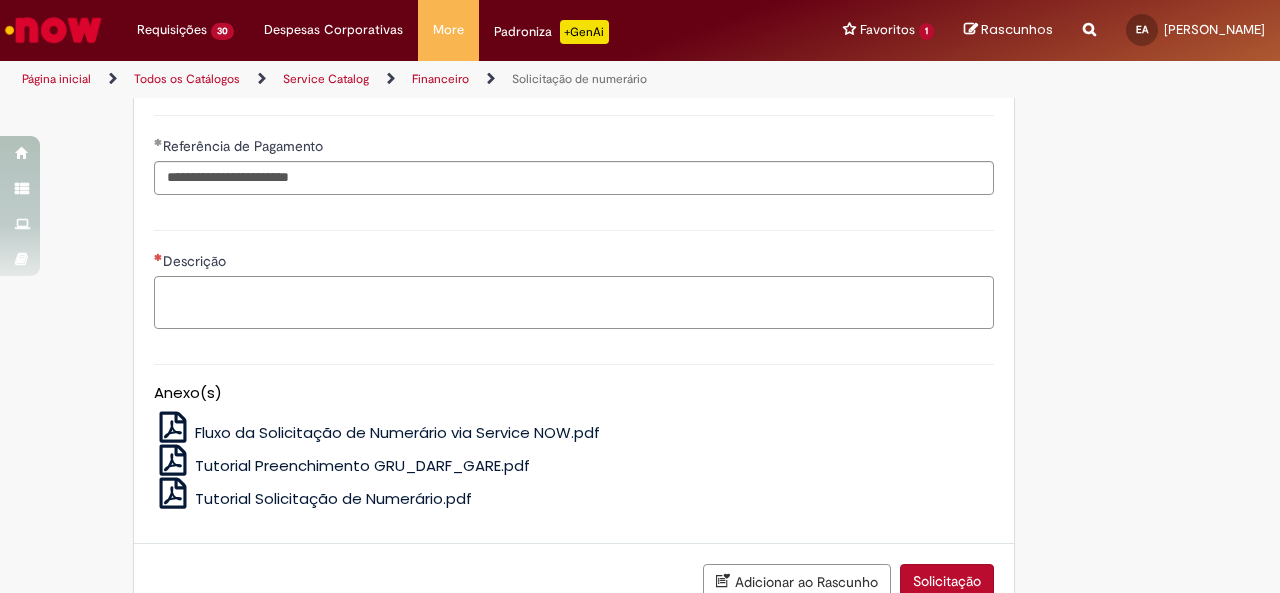 click on "Descrição" at bounding box center [574, 302] 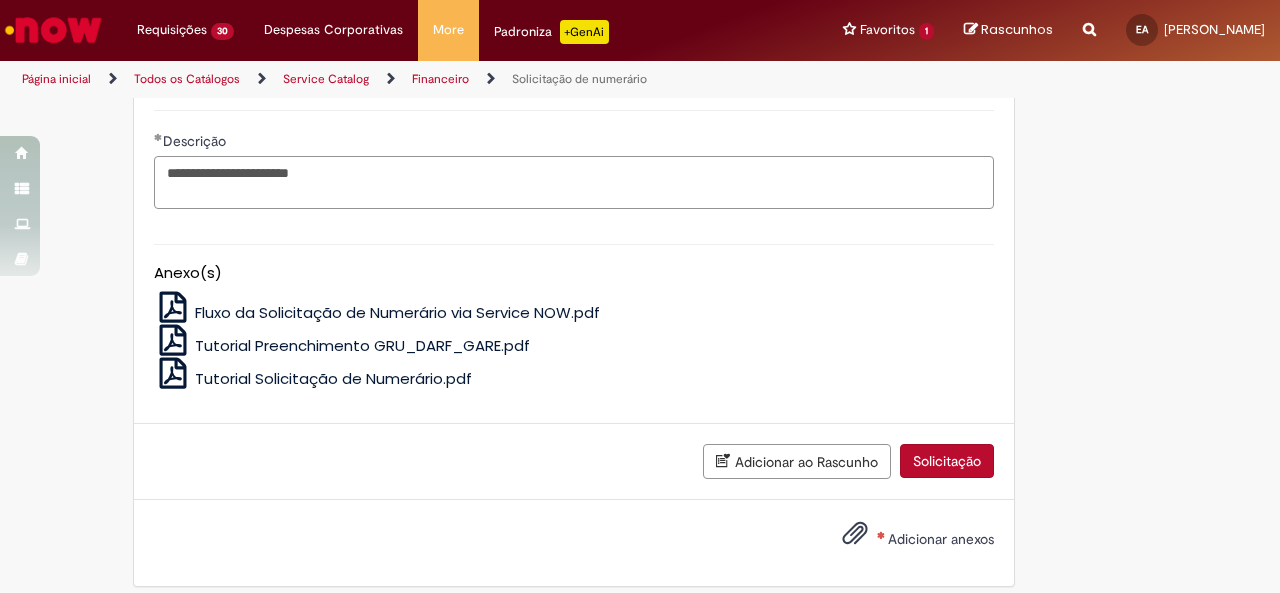 scroll, scrollTop: 4421, scrollLeft: 0, axis: vertical 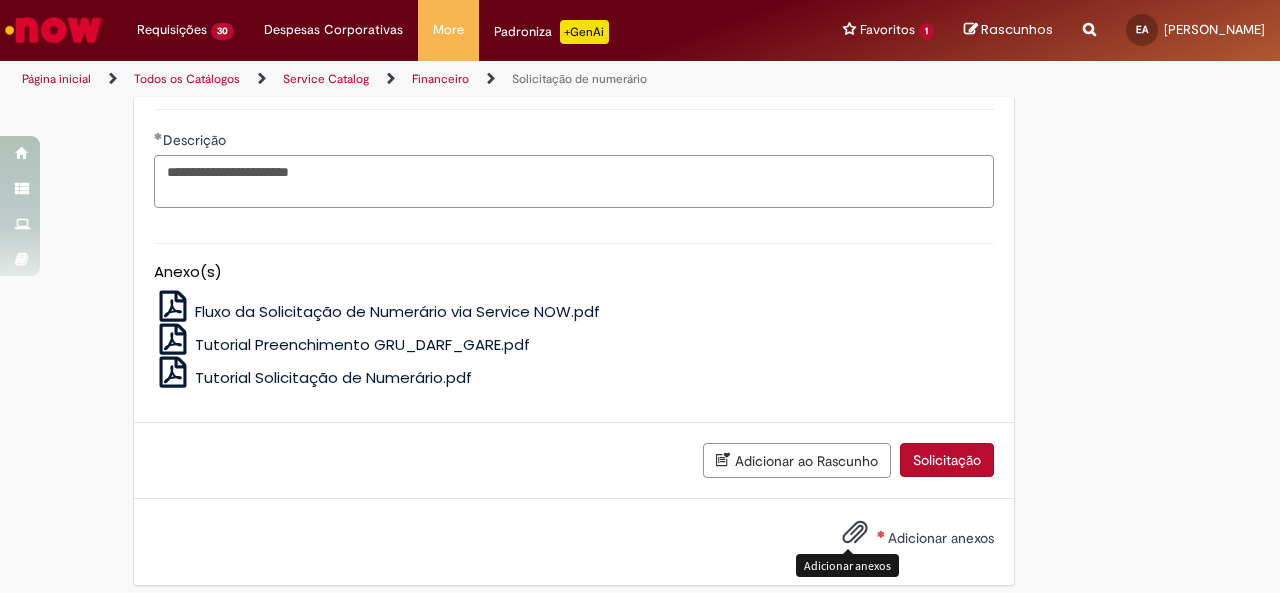 type on "**********" 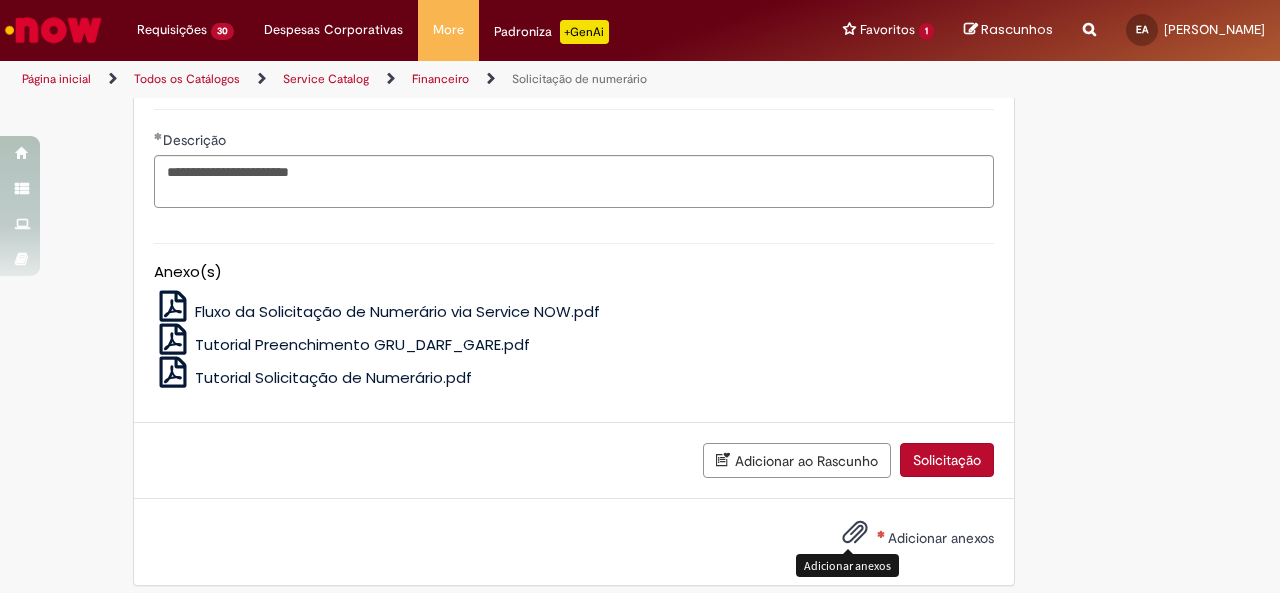 click at bounding box center [855, 533] 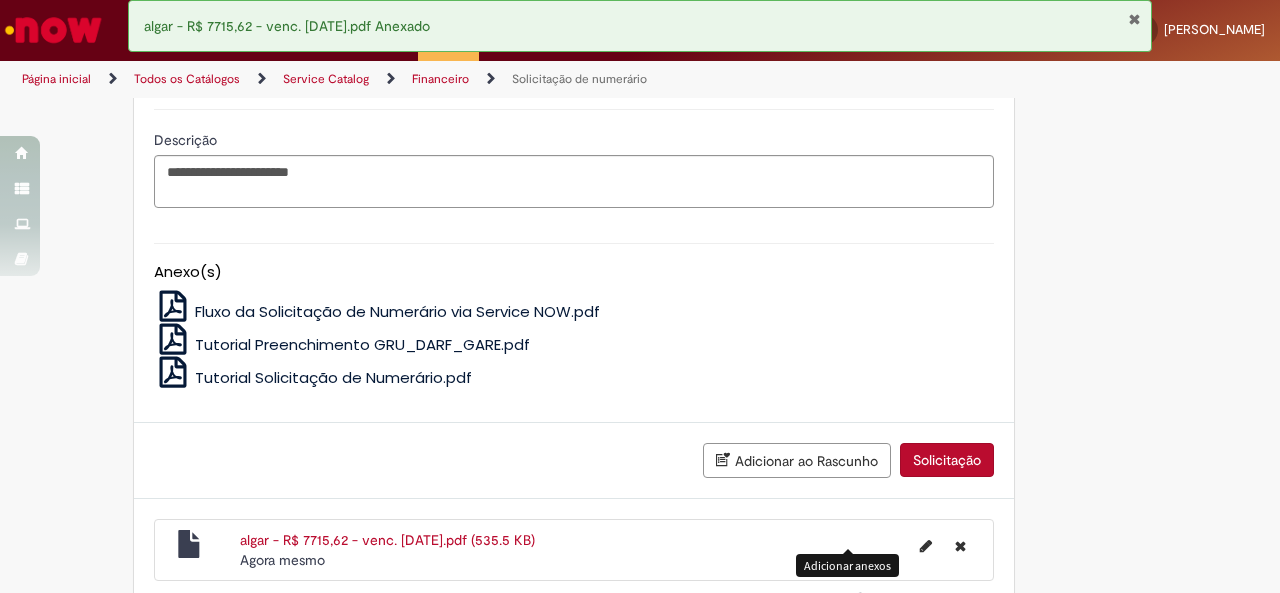 click on "Solicitação" at bounding box center (947, 460) 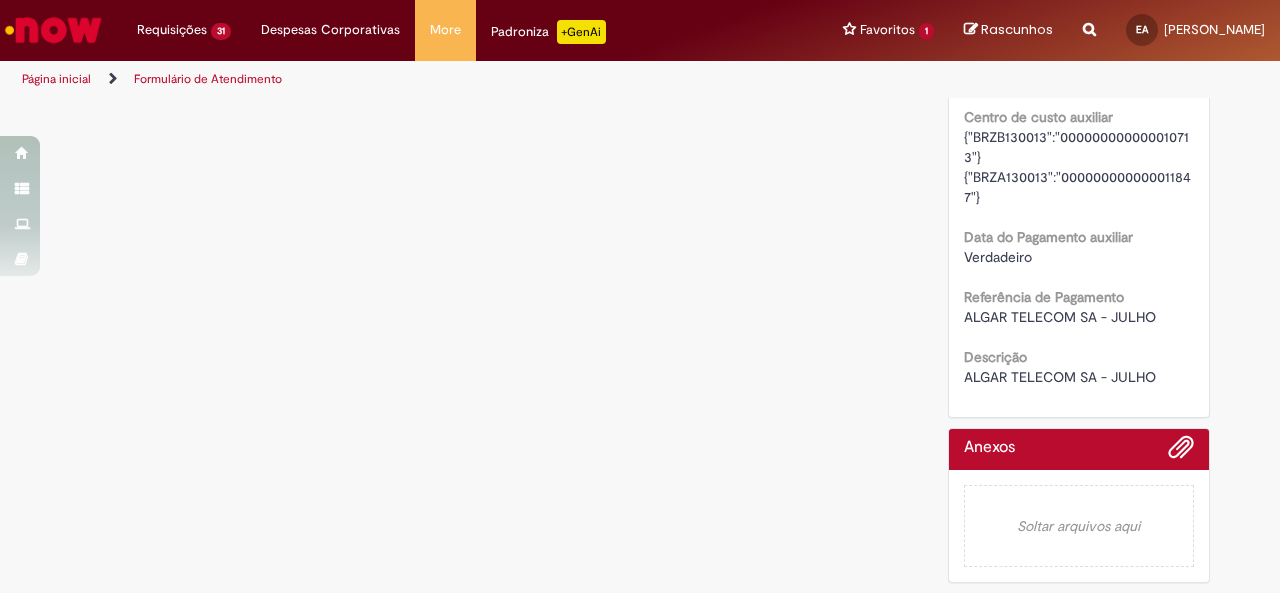 scroll, scrollTop: 0, scrollLeft: 0, axis: both 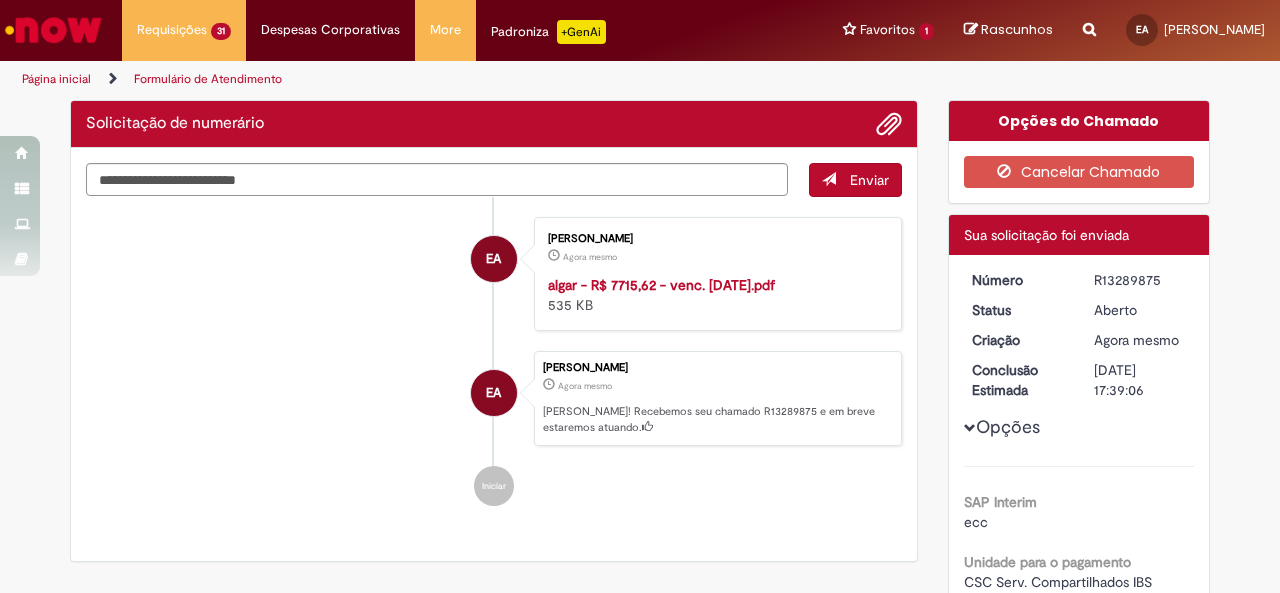 click on "R13289875" at bounding box center (1140, 280) 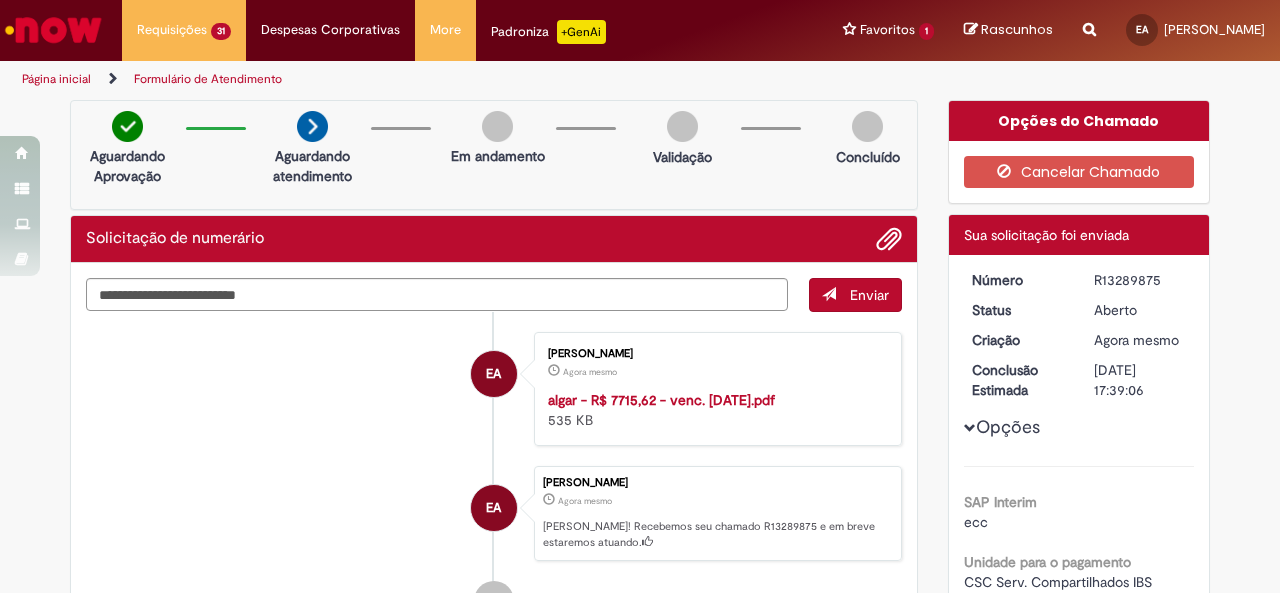 click on "R13289875" at bounding box center [1140, 280] 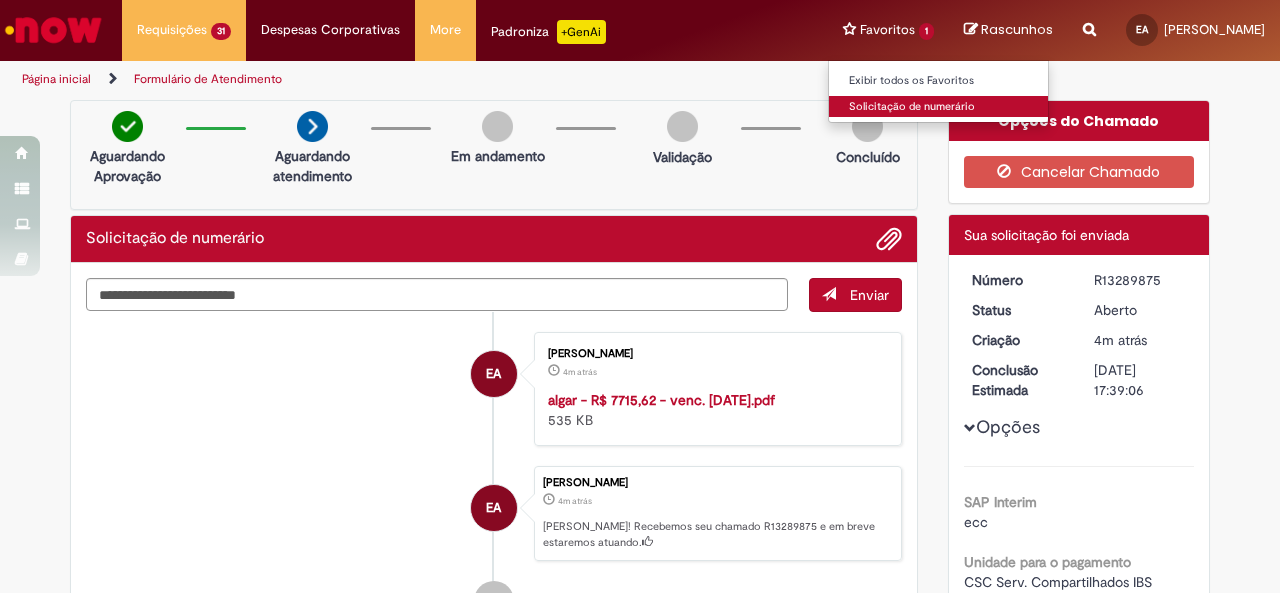 click on "Solicitação de numerário" at bounding box center [939, 107] 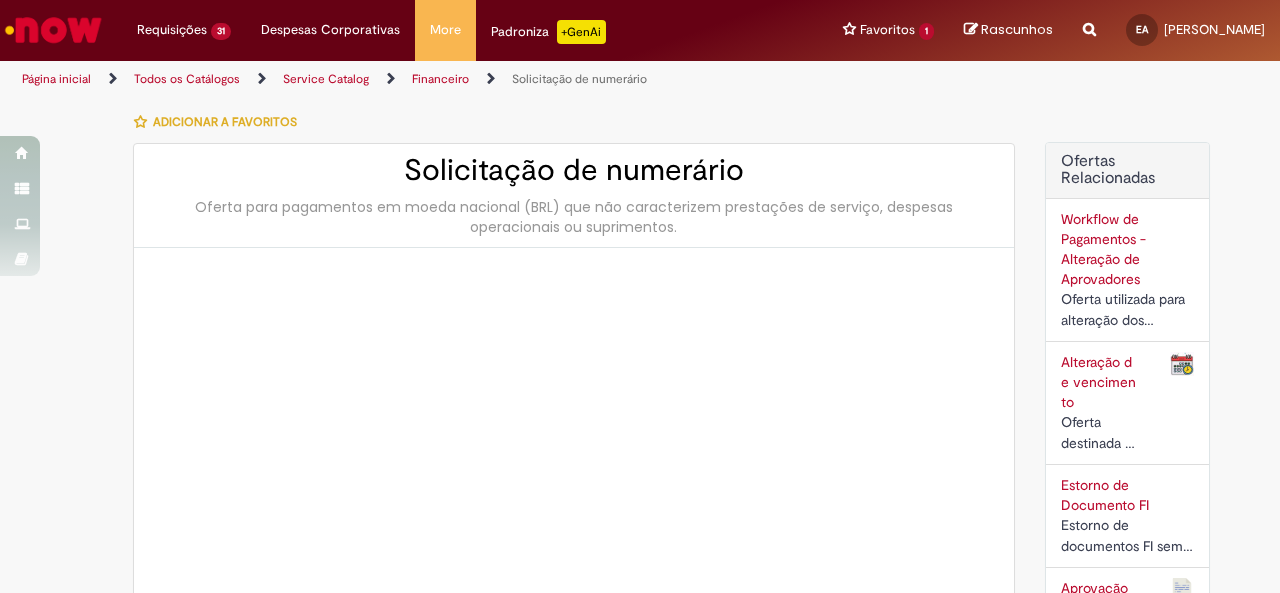 type on "**********" 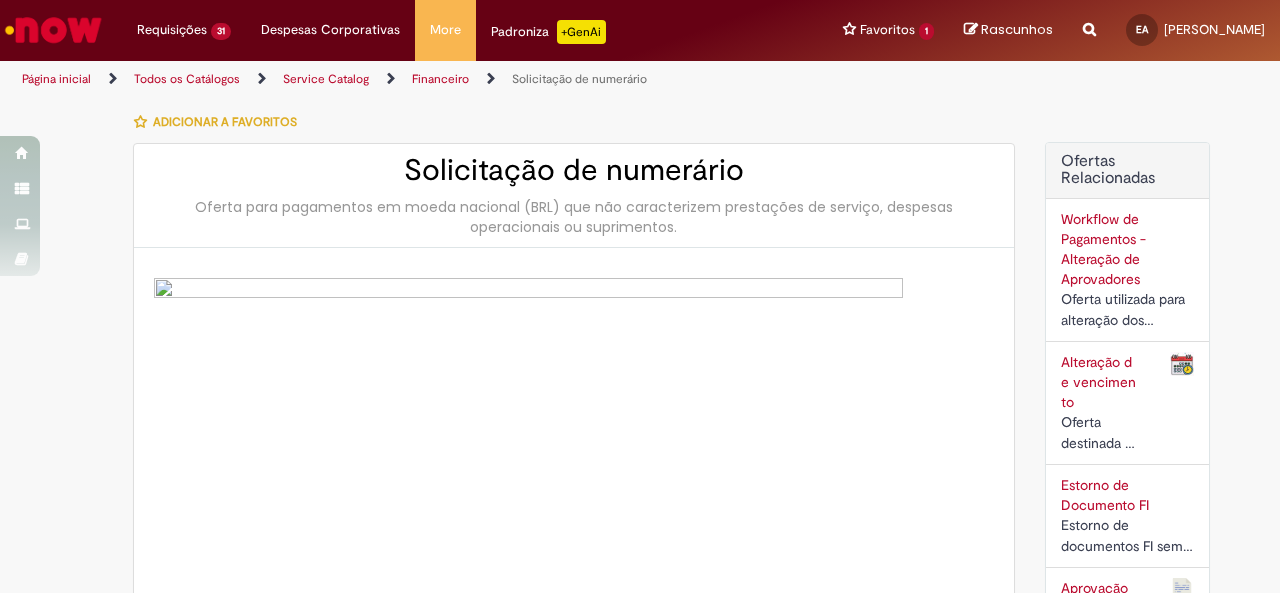type on "**********" 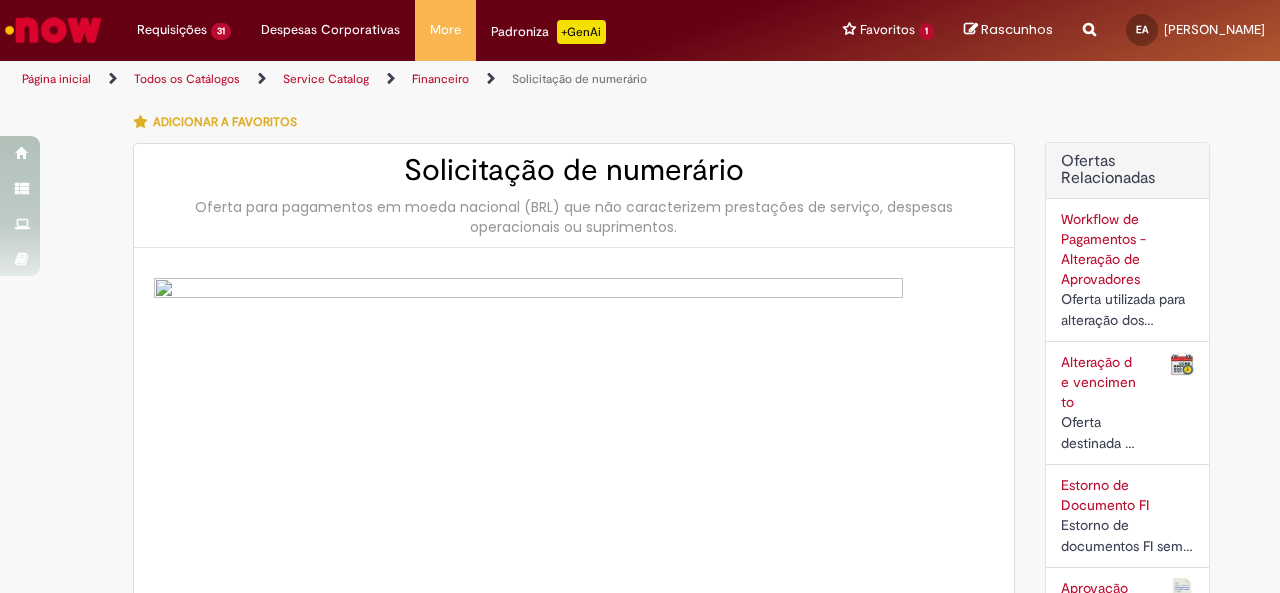 type on "**********" 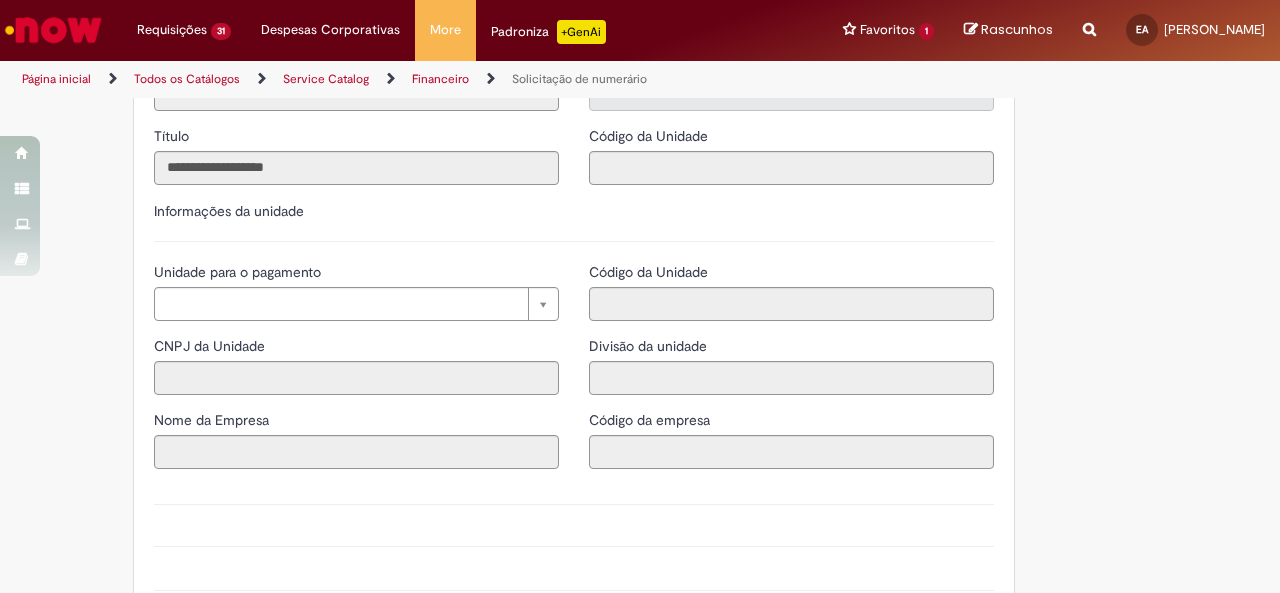 scroll, scrollTop: 2000, scrollLeft: 0, axis: vertical 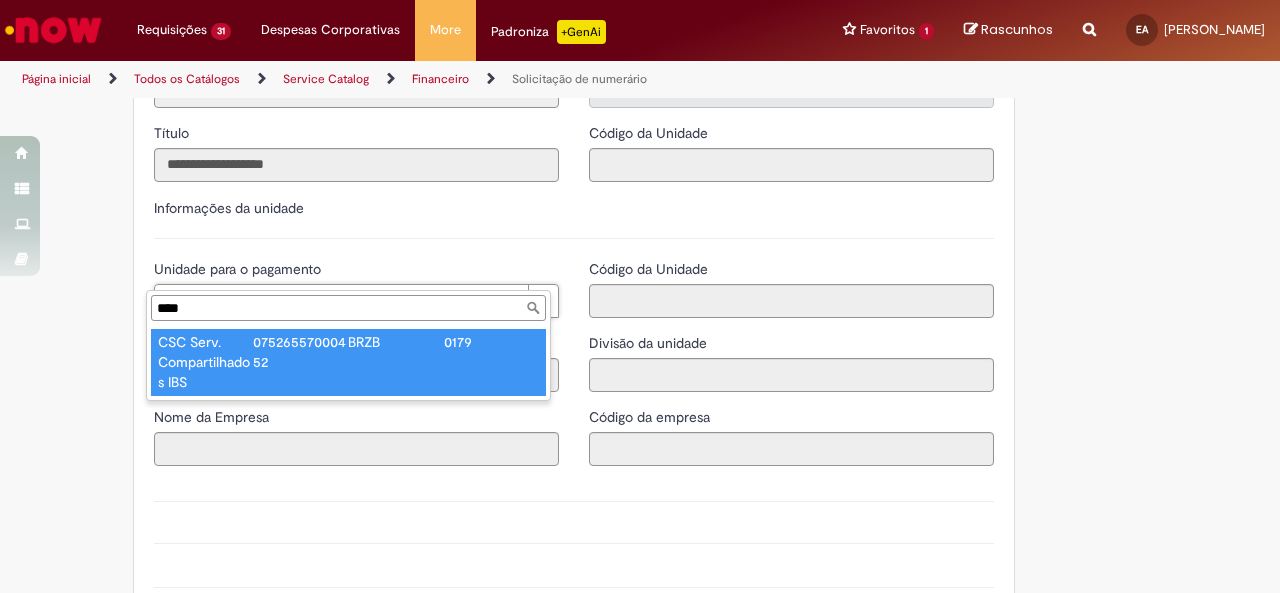 type on "****" 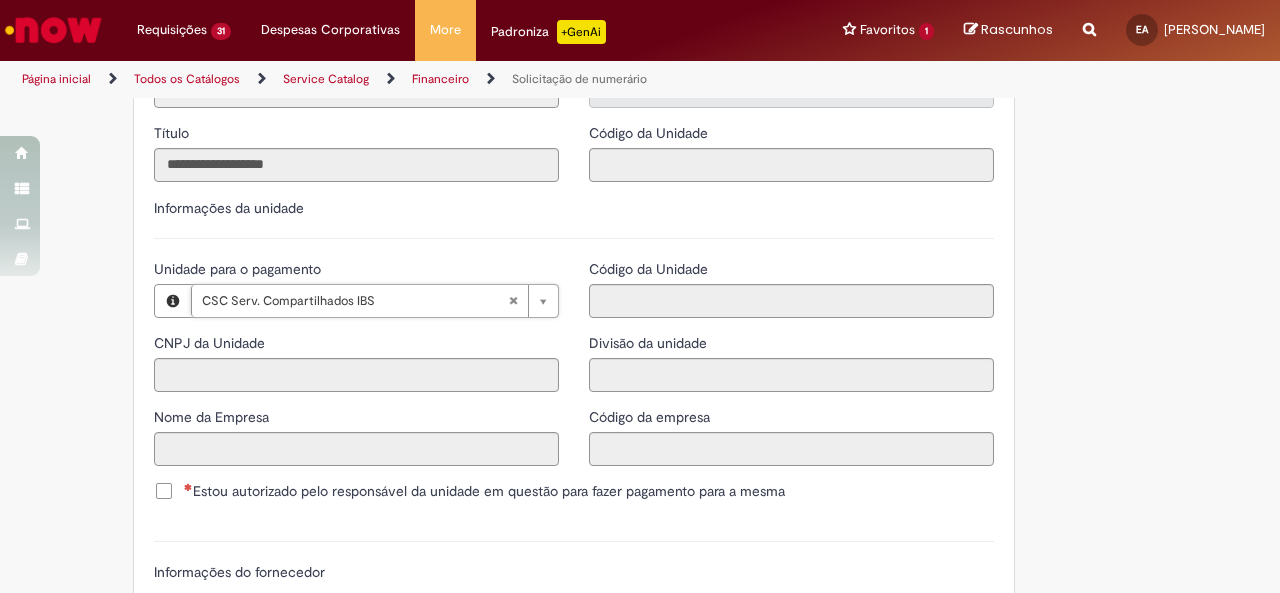 type on "**********" 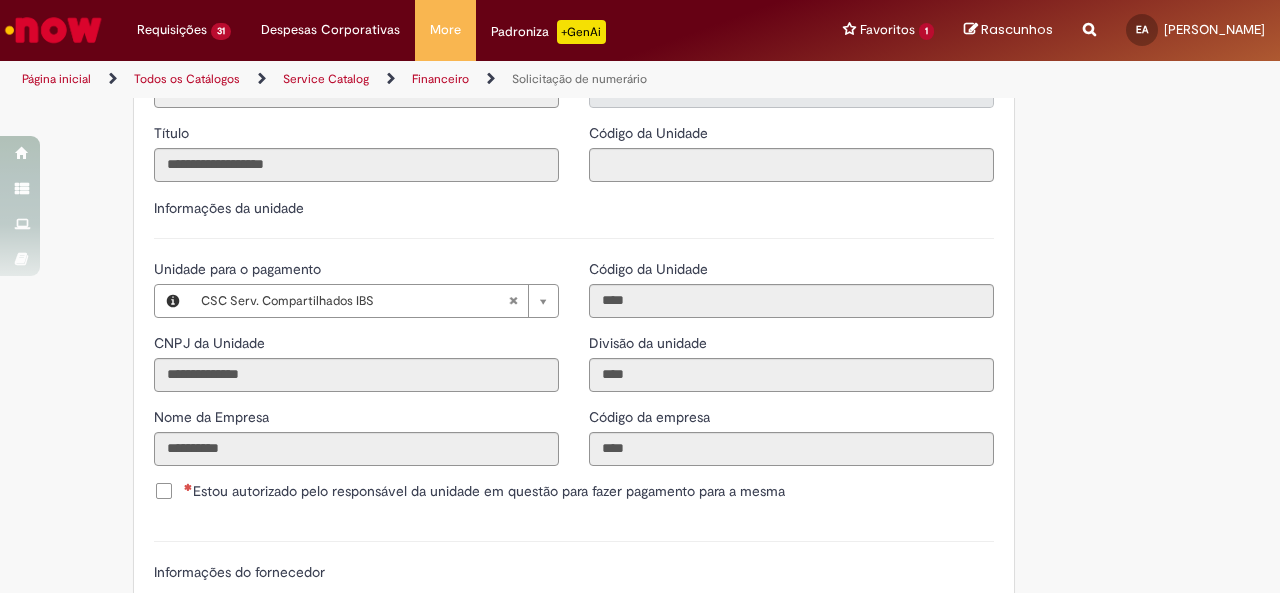 click on "Estou autorizado pelo responsável da unidade em questão para fazer pagamento para a mesma" at bounding box center [484, 491] 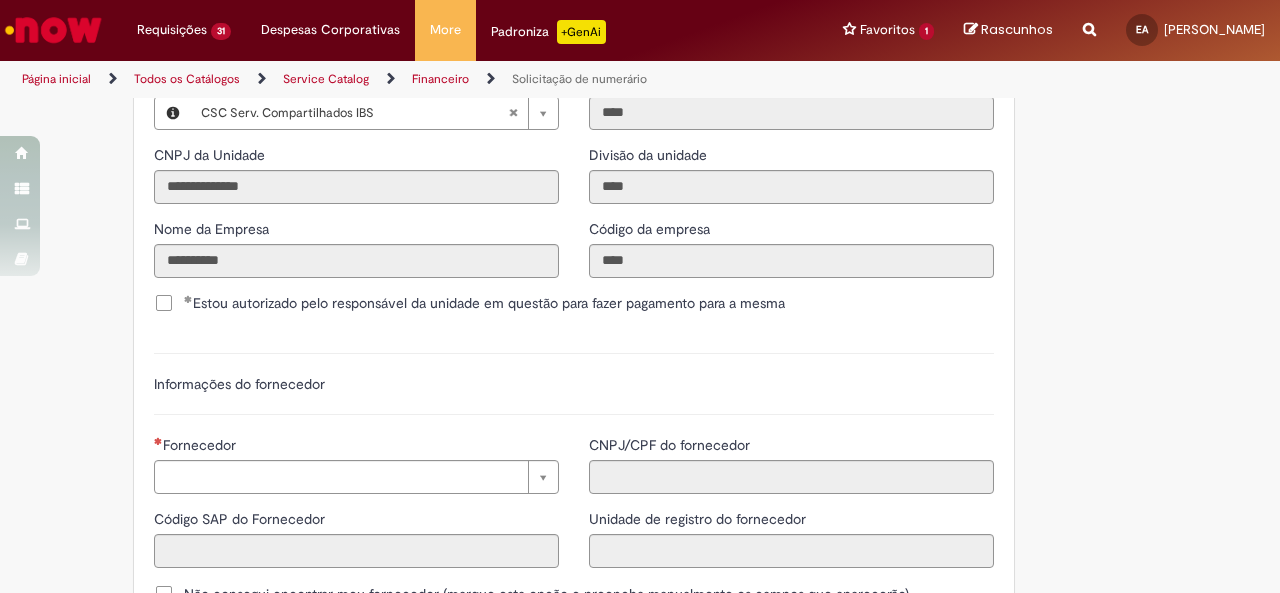 scroll, scrollTop: 2300, scrollLeft: 0, axis: vertical 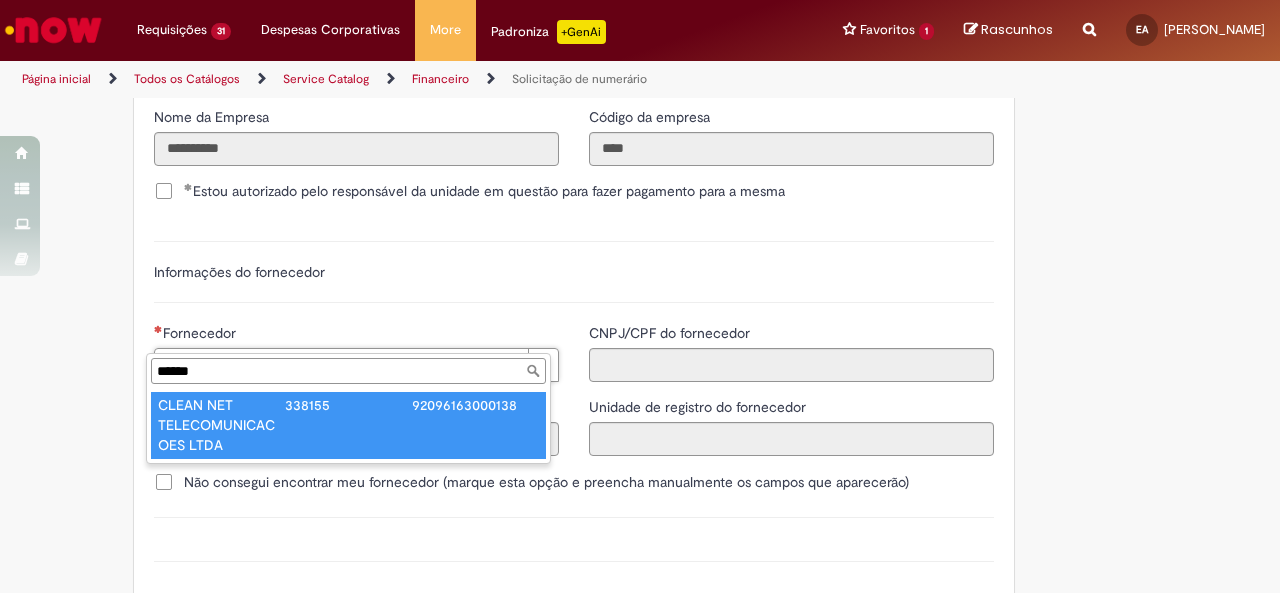 type on "******" 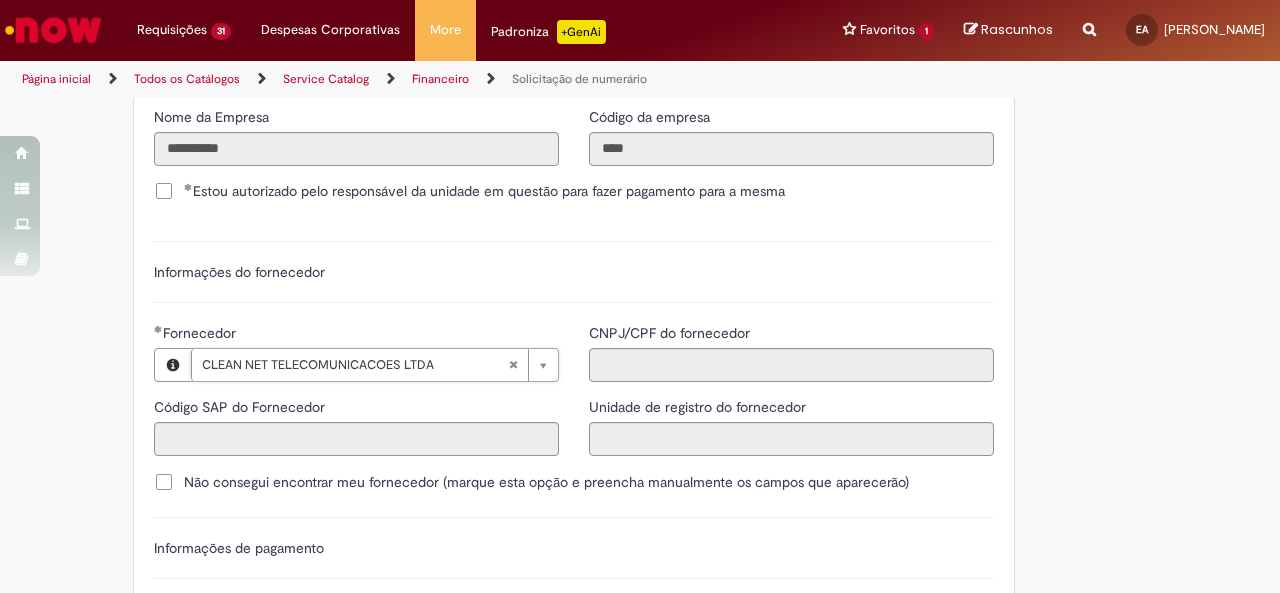 type on "******" 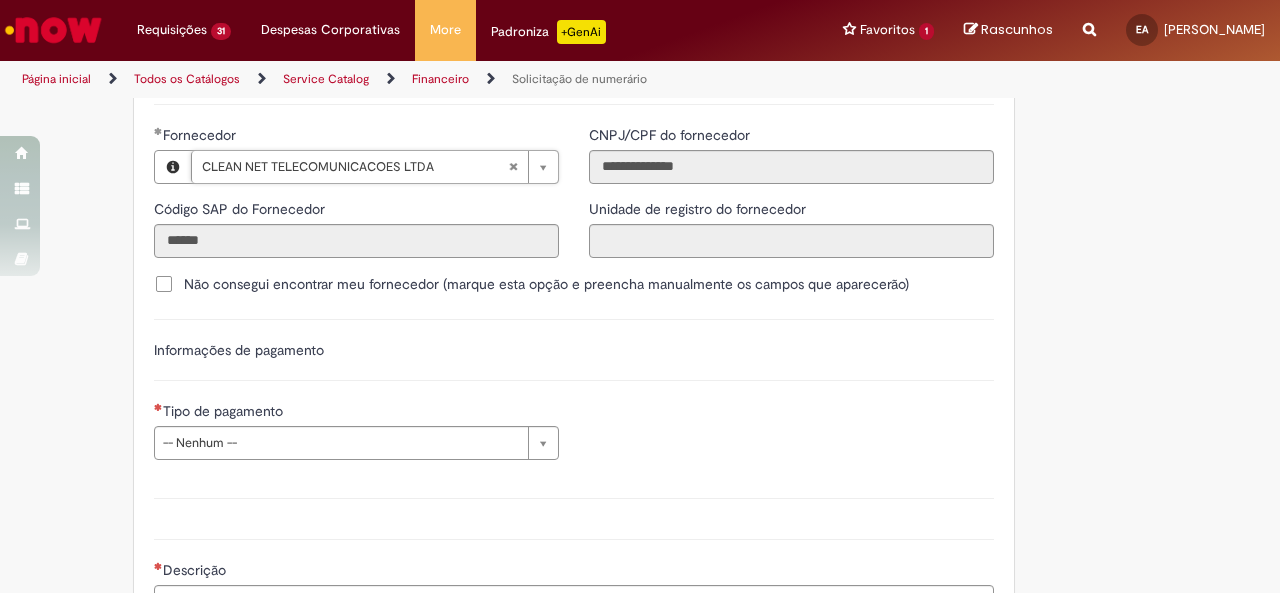 scroll, scrollTop: 2600, scrollLeft: 0, axis: vertical 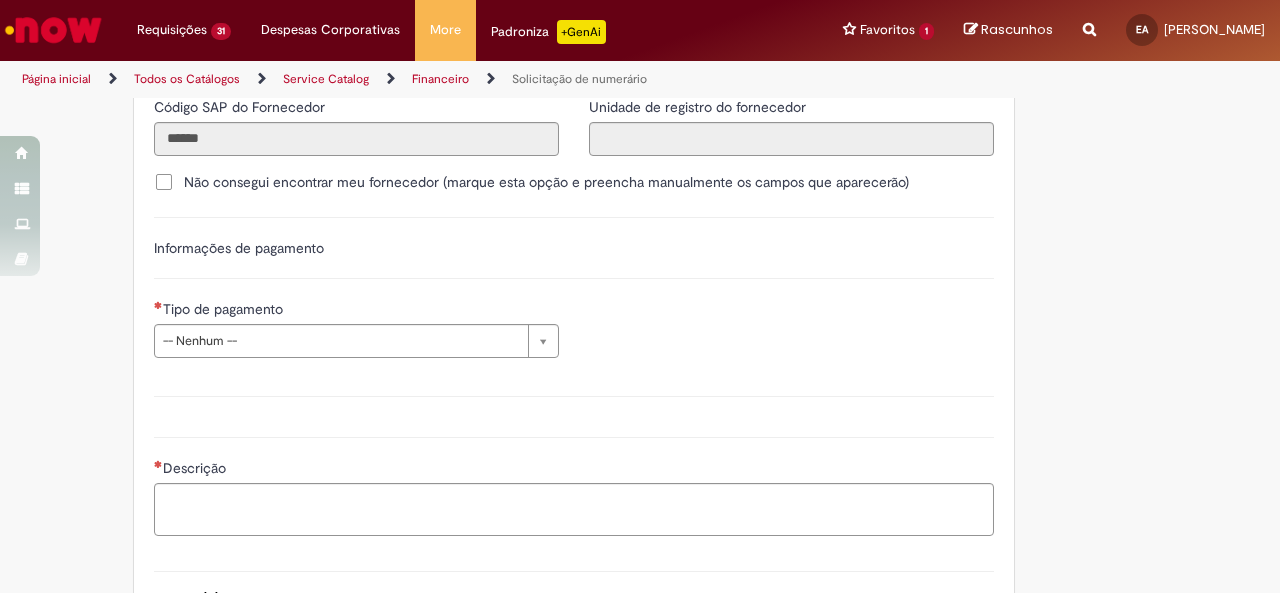 drag, startPoint x: 333, startPoint y: 311, endPoint x: 333, endPoint y: 326, distance: 15 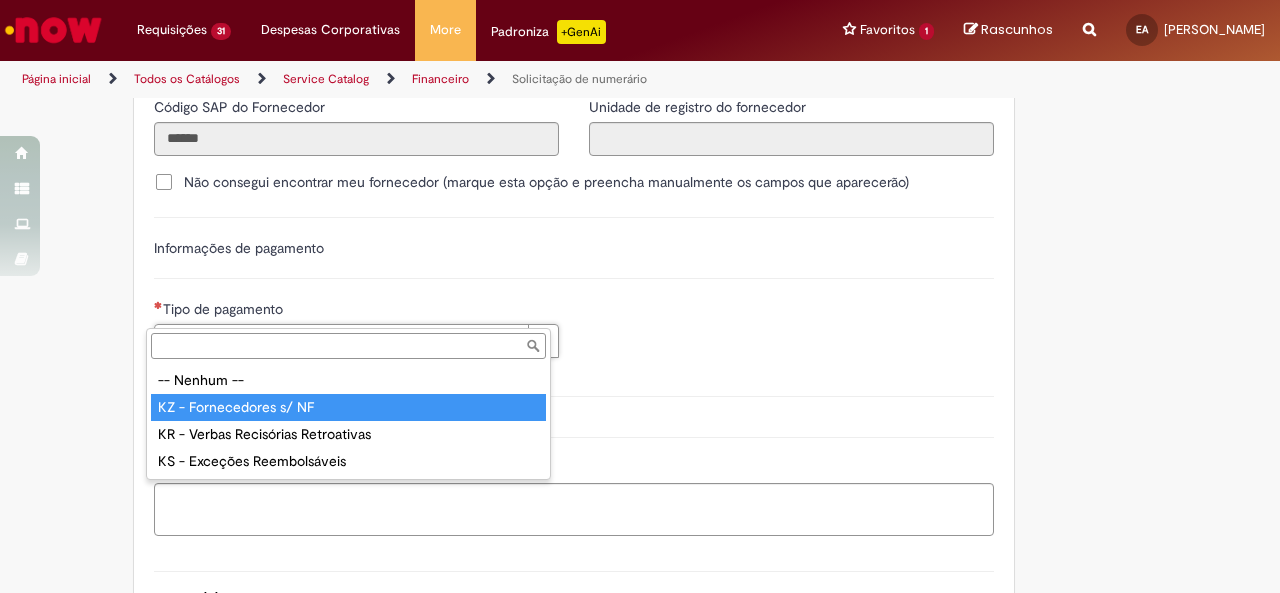 type on "**********" 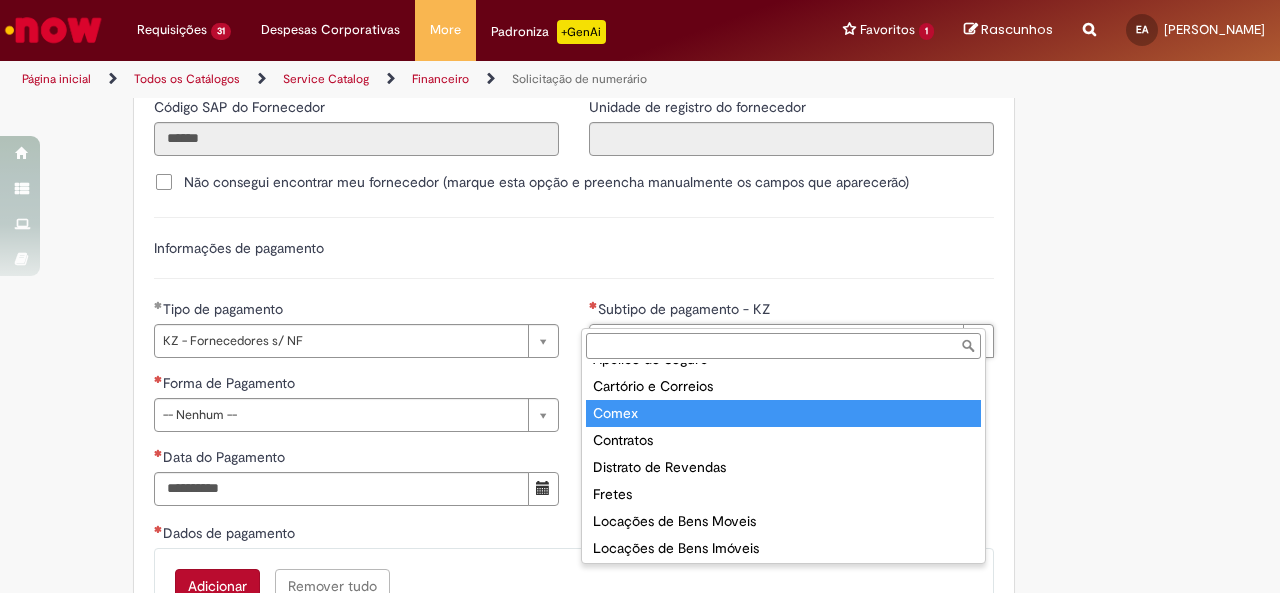scroll, scrollTop: 266, scrollLeft: 0, axis: vertical 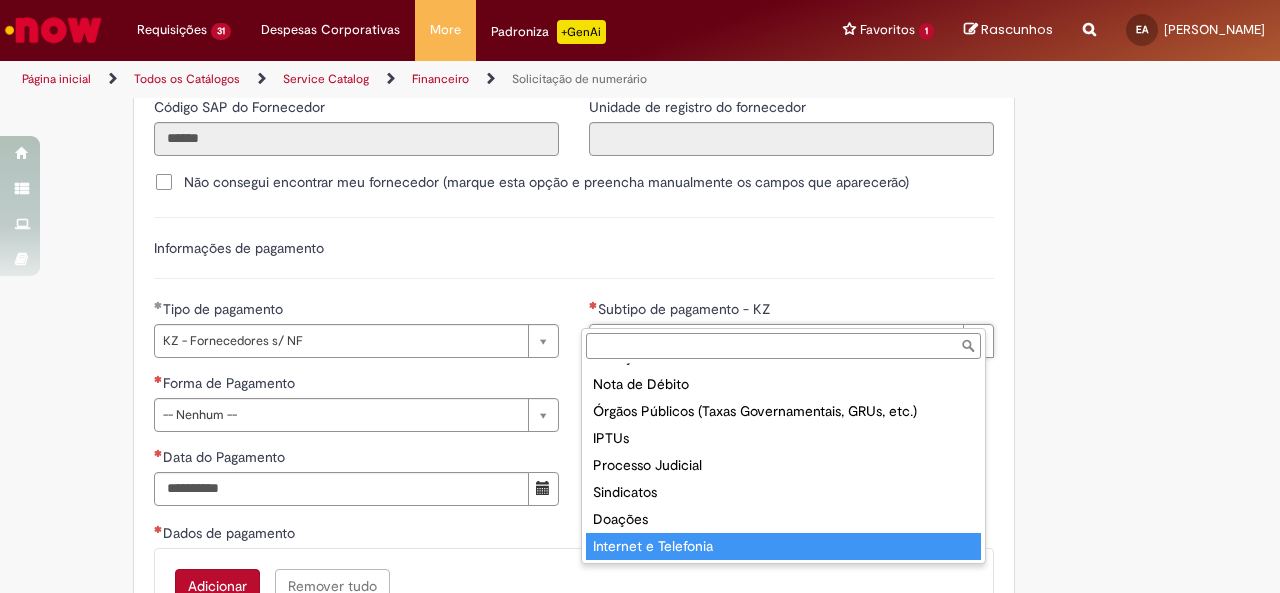 type on "**********" 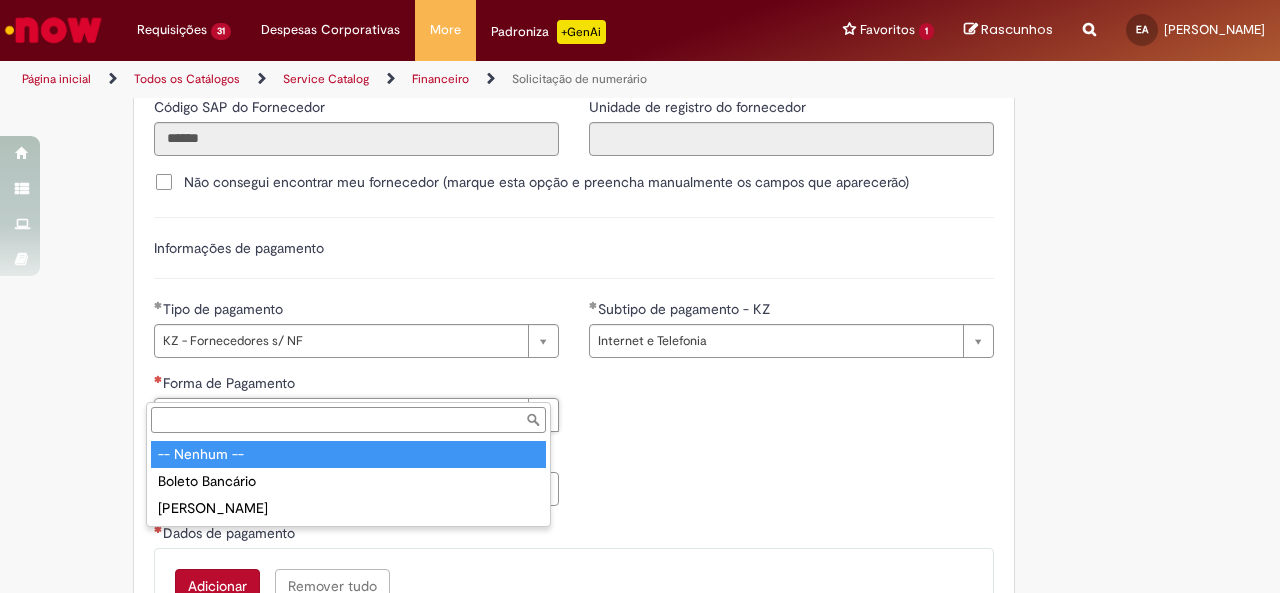 drag, startPoint x: 426, startPoint y: 388, endPoint x: 397, endPoint y: 431, distance: 51.86521 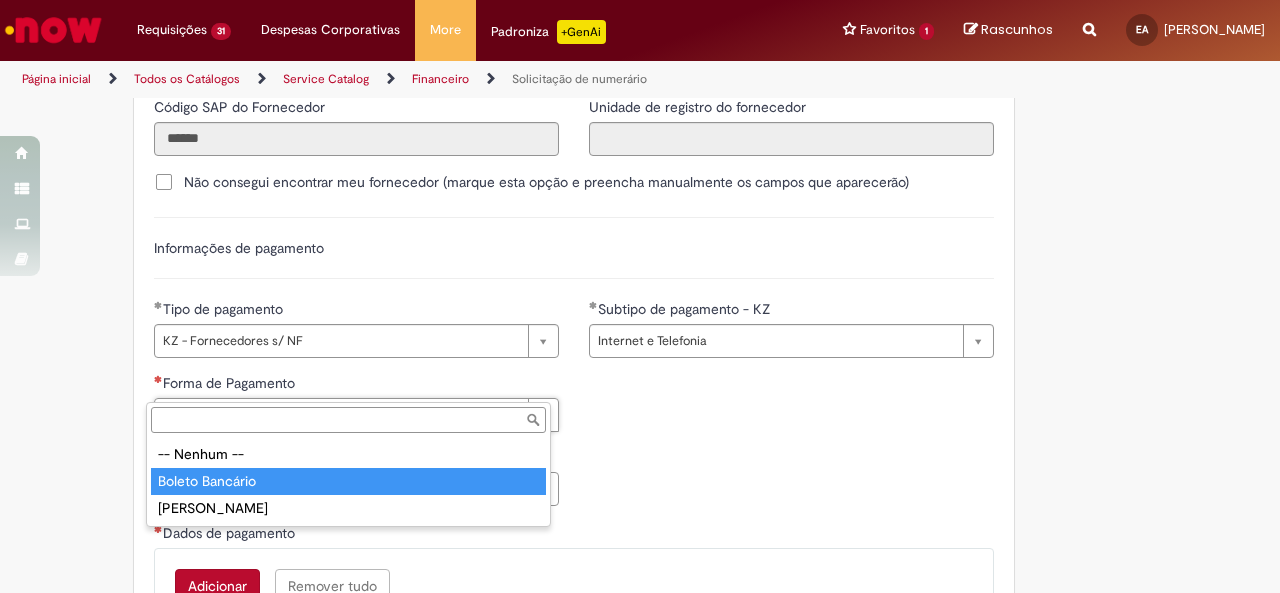 type on "**********" 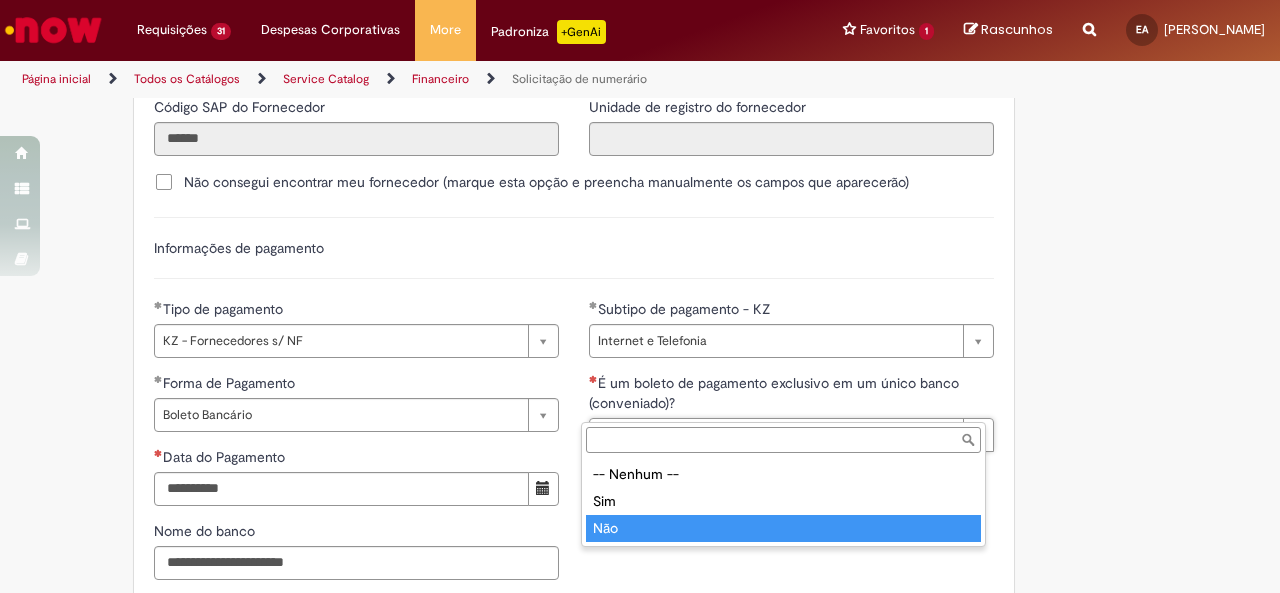 type on "***" 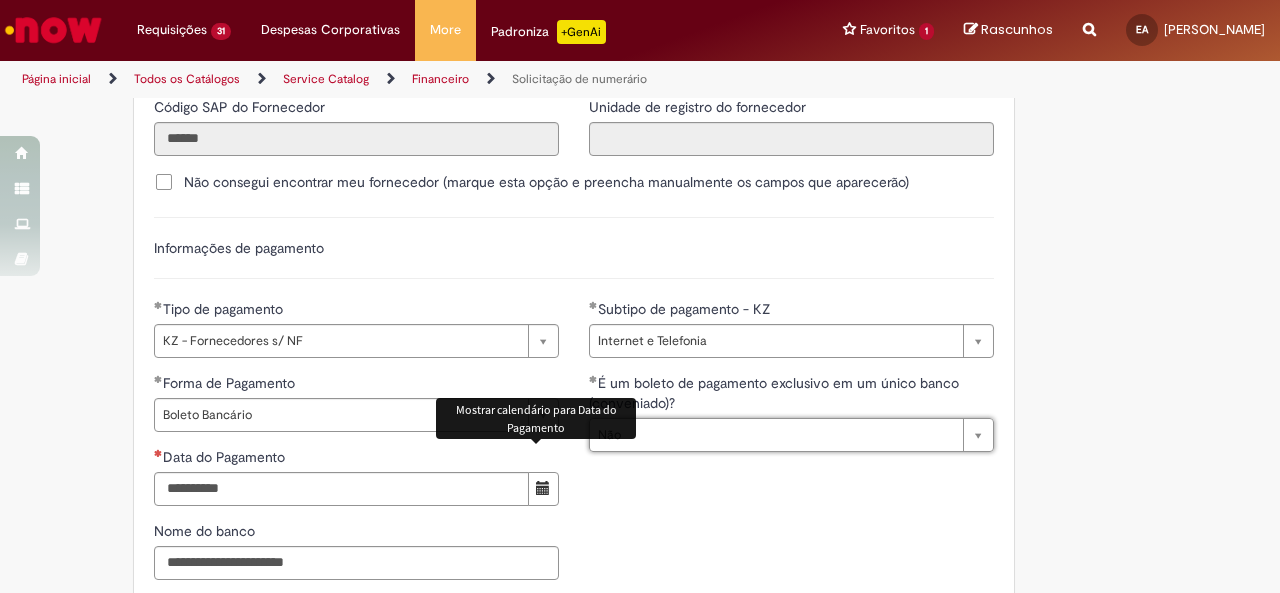 click at bounding box center (543, 488) 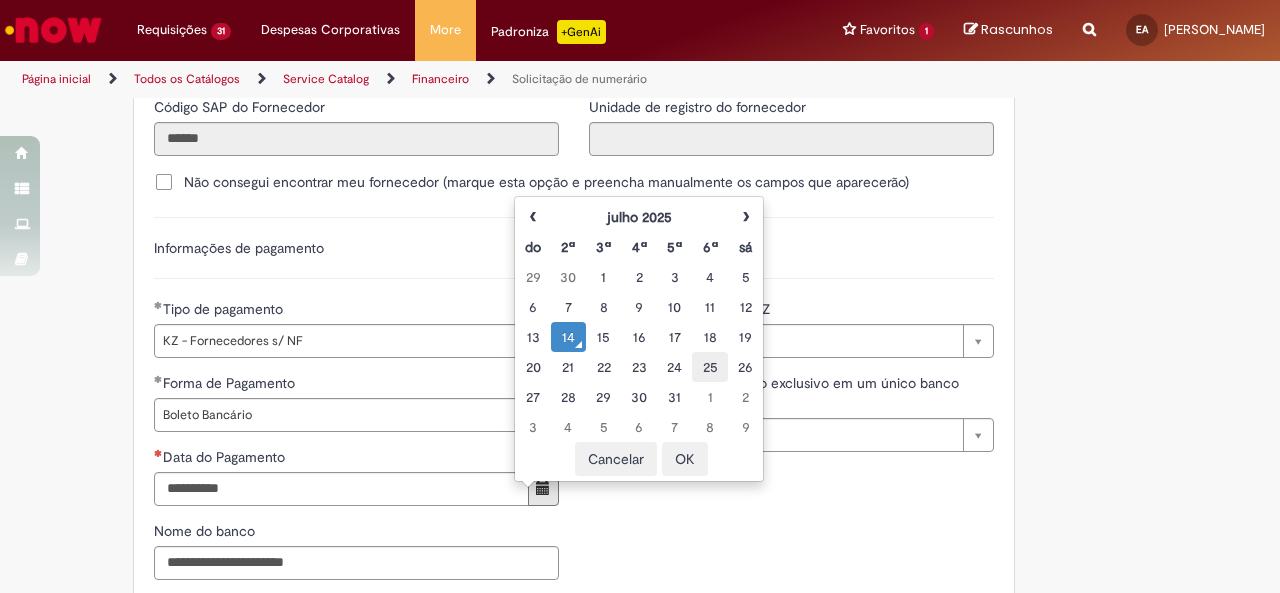 click on "25" at bounding box center [709, 367] 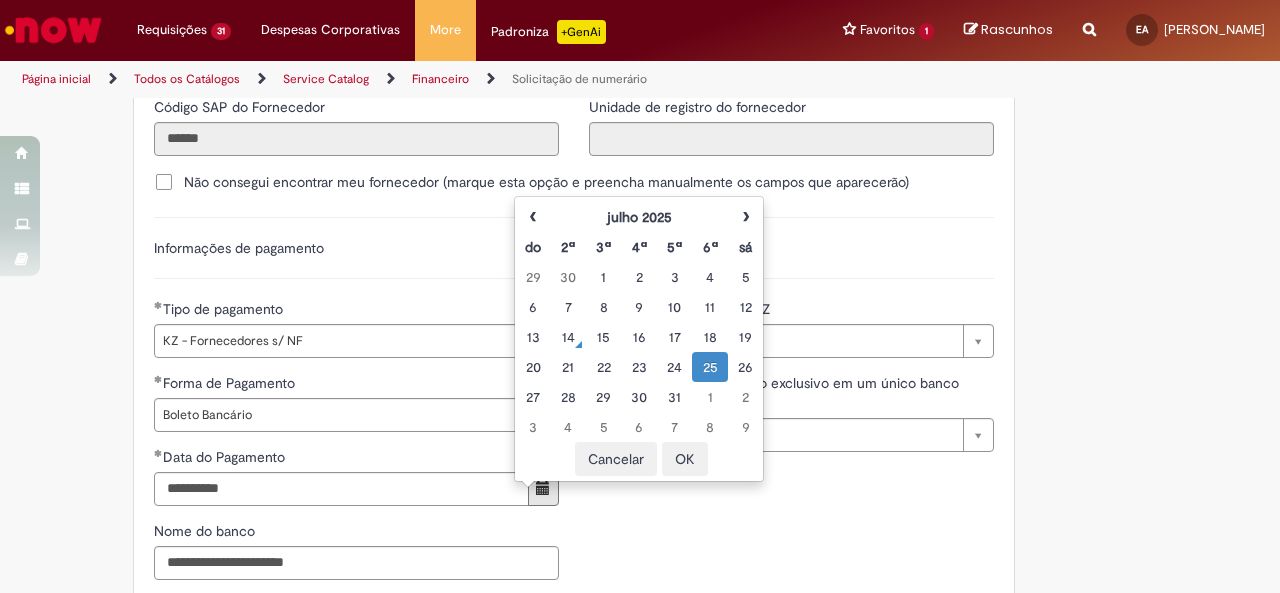 click on "**********" at bounding box center [574, 484] 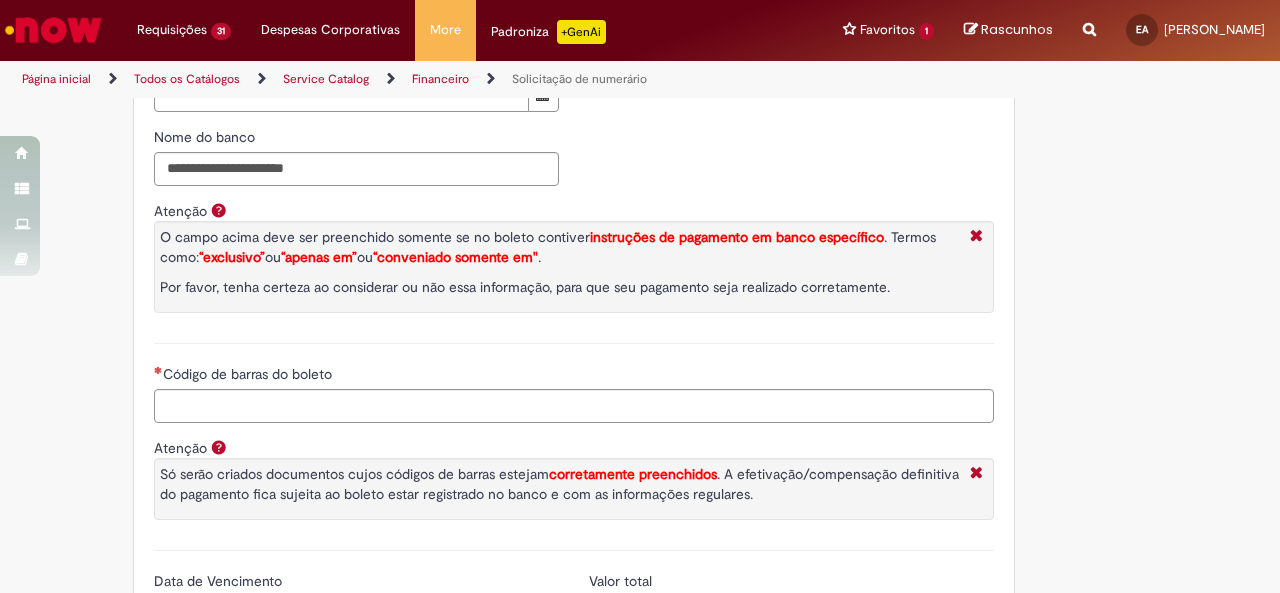 scroll, scrollTop: 3000, scrollLeft: 0, axis: vertical 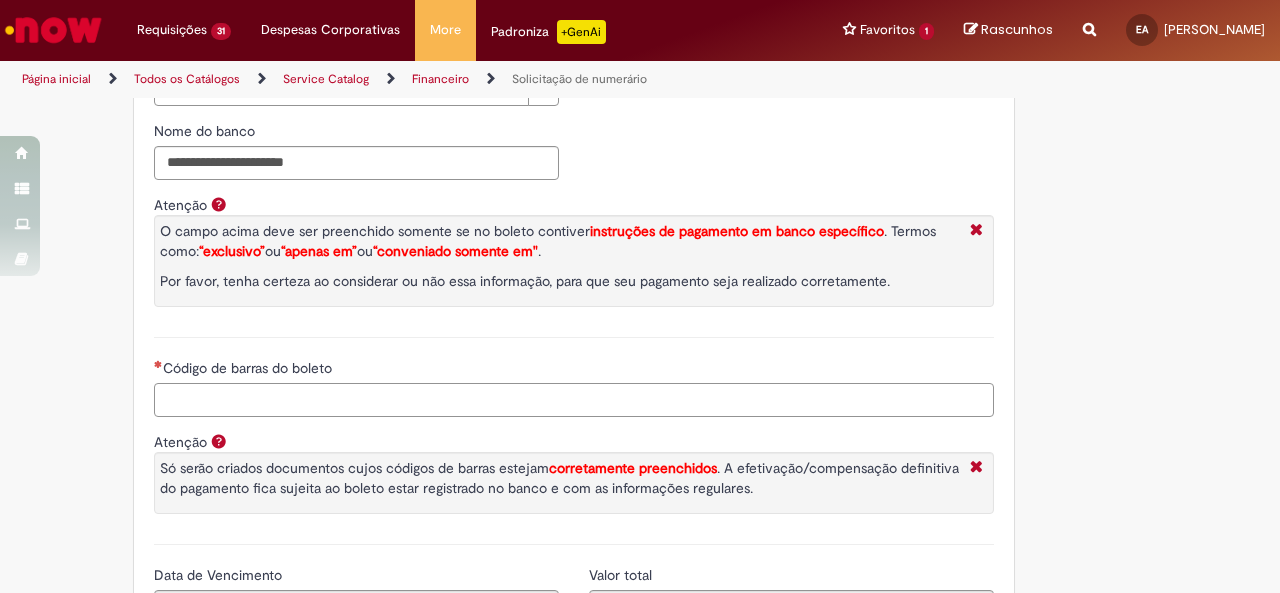 click on "Código de barras do boleto" at bounding box center [574, 400] 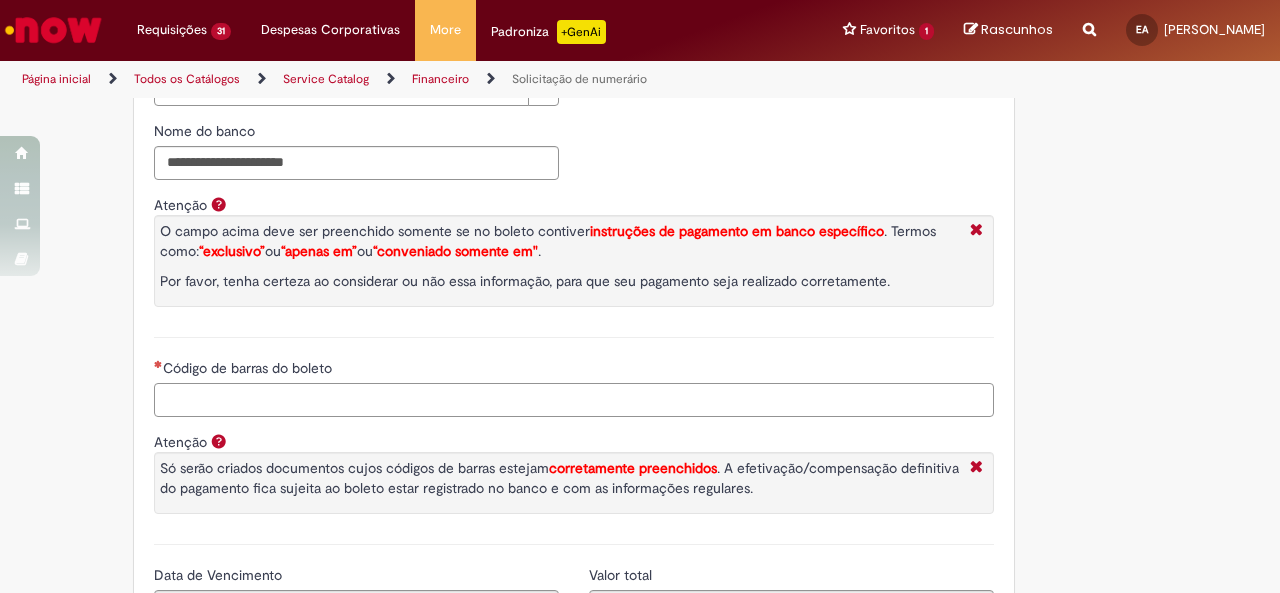 paste on "**********" 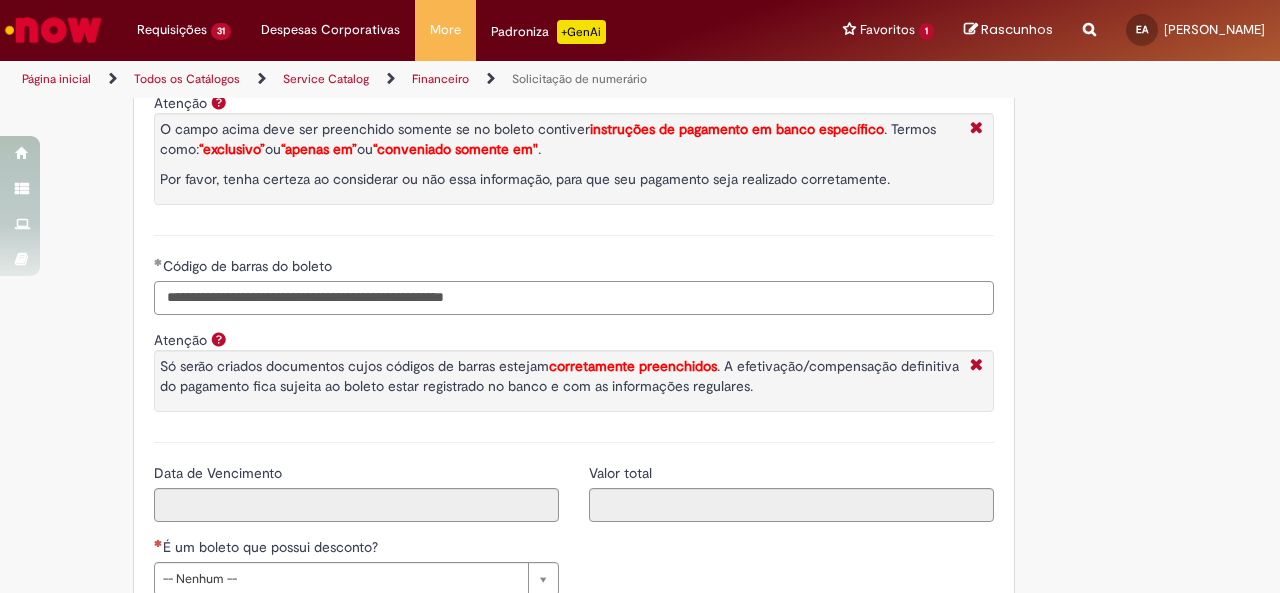 scroll, scrollTop: 3200, scrollLeft: 0, axis: vertical 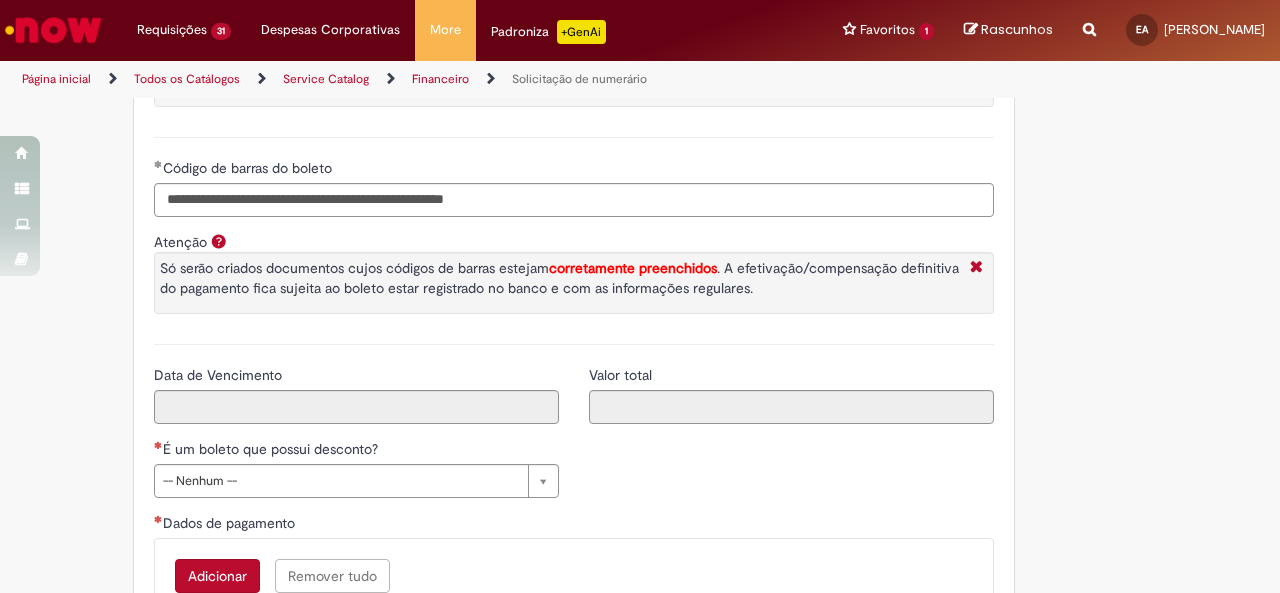 type on "**********" 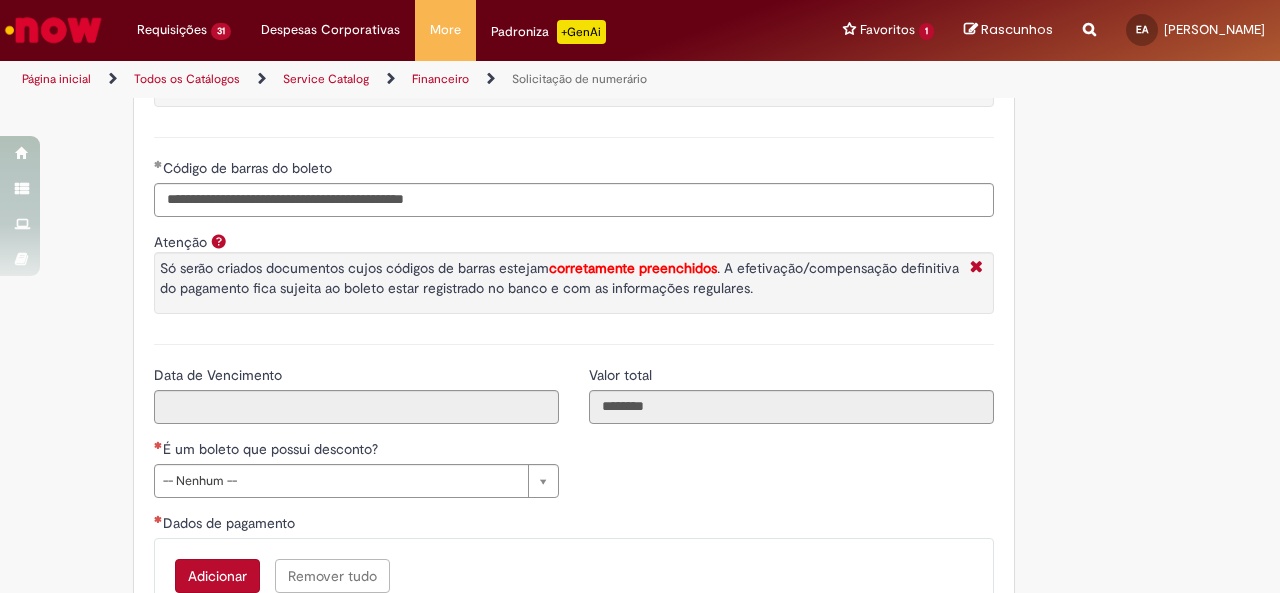 click on "É um boleto que possui desconto?" at bounding box center [356, 451] 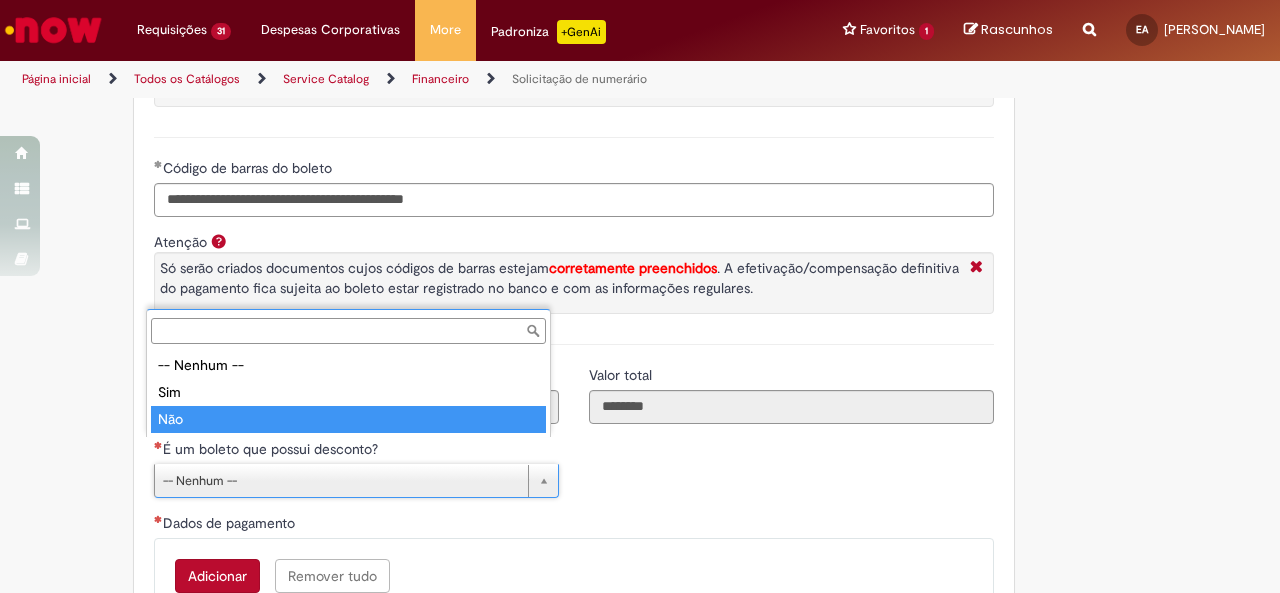 type on "***" 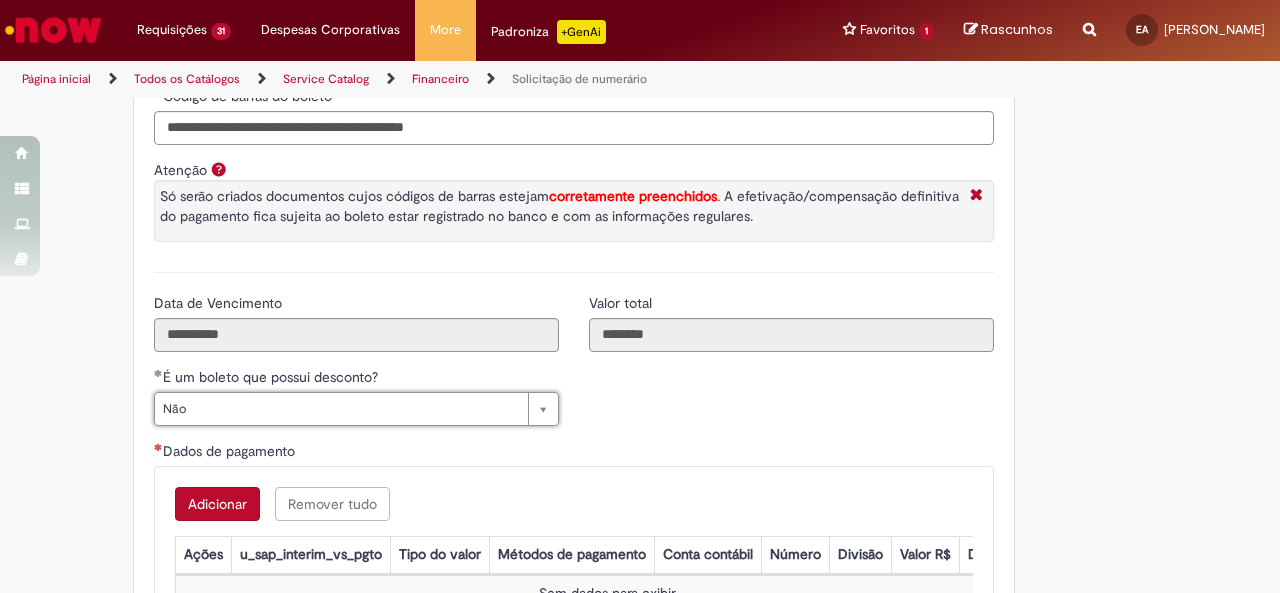 scroll, scrollTop: 3400, scrollLeft: 0, axis: vertical 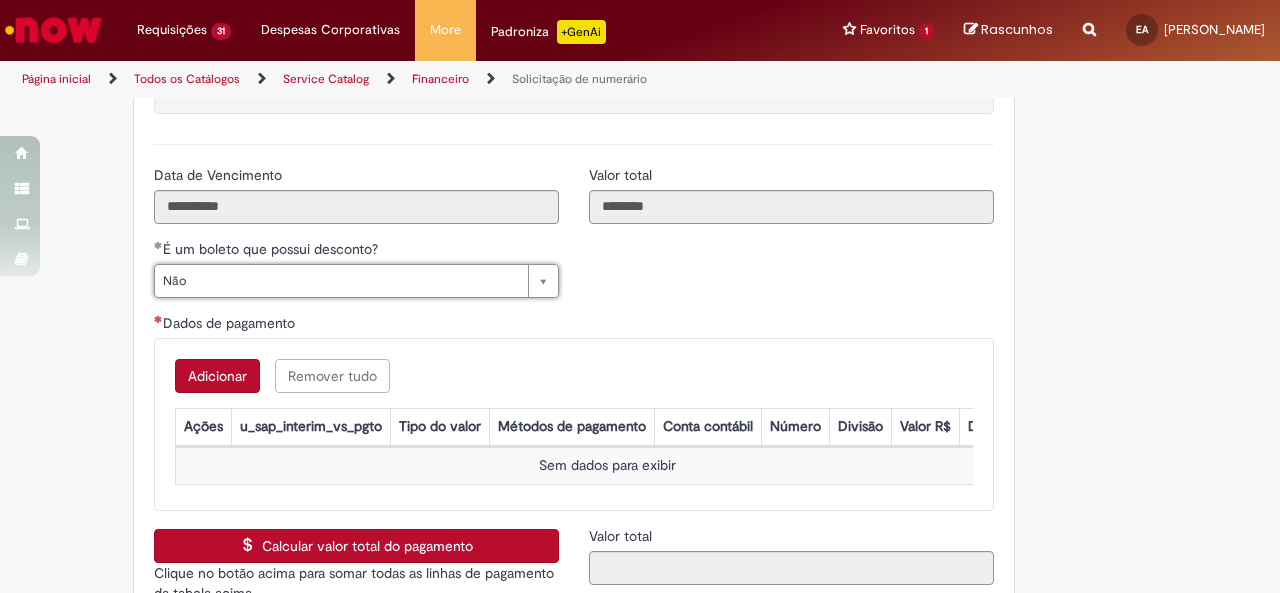 click on "Adicionar" at bounding box center [217, 376] 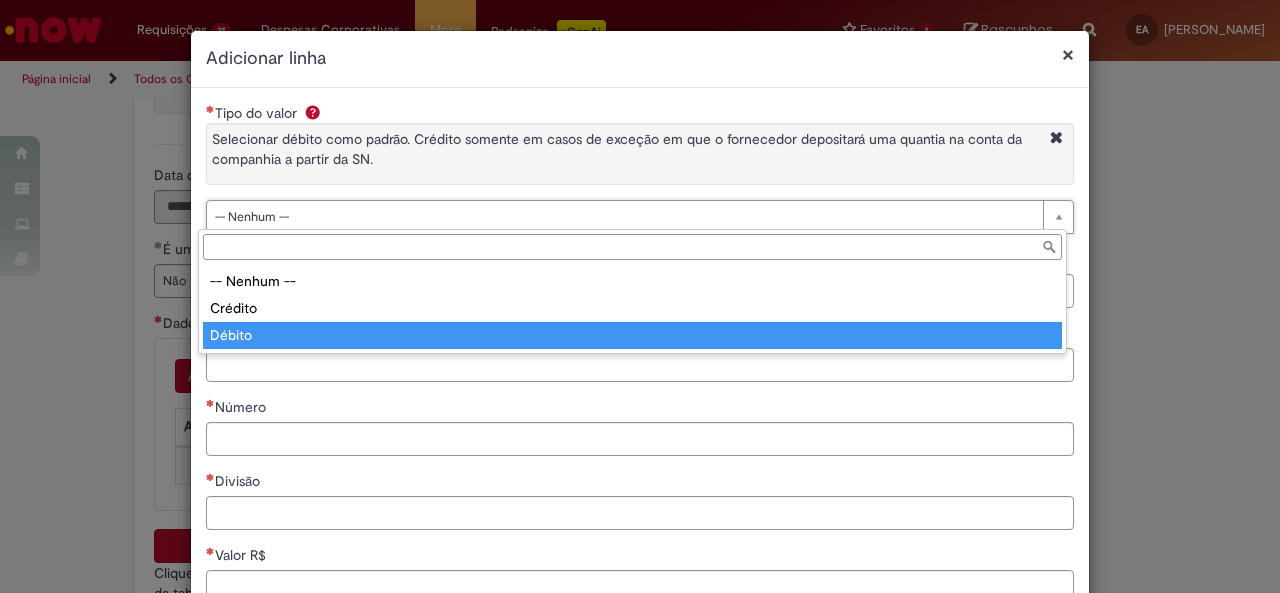 type on "******" 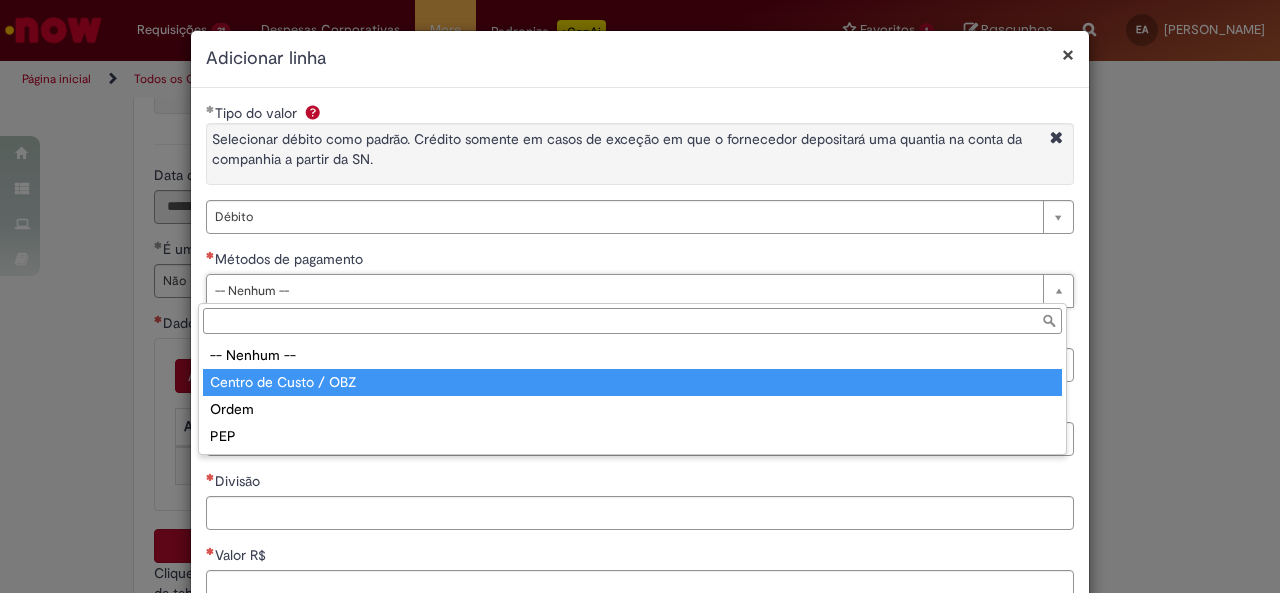 type on "**********" 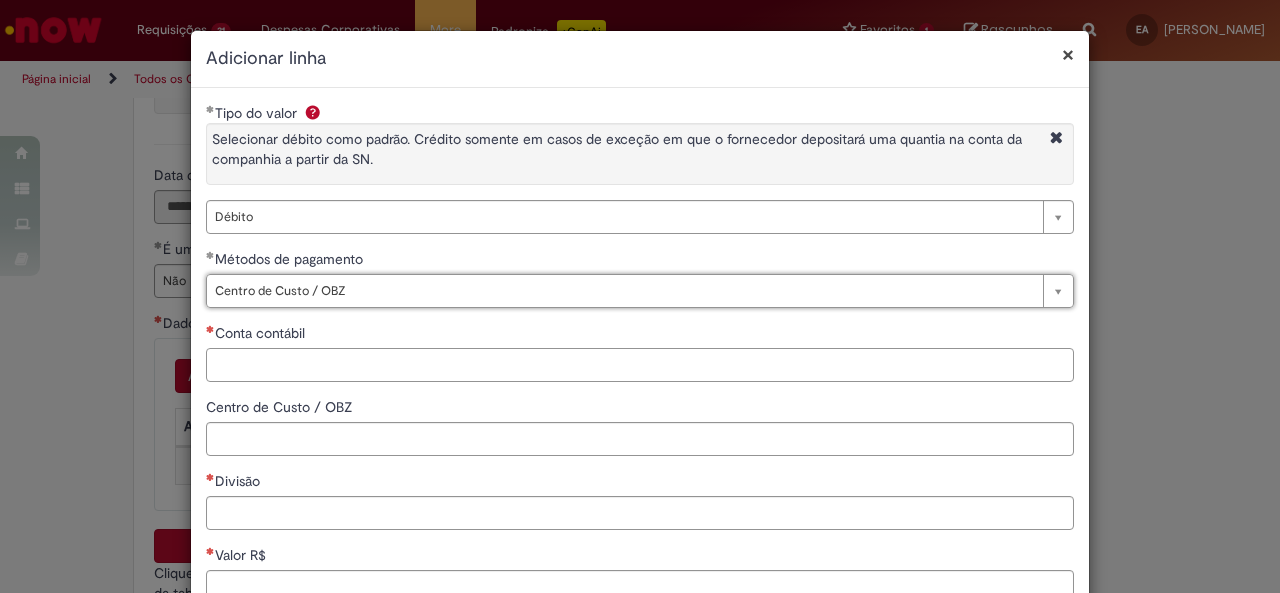 click on "Conta contábil" at bounding box center [640, 365] 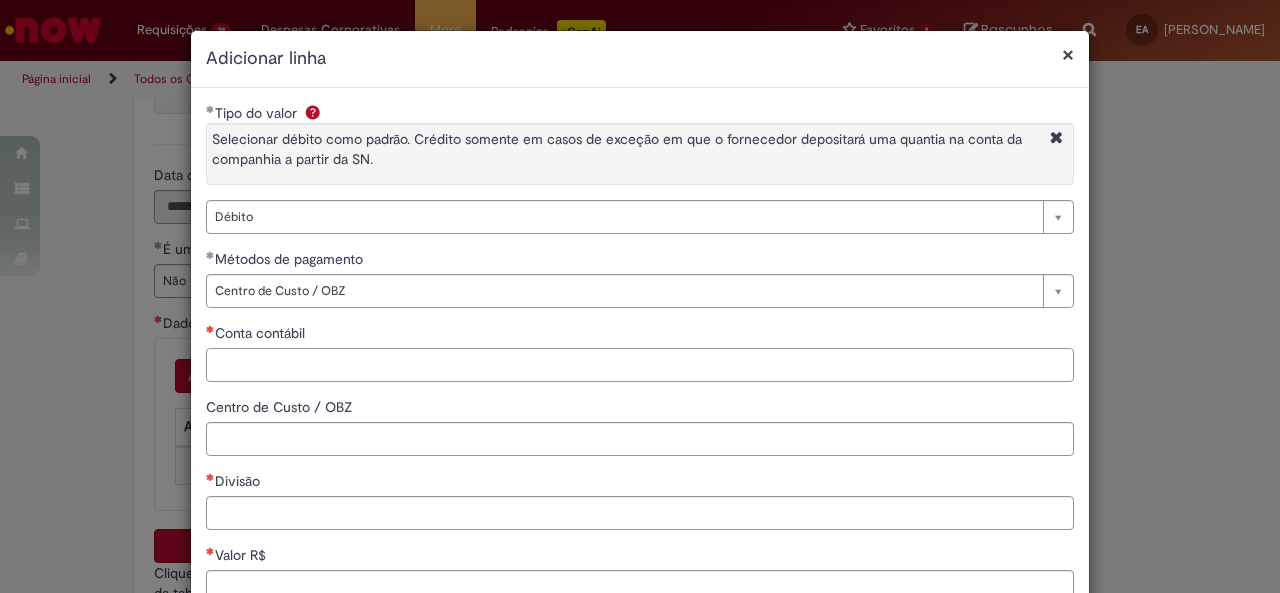 paste on "*******" 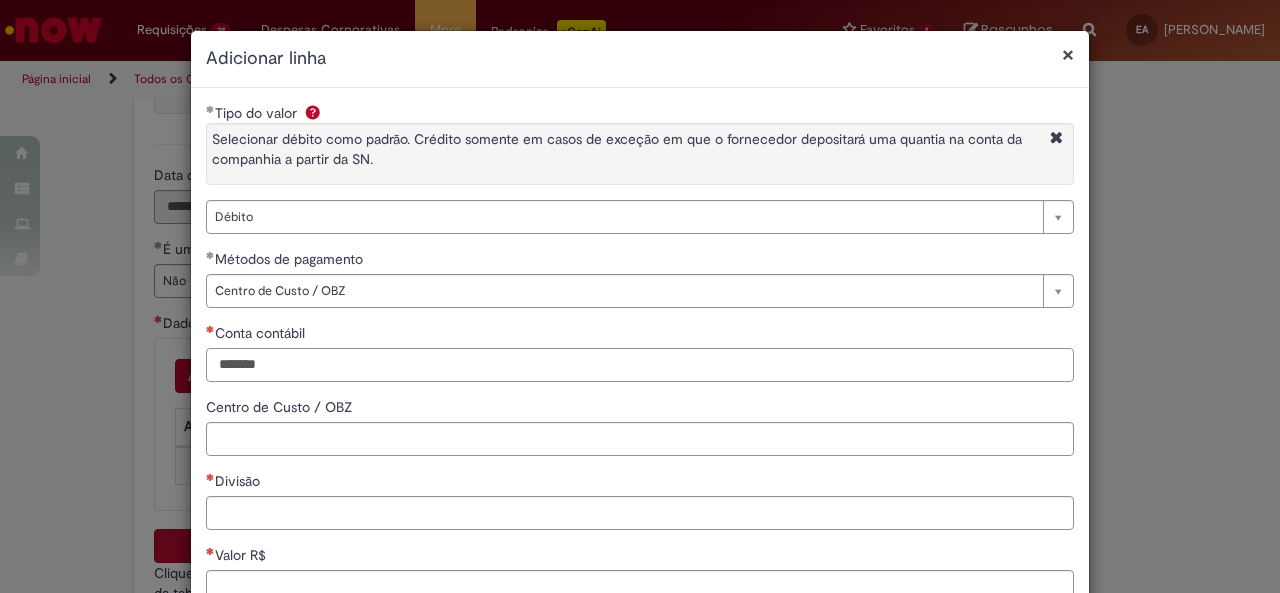 type on "*******" 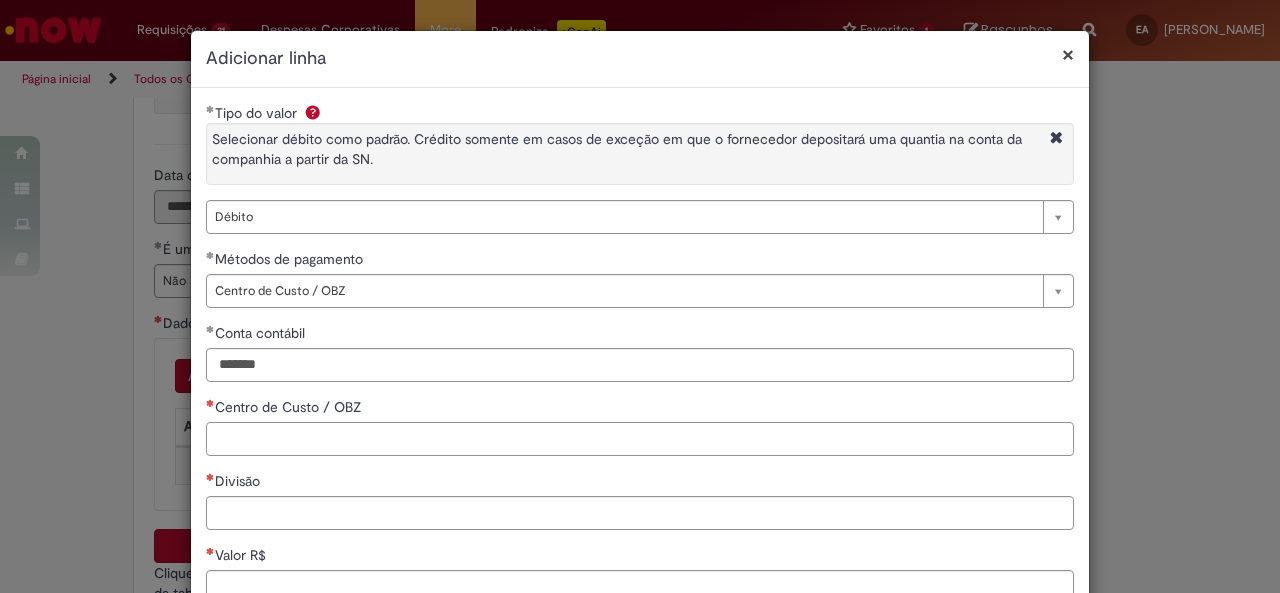 click on "Centro de Custo / OBZ" at bounding box center (640, 439) 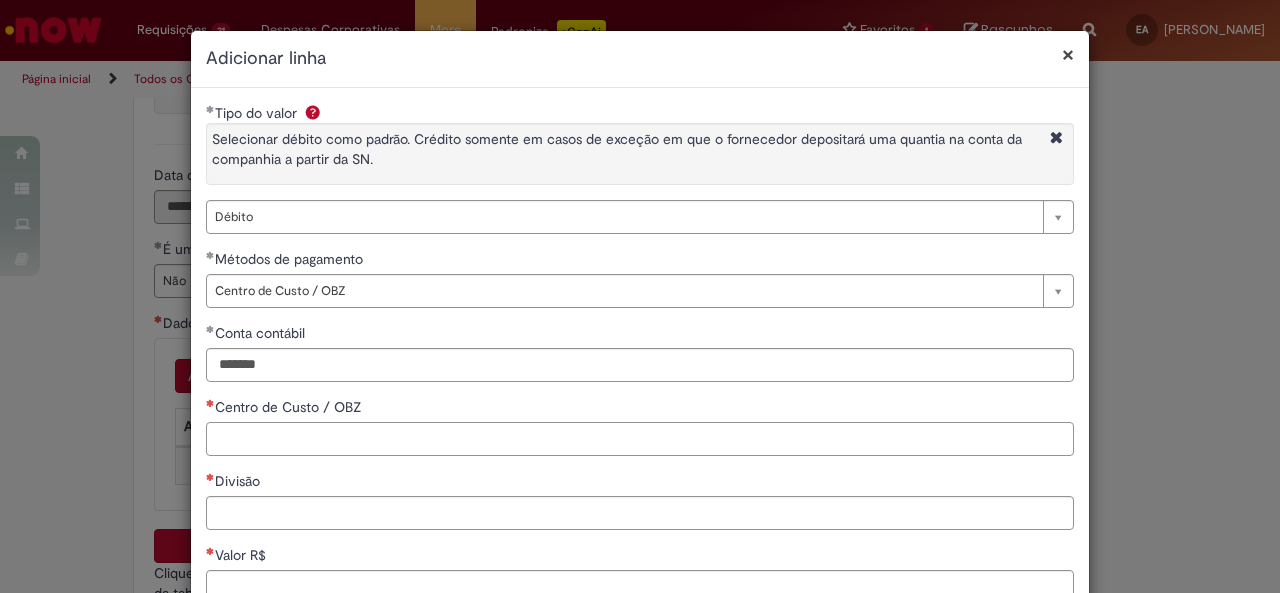 paste on "**********" 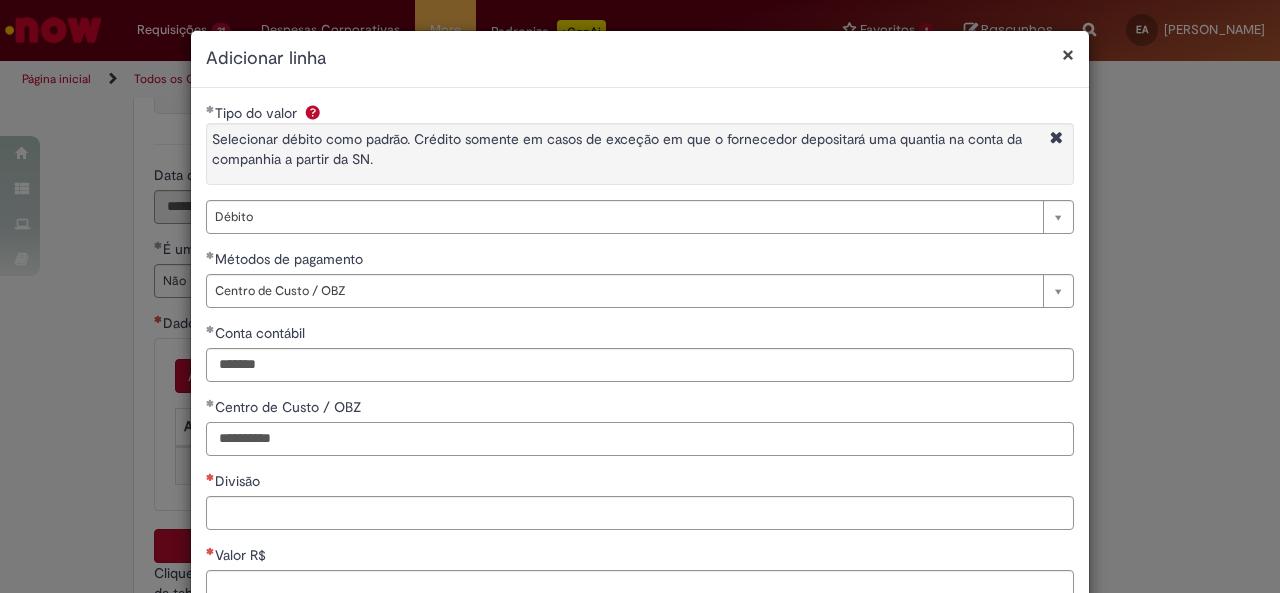type on "**********" 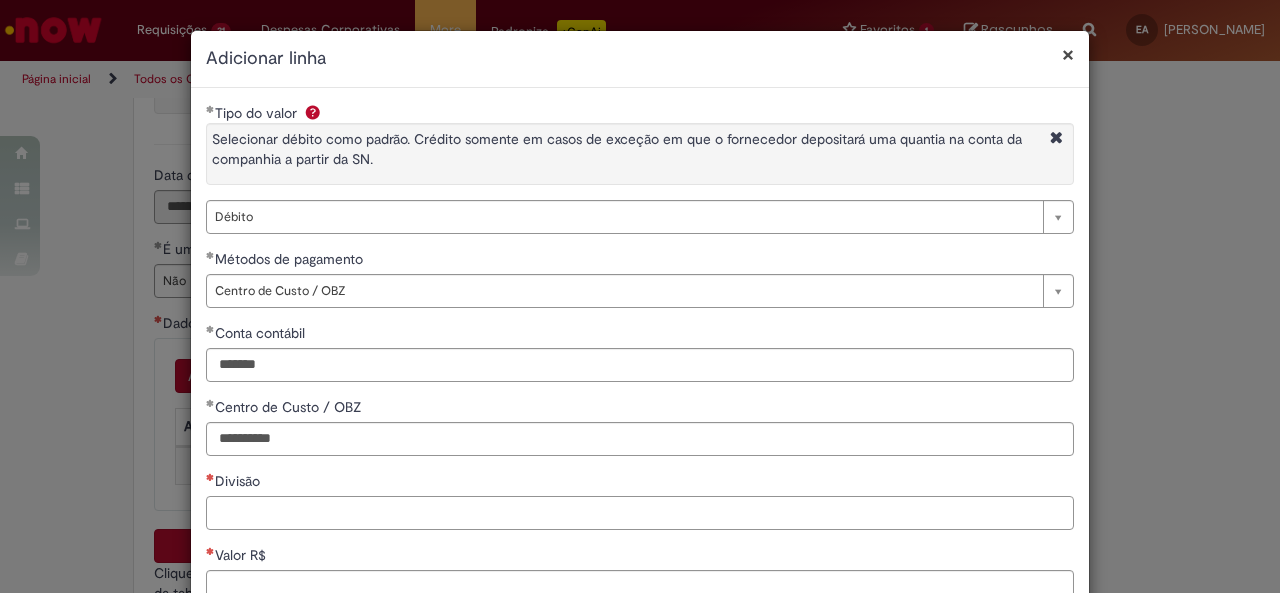 click on "Divisão" at bounding box center (640, 513) 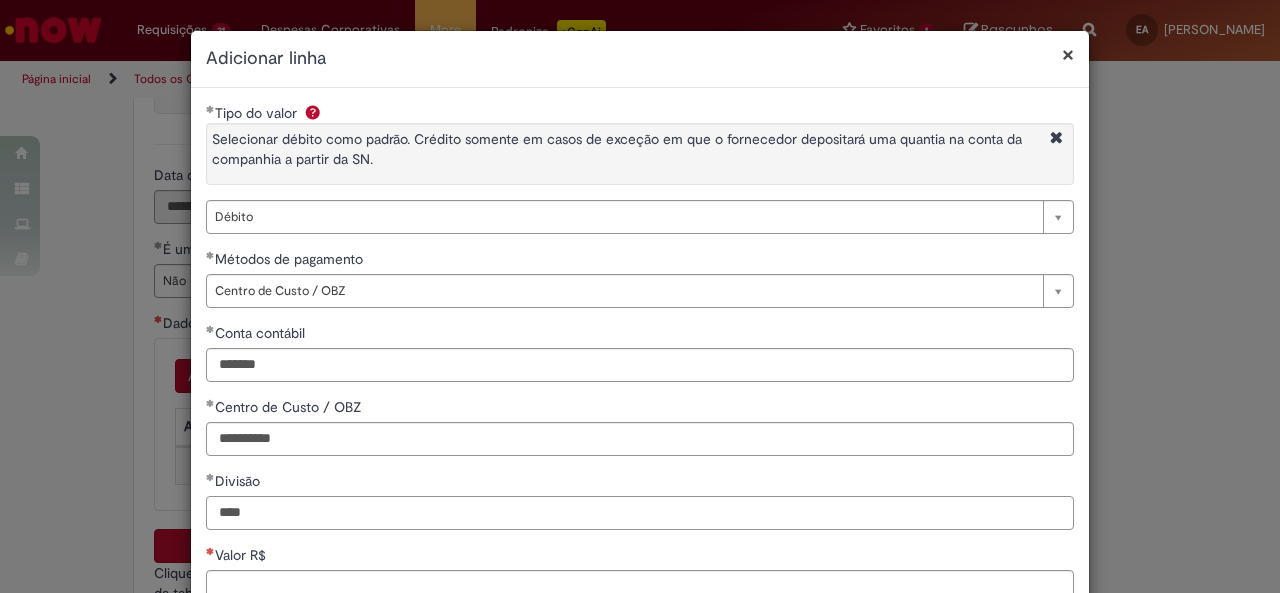 scroll, scrollTop: 200, scrollLeft: 0, axis: vertical 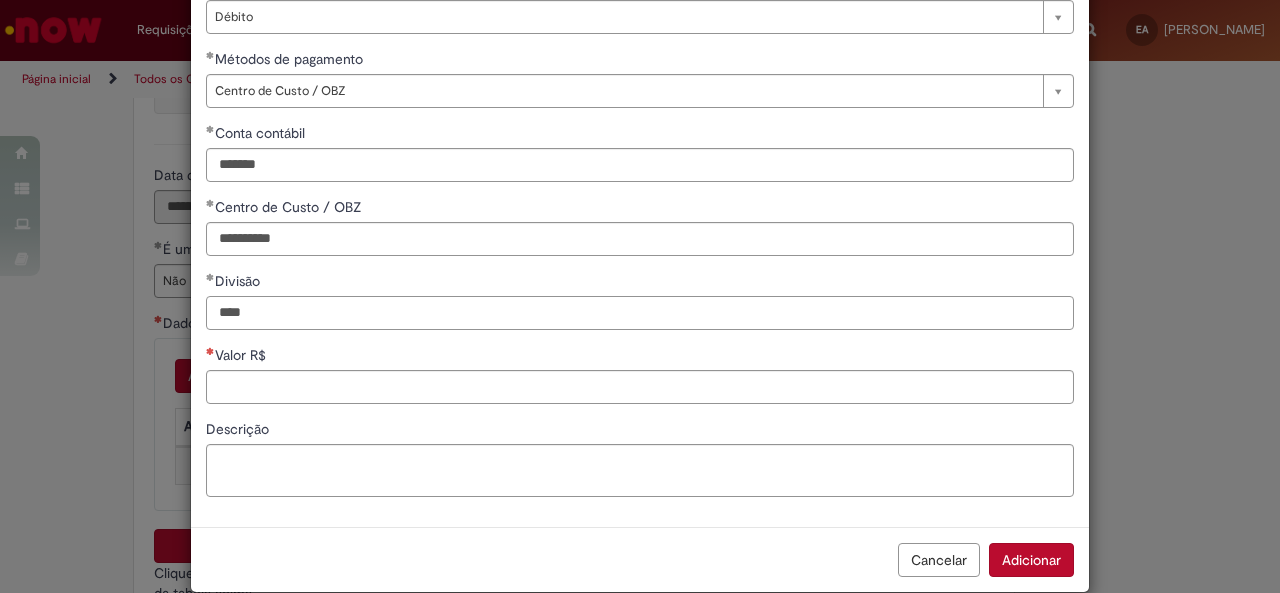 type on "****" 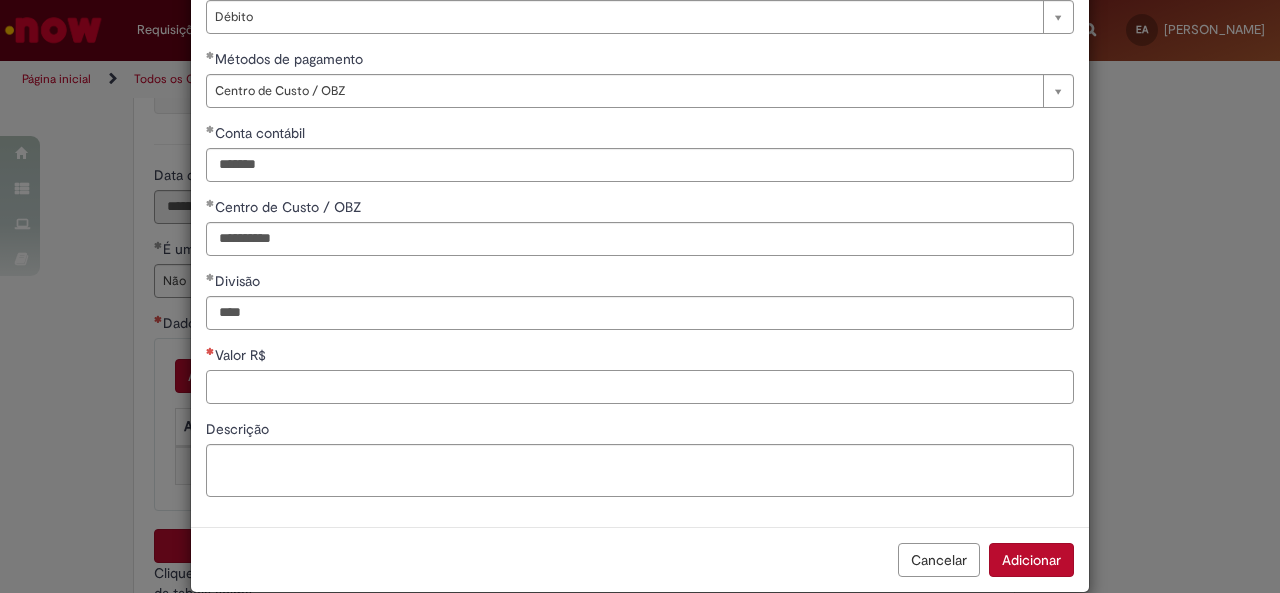 click on "Valor R$" at bounding box center (640, 387) 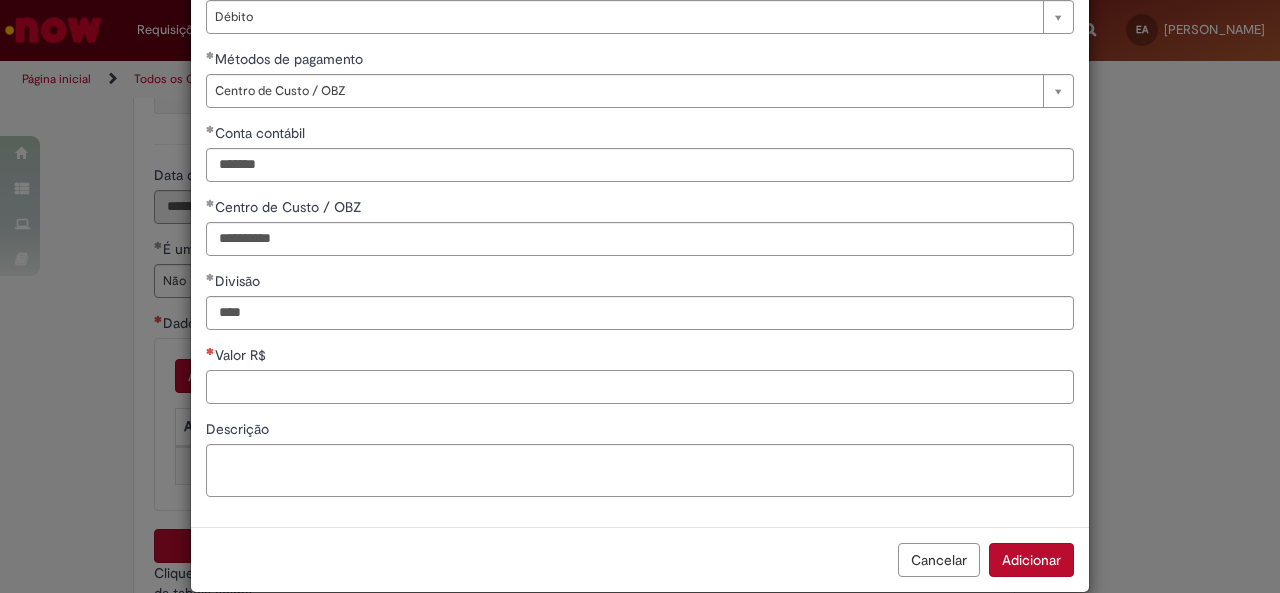 paste on "*******" 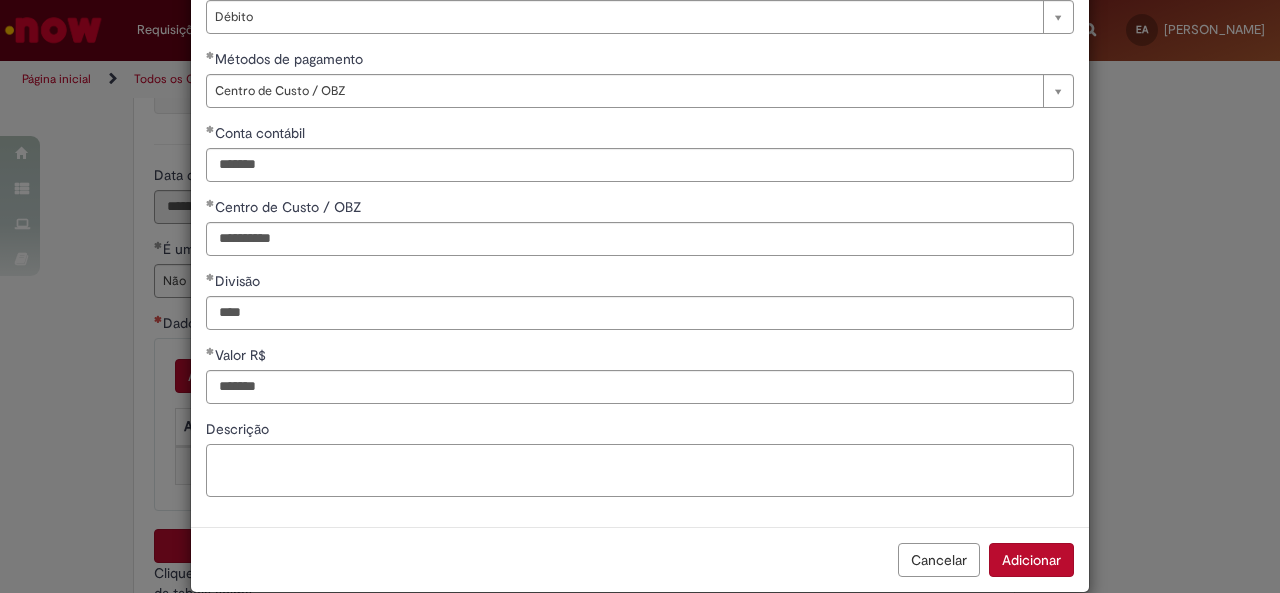 type on "********" 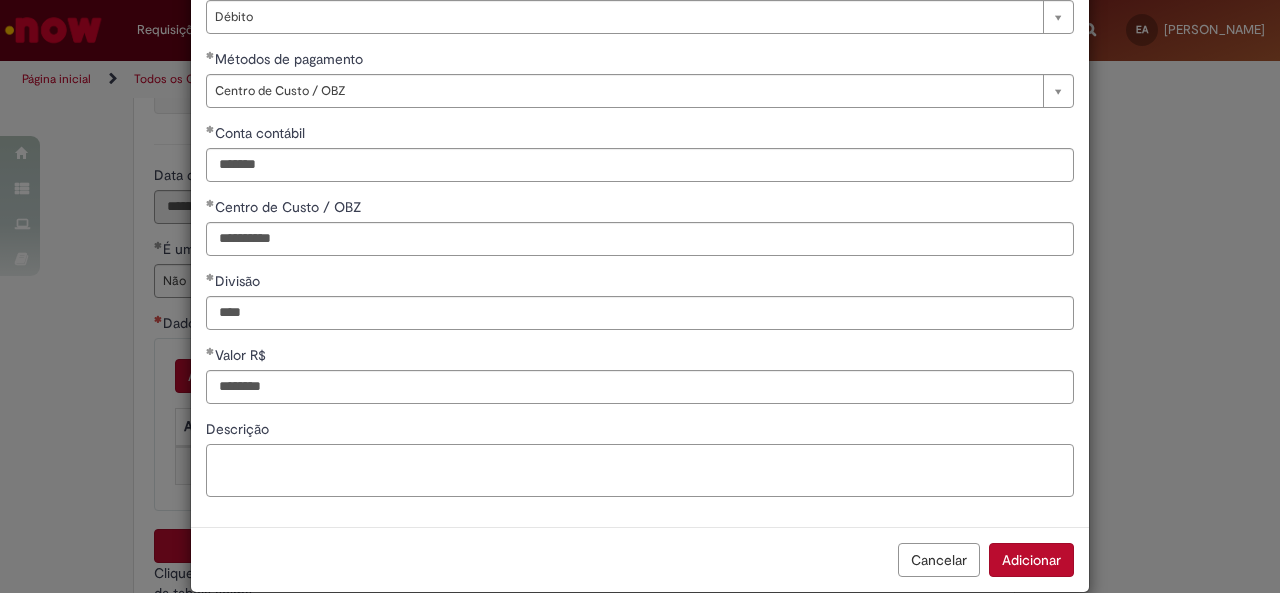 click on "Descrição" at bounding box center [640, 470] 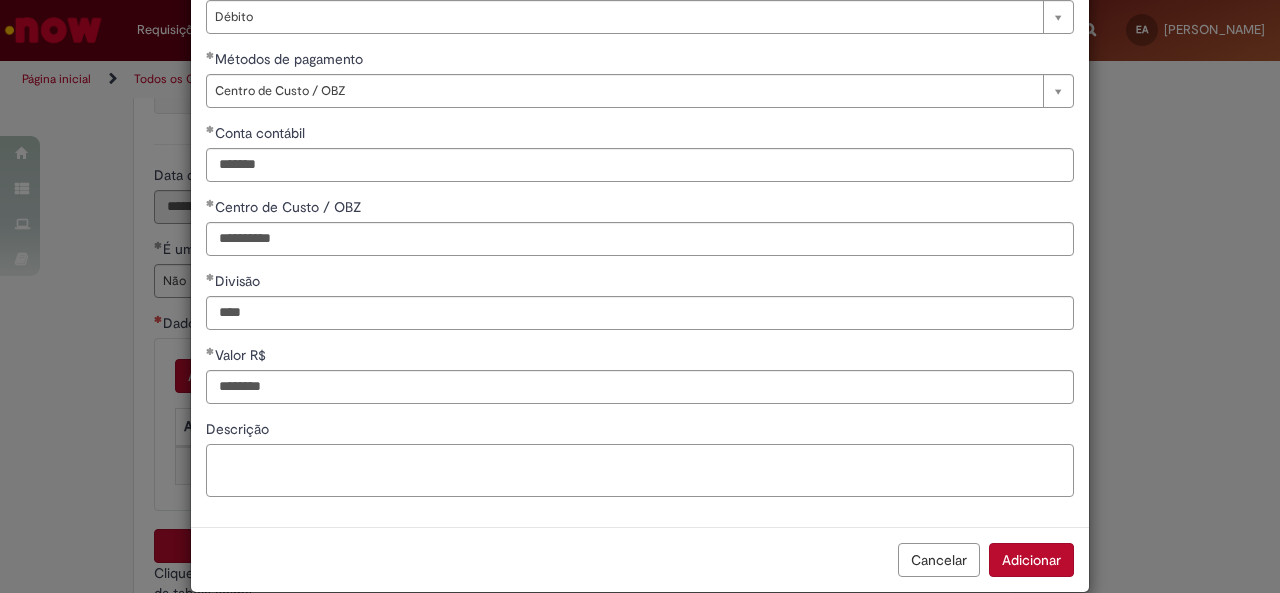 paste on "**********" 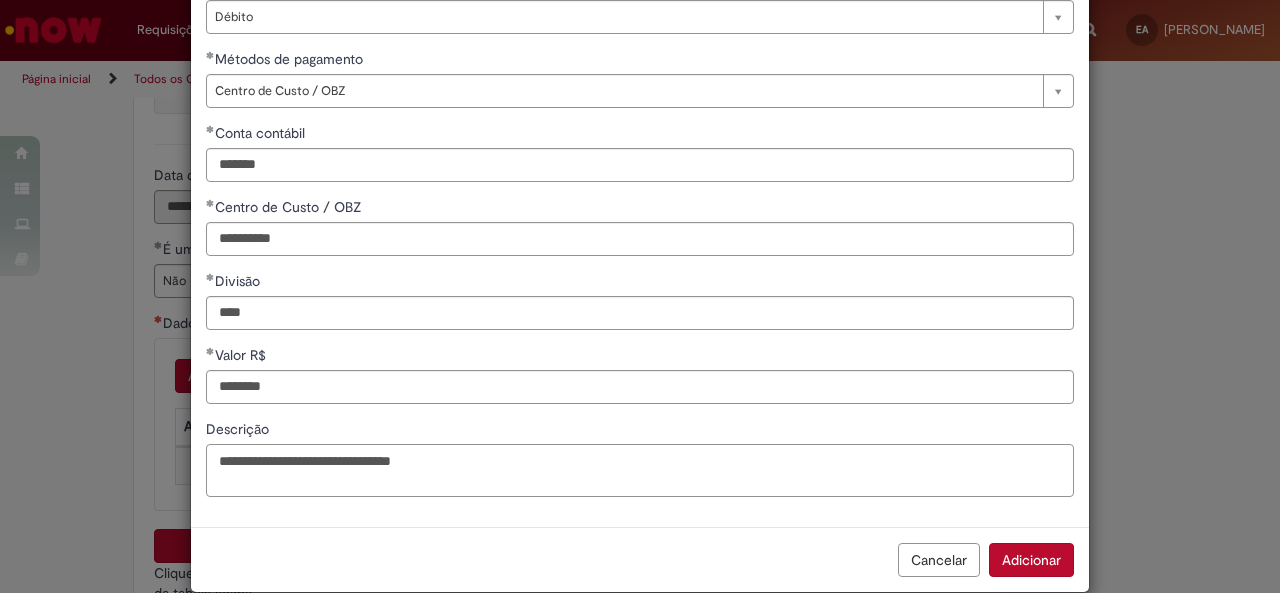 drag, startPoint x: 492, startPoint y: 458, endPoint x: 199, endPoint y: 463, distance: 293.04266 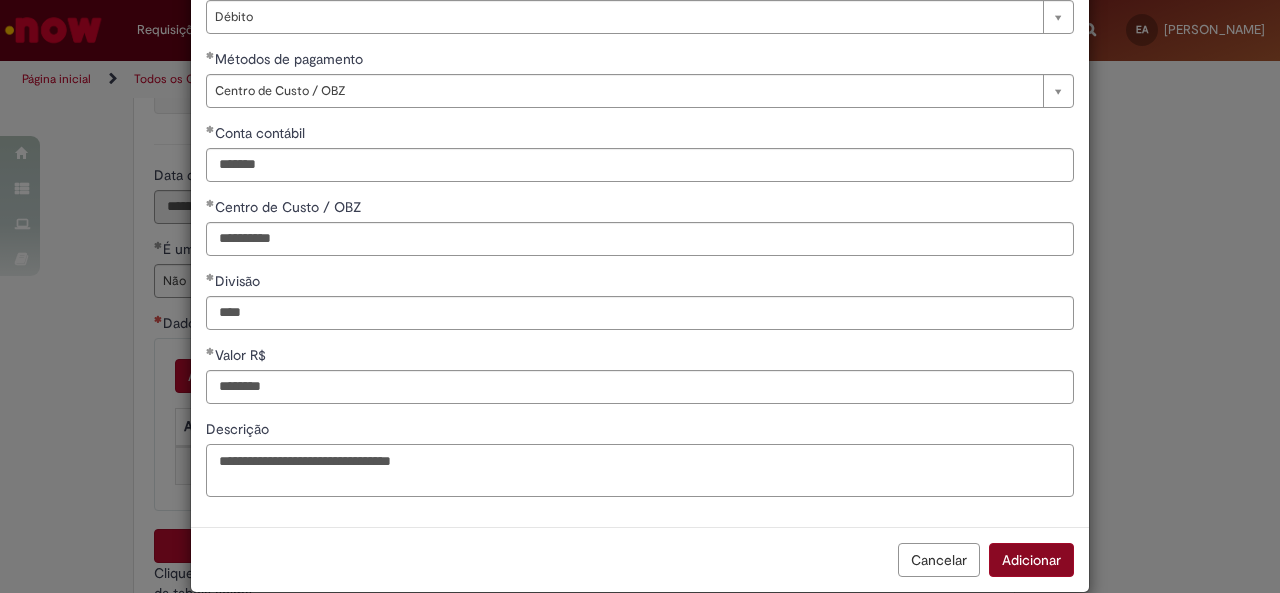 type on "**********" 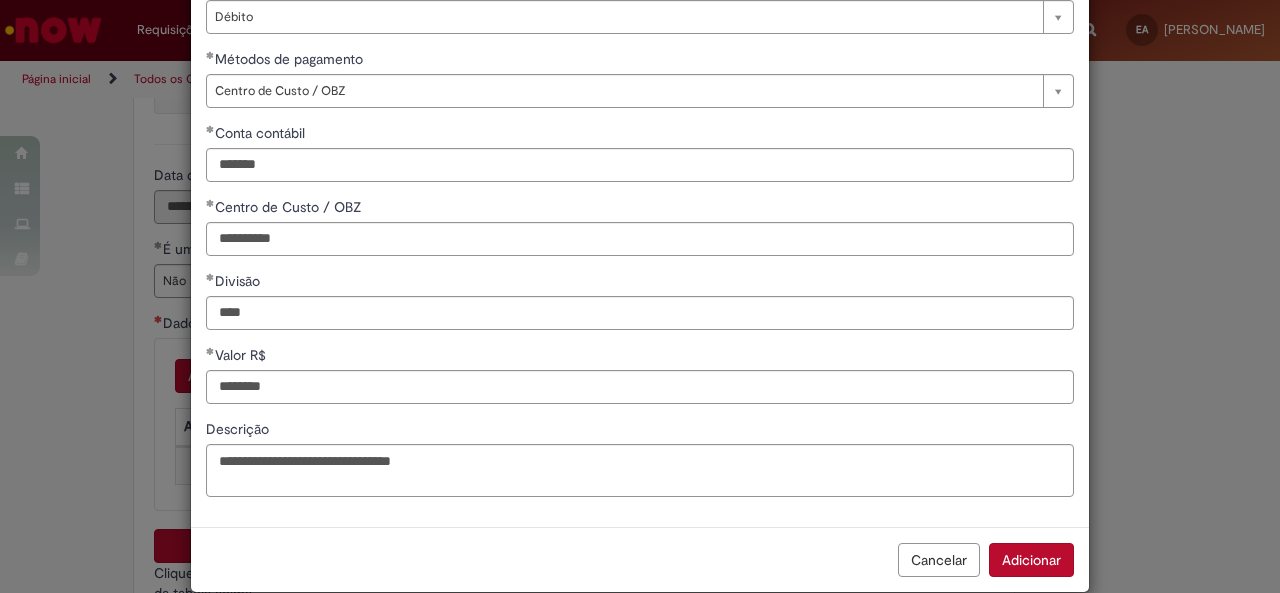 click on "Adicionar" at bounding box center (1031, 560) 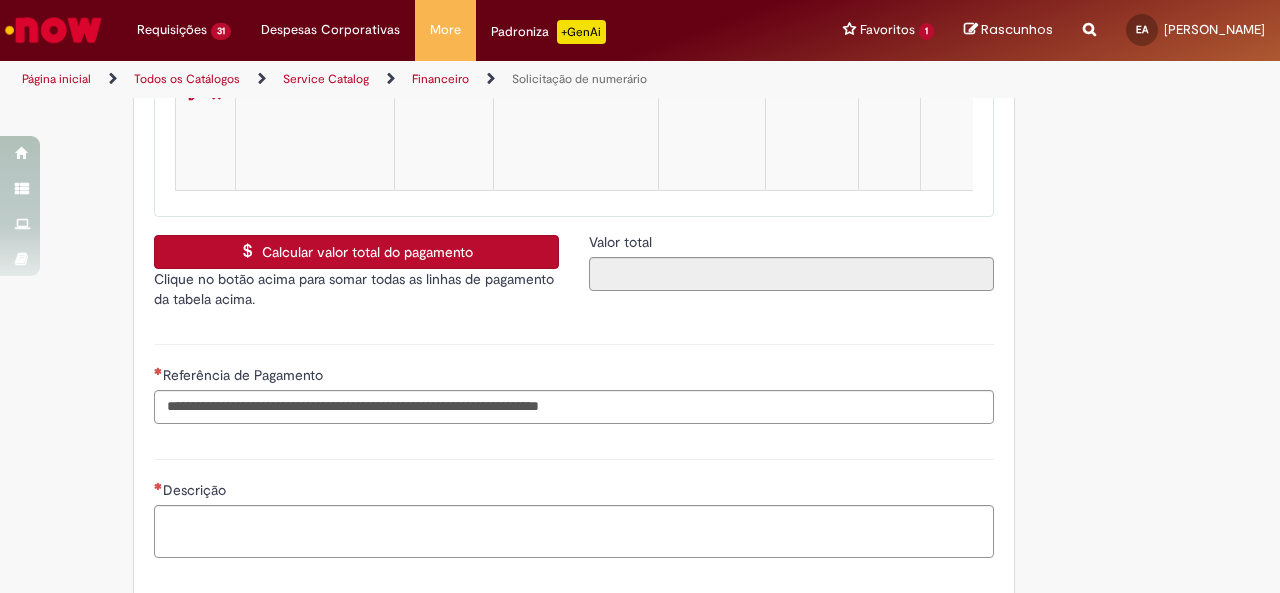 scroll, scrollTop: 3800, scrollLeft: 0, axis: vertical 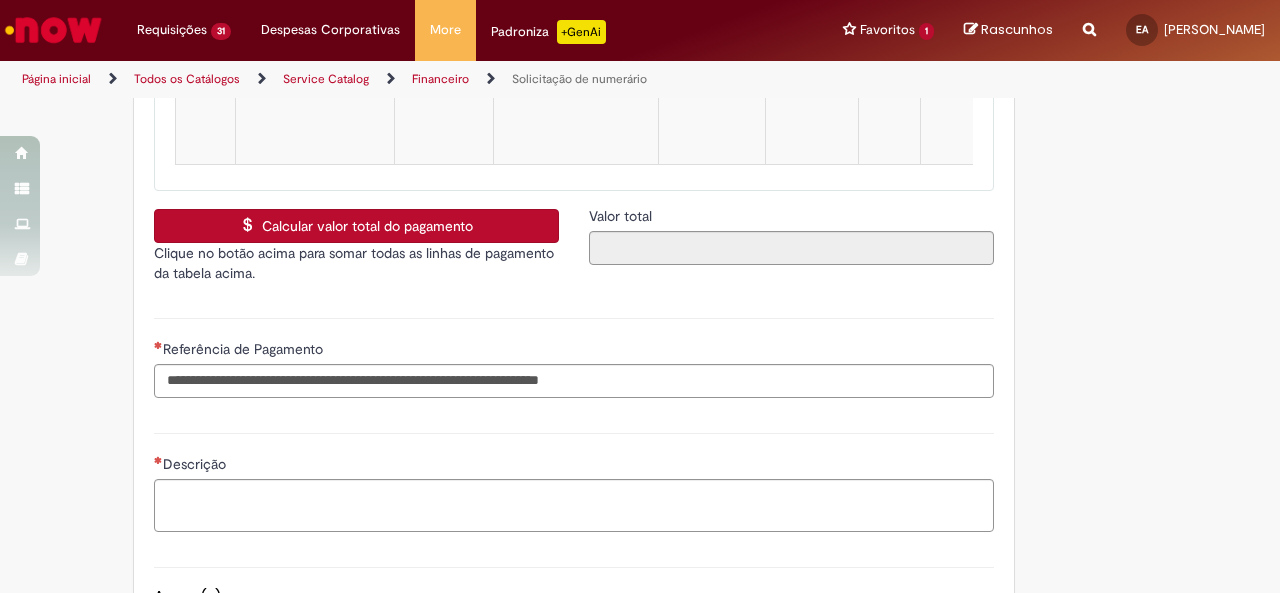 click on "Calcular valor total do pagamento" at bounding box center (356, 226) 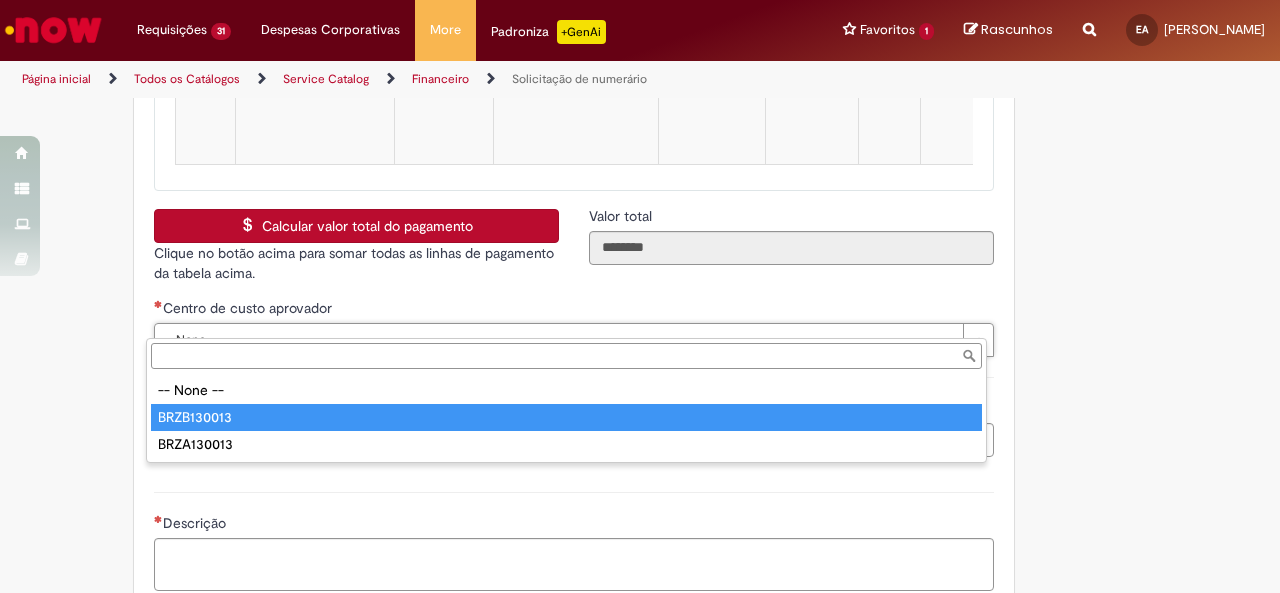 type on "**********" 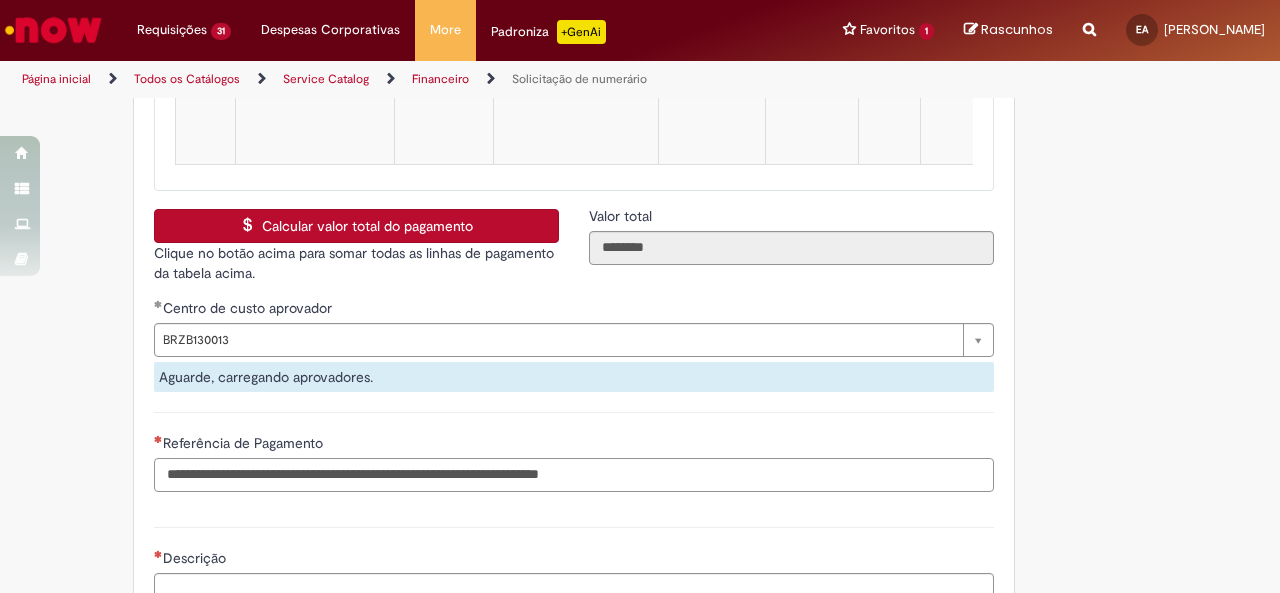 click on "Referência de Pagamento" at bounding box center [574, 475] 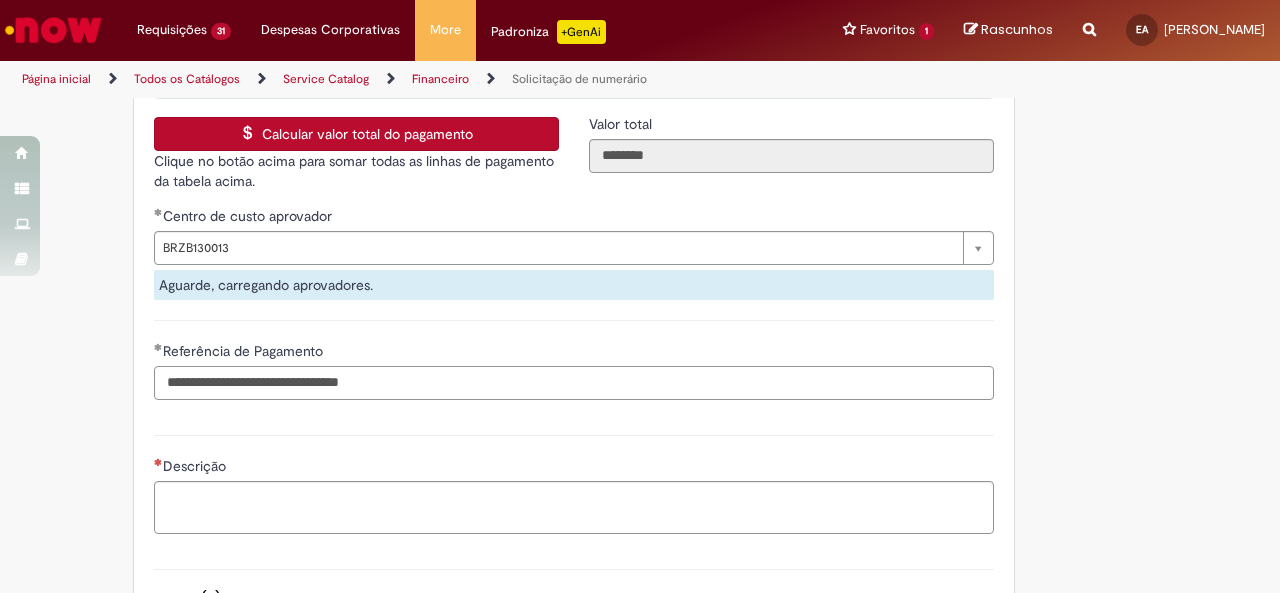 scroll, scrollTop: 4000, scrollLeft: 0, axis: vertical 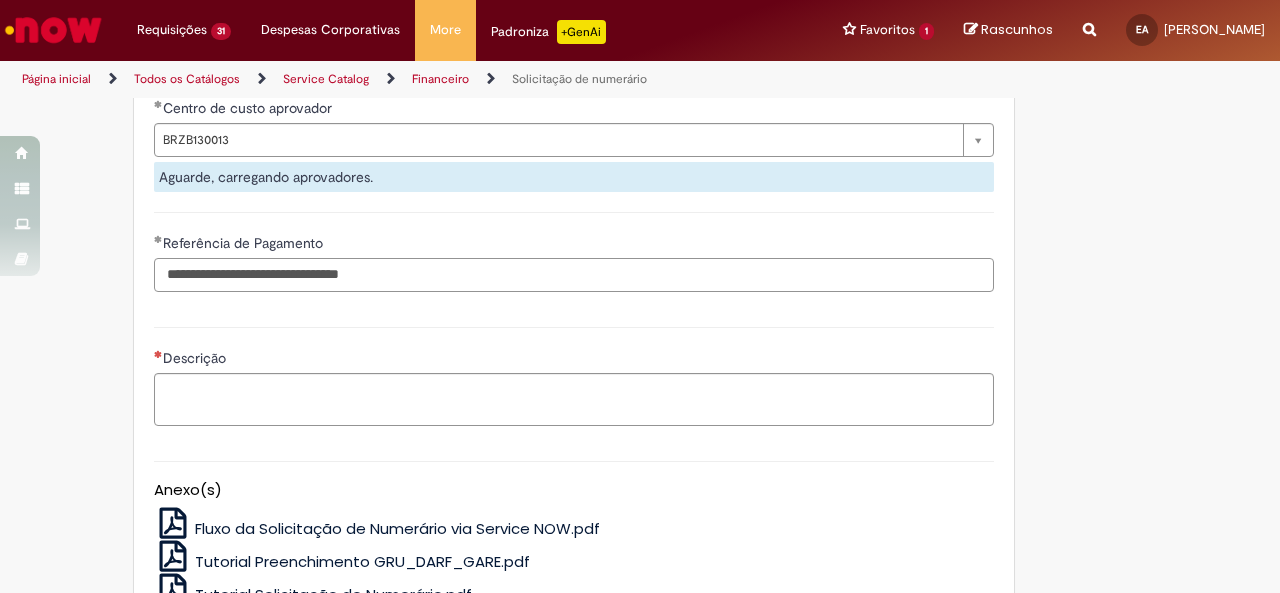 type on "**********" 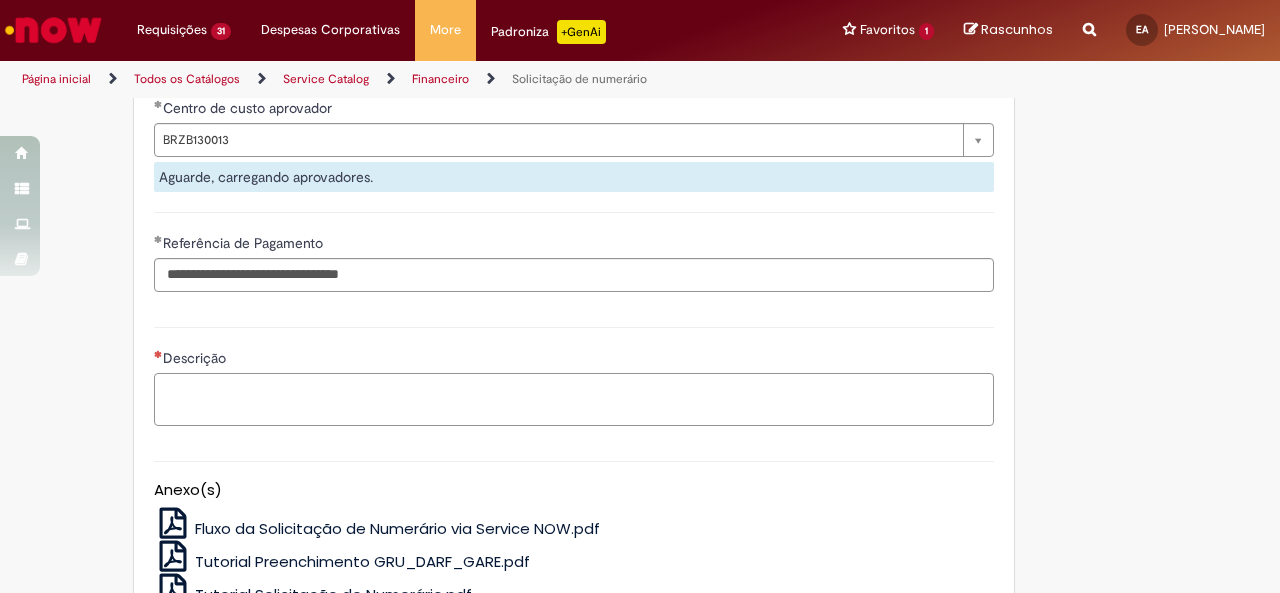 click on "Descrição" at bounding box center (574, 399) 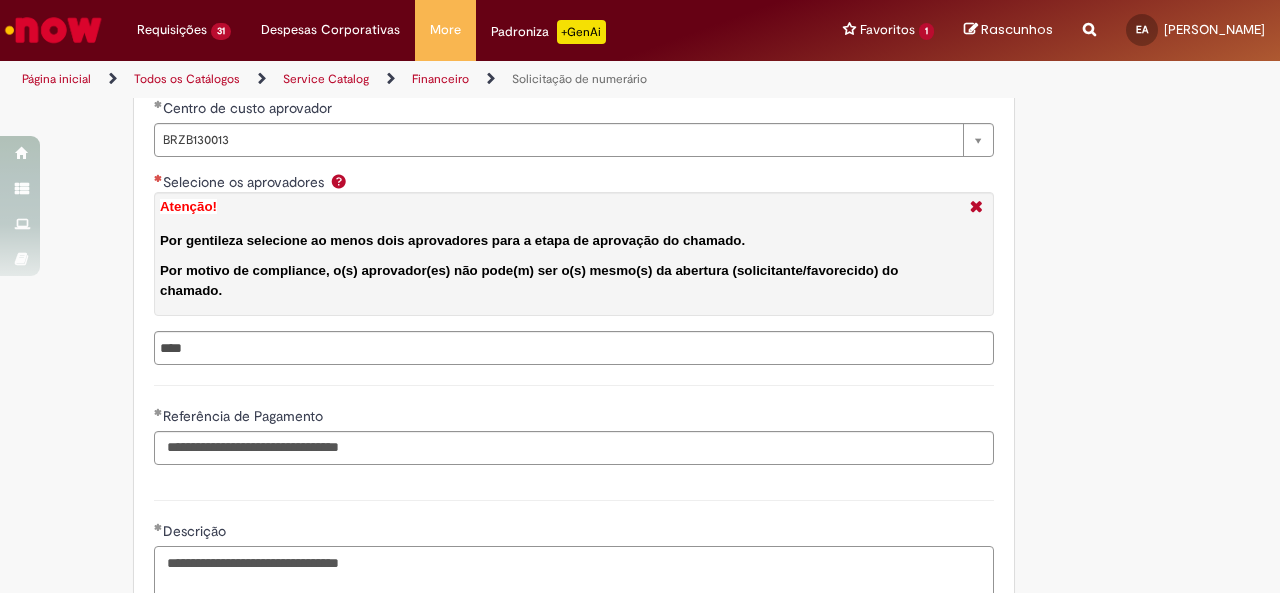 type on "**********" 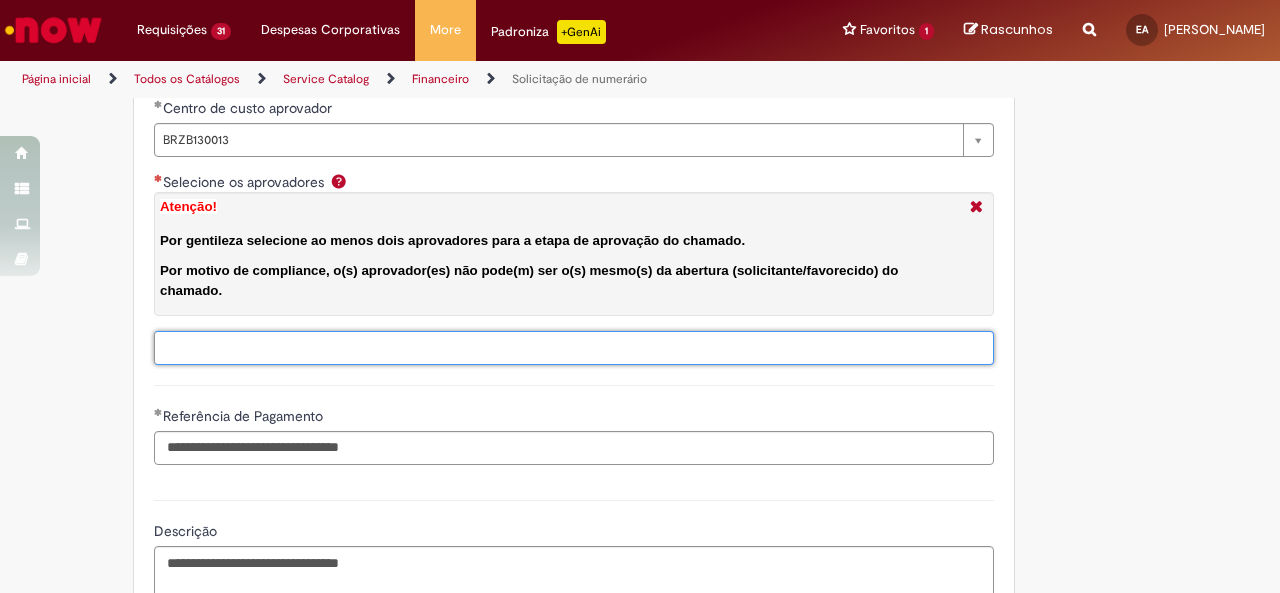 click on "Selecione os aprovadores Atenção!
Por gentileza selecione ao menos dois aprovadores para a etapa de aprovação do chamado.
Por motivo de compliance, o(s) aprovador(es) não pode(m) ser o(s) mesmo(s) da abertura (solicitante/favorecido) do chamado." at bounding box center (616, 348) 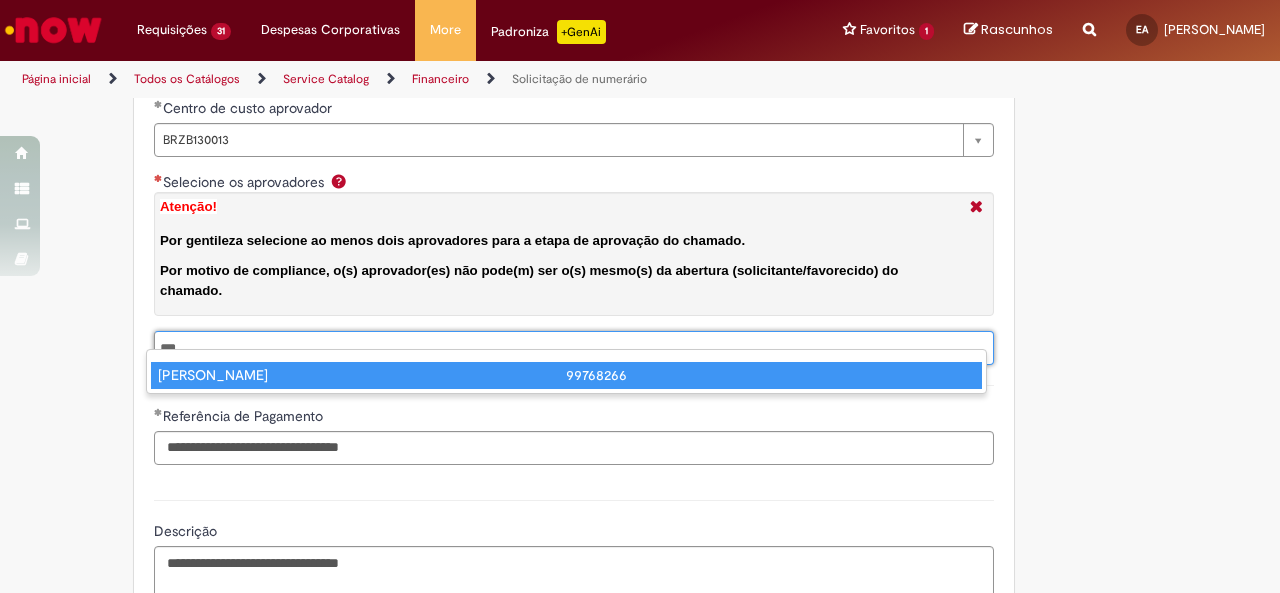 type on "***" 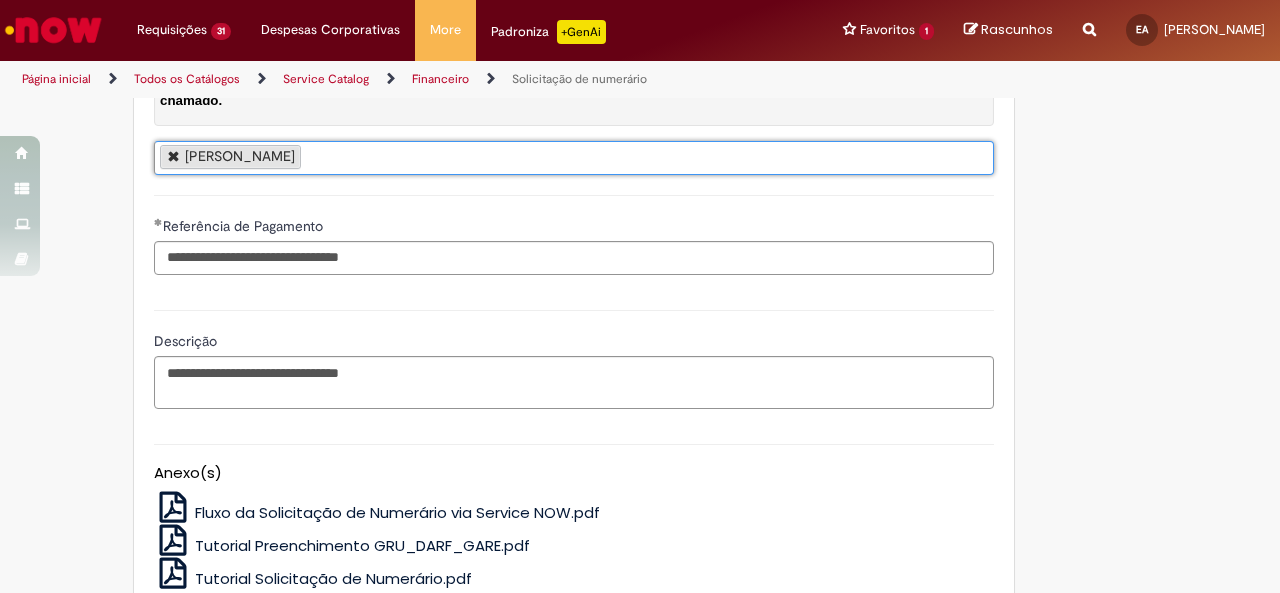 scroll, scrollTop: 4391, scrollLeft: 0, axis: vertical 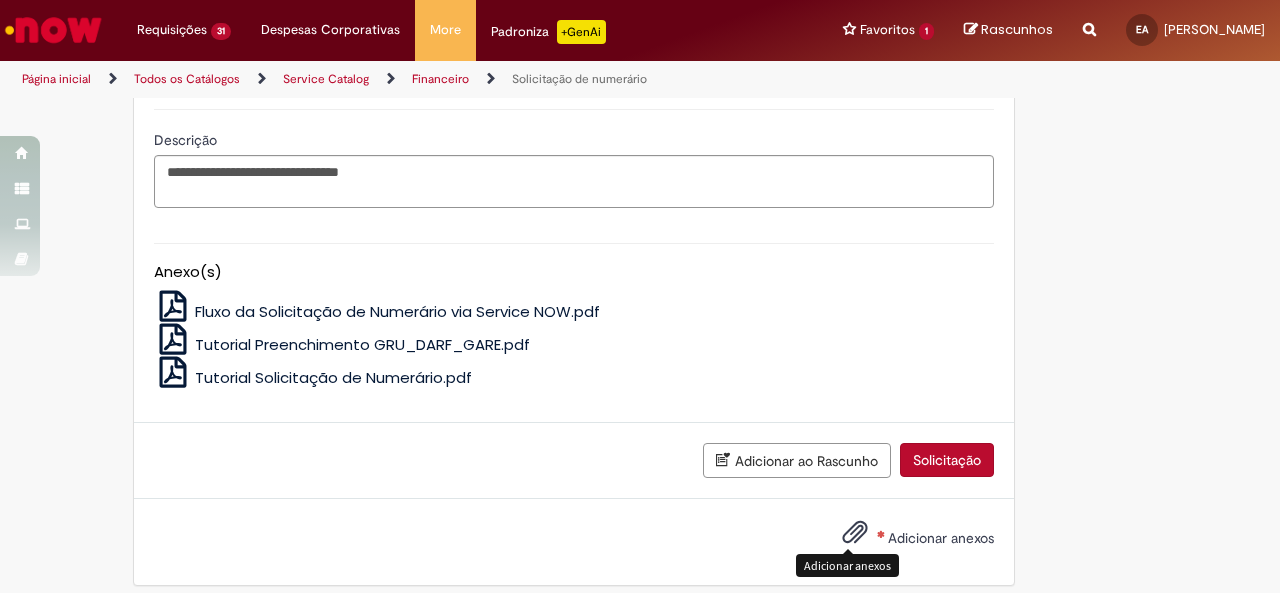 click at bounding box center (855, 533) 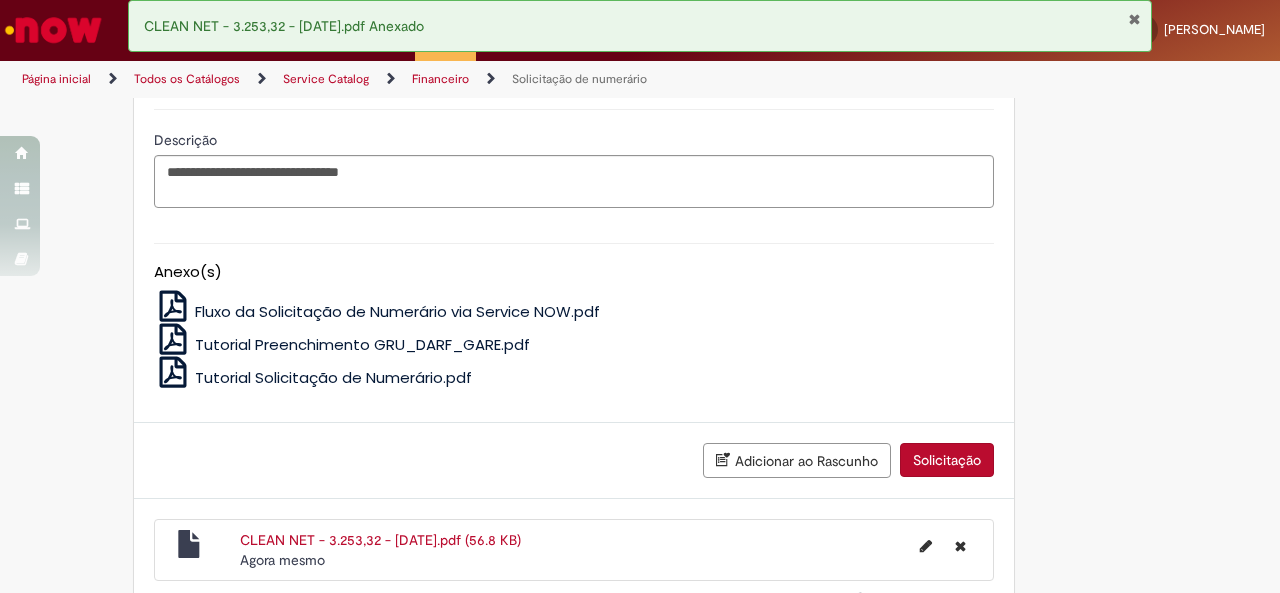 type 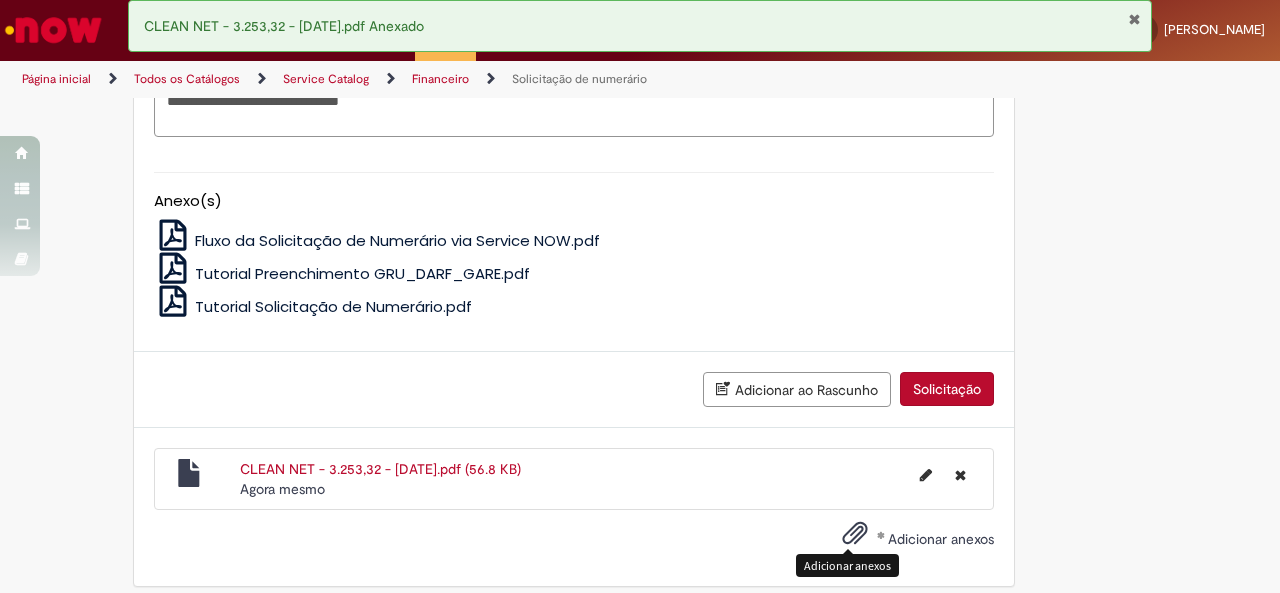 click on "Adicionar ao Rascunho        Solicitação" at bounding box center [574, 390] 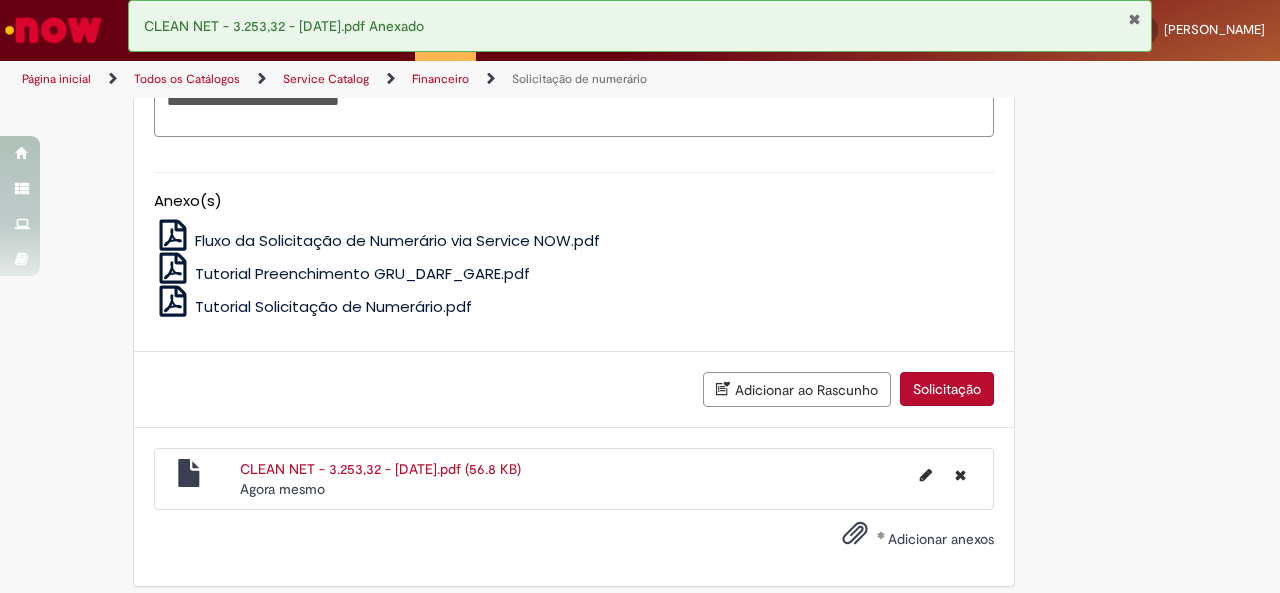 click on "Solicitação" at bounding box center [947, 389] 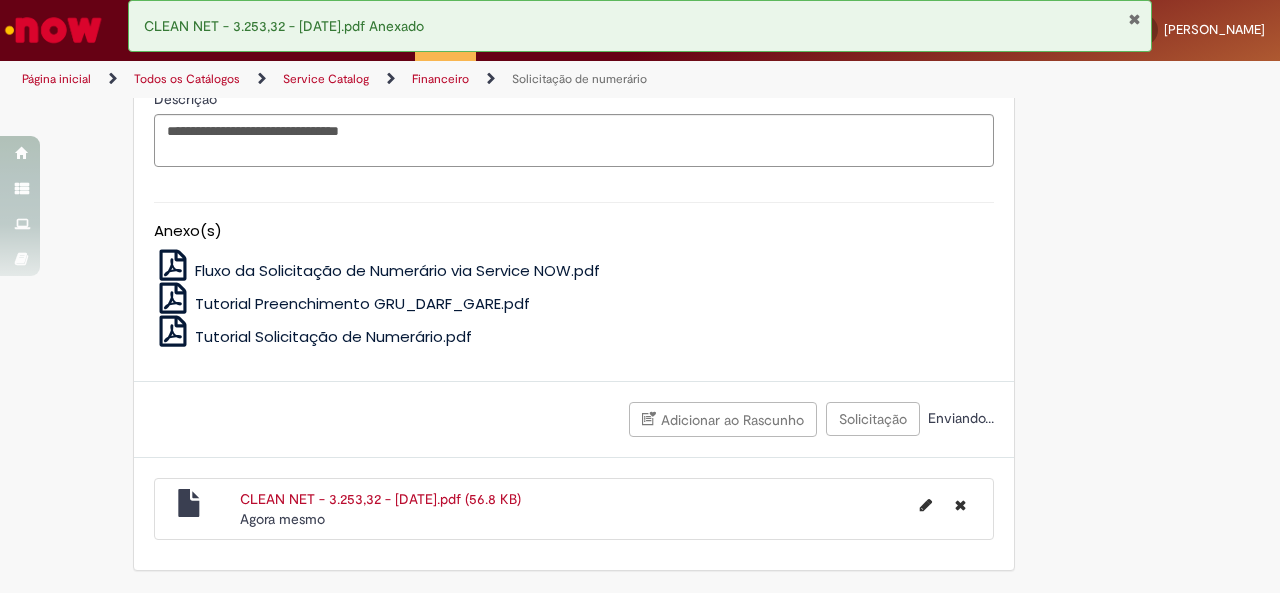 scroll, scrollTop: 4417, scrollLeft: 0, axis: vertical 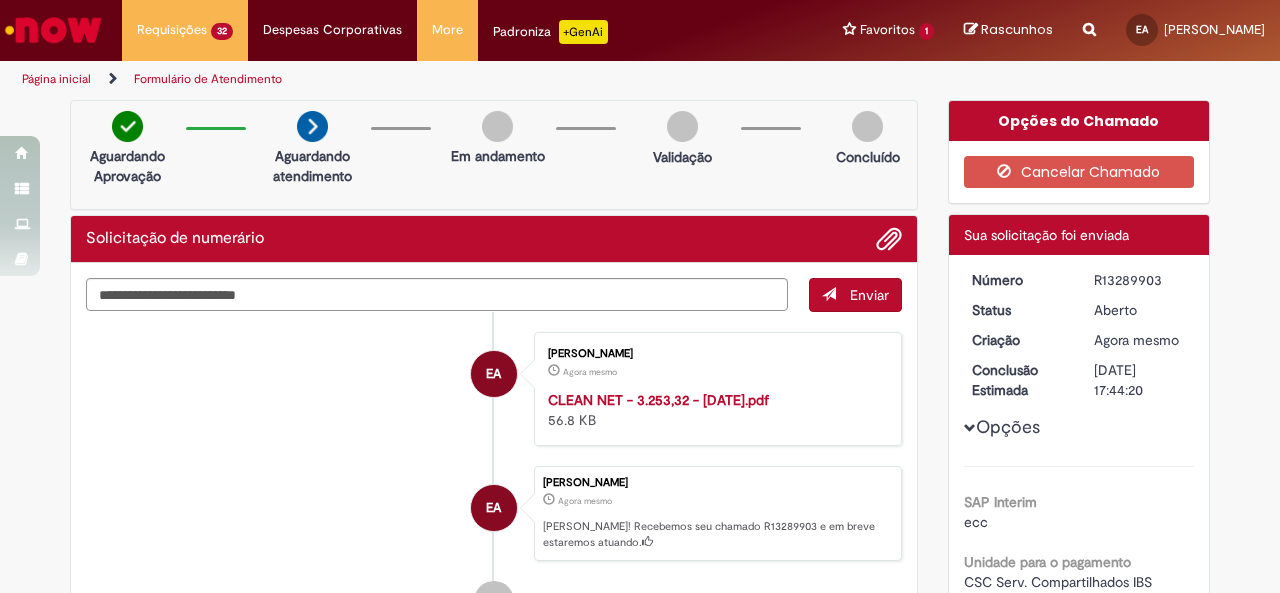 click on "R13289903" at bounding box center [1140, 280] 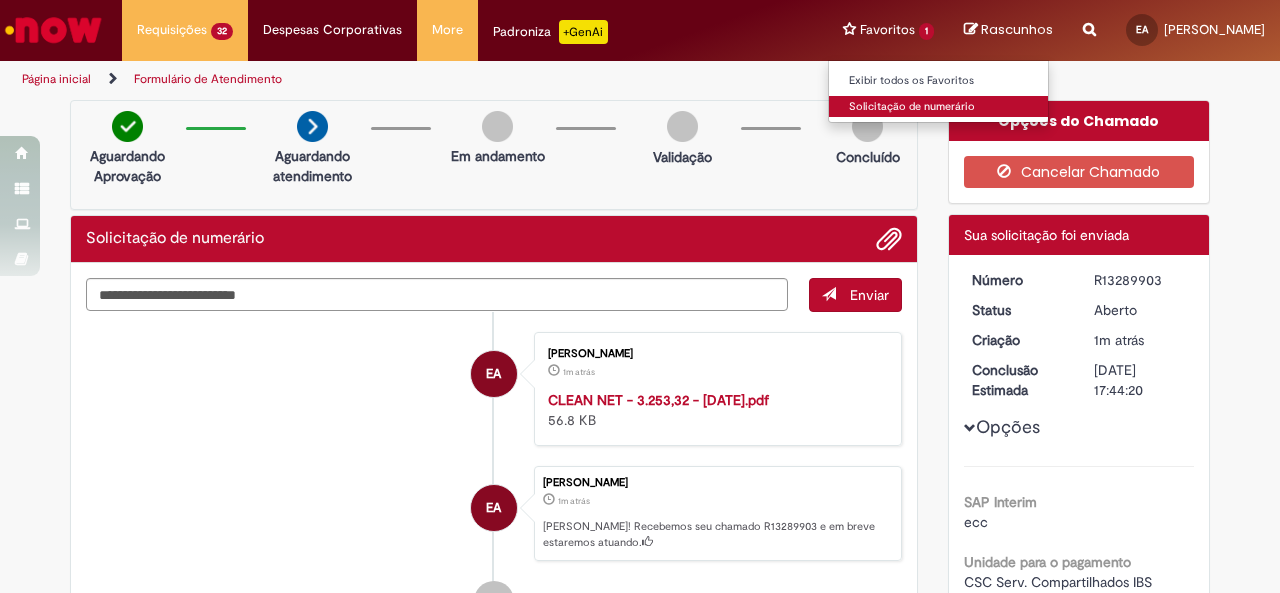 click on "Solicitação de numerário" at bounding box center [939, 107] 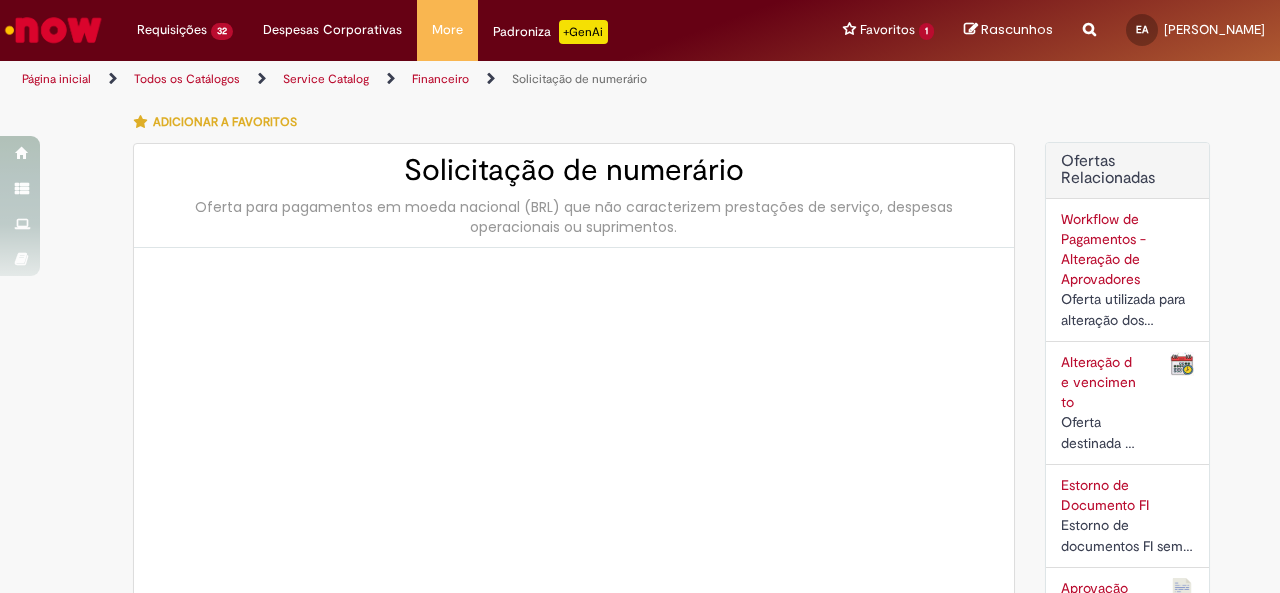 type on "**********" 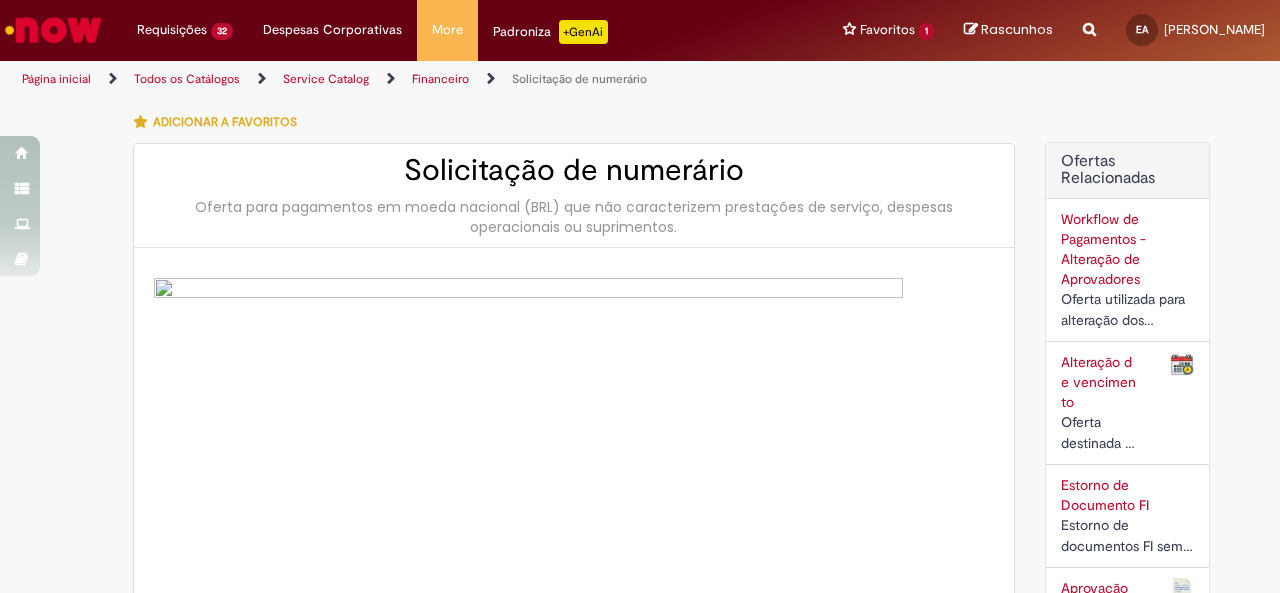type on "**********" 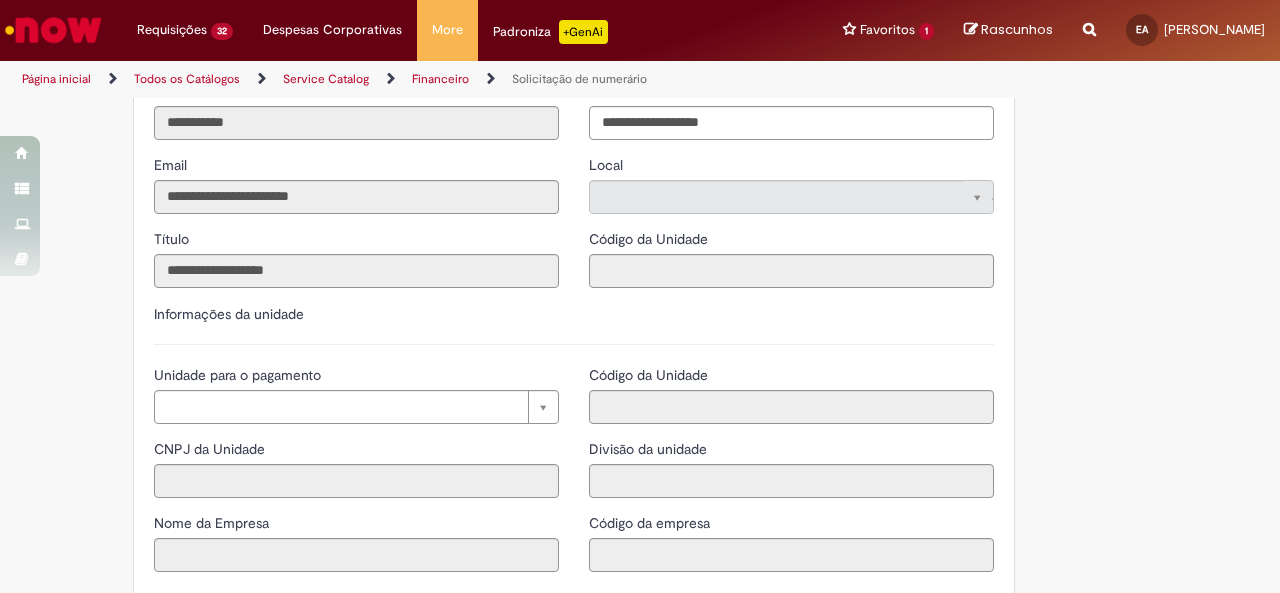 scroll, scrollTop: 1900, scrollLeft: 0, axis: vertical 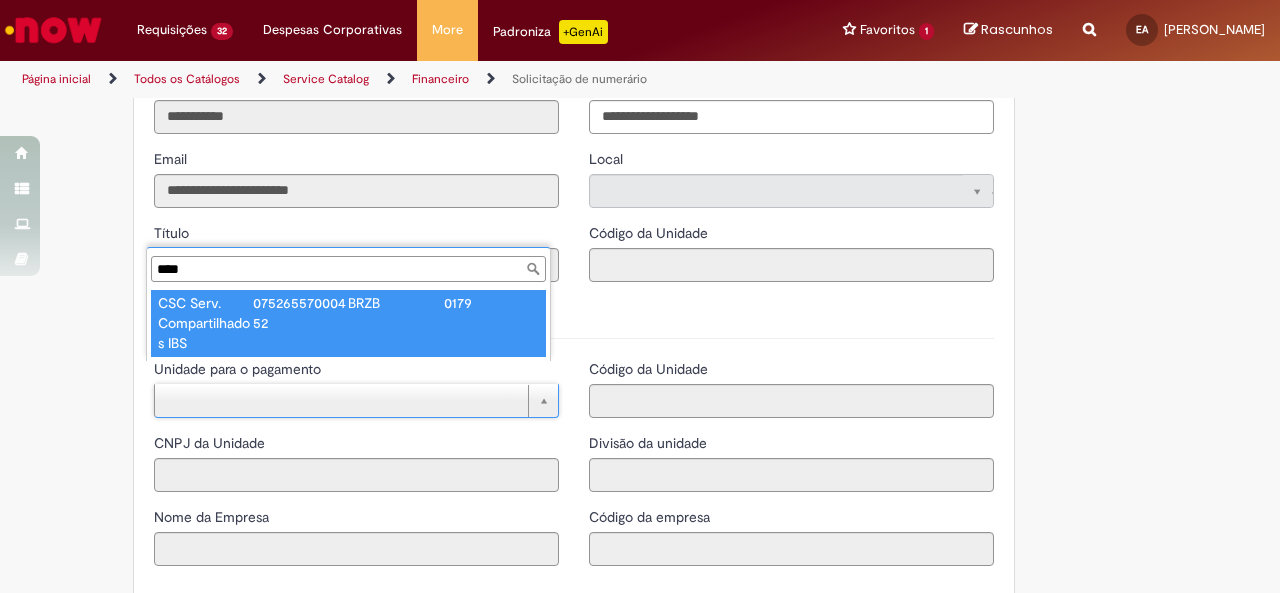 type on "****" 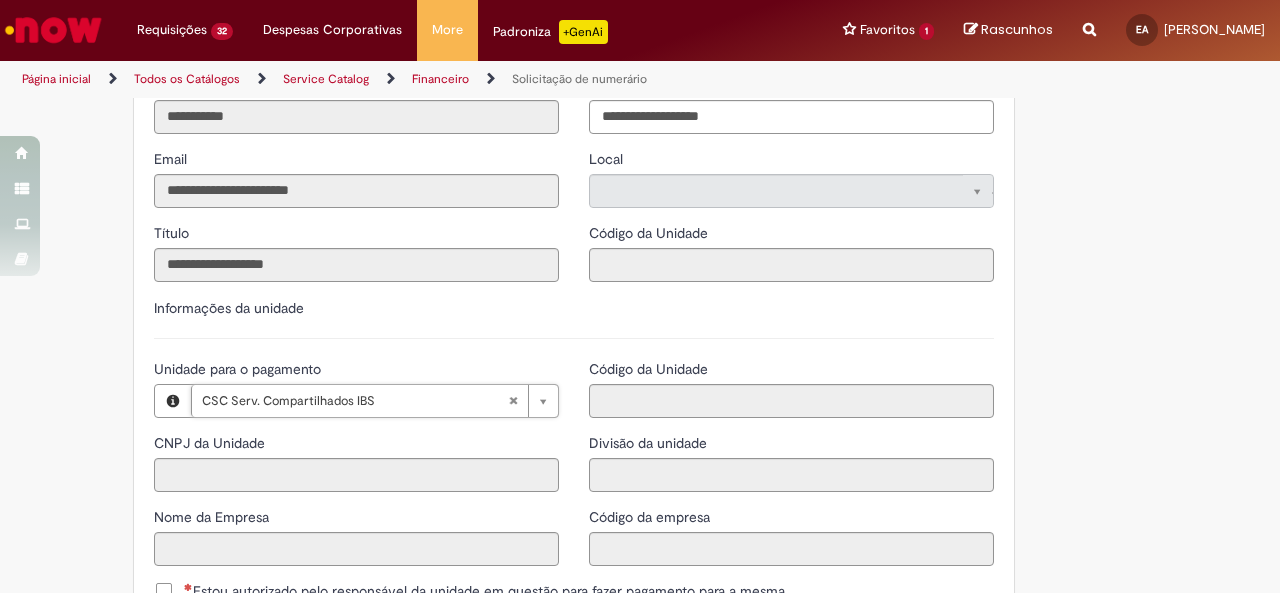 type on "**********" 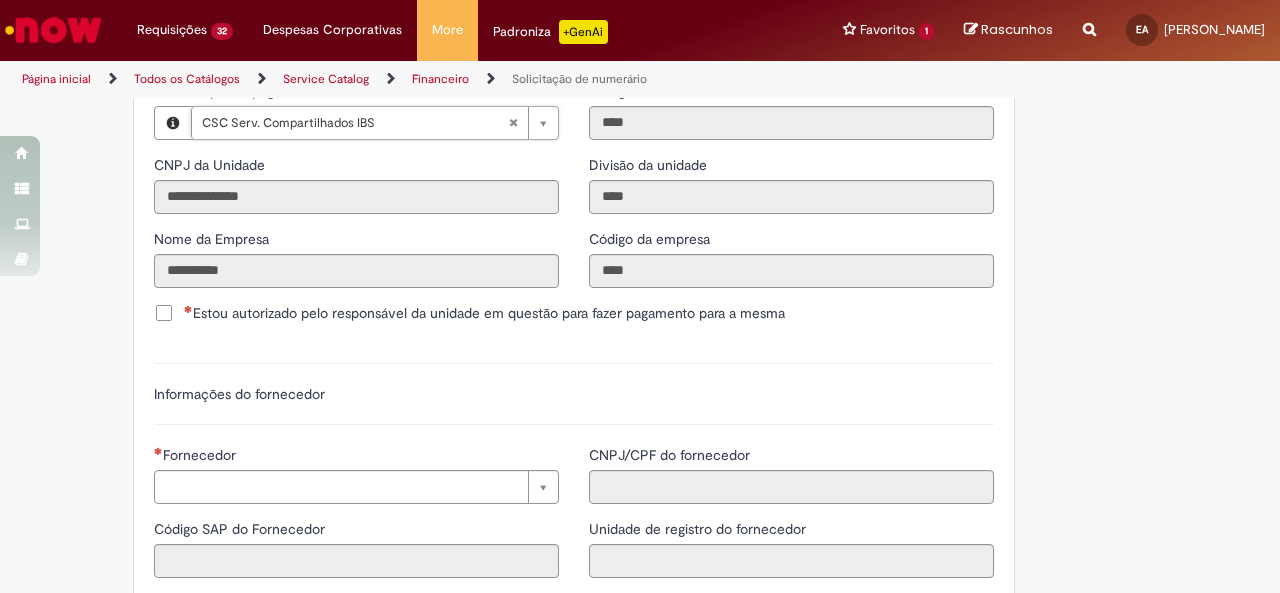scroll, scrollTop: 2200, scrollLeft: 0, axis: vertical 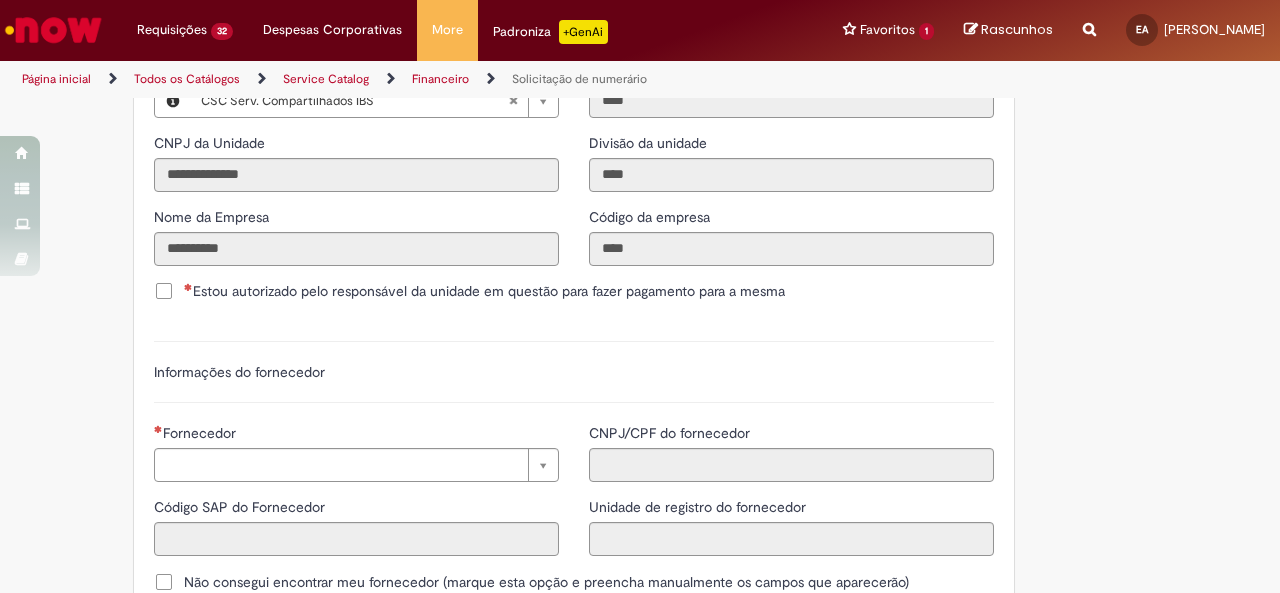 click on "Estou autorizado pelo responsável da unidade em questão para fazer pagamento para a mesma" at bounding box center (484, 291) 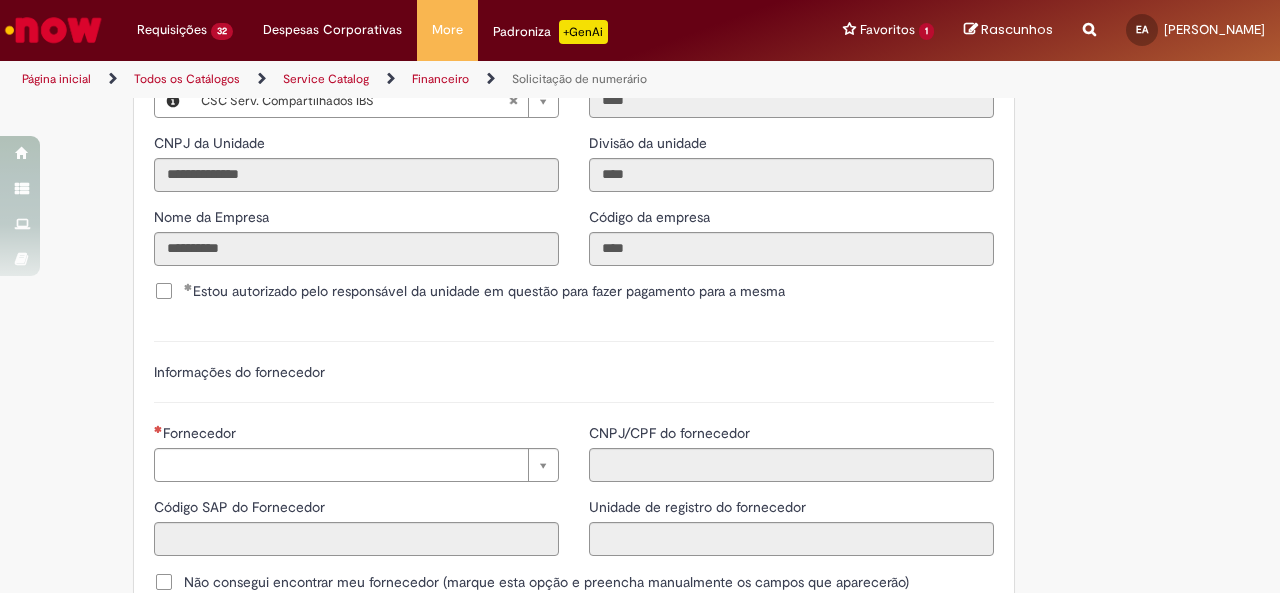 paste on "******" 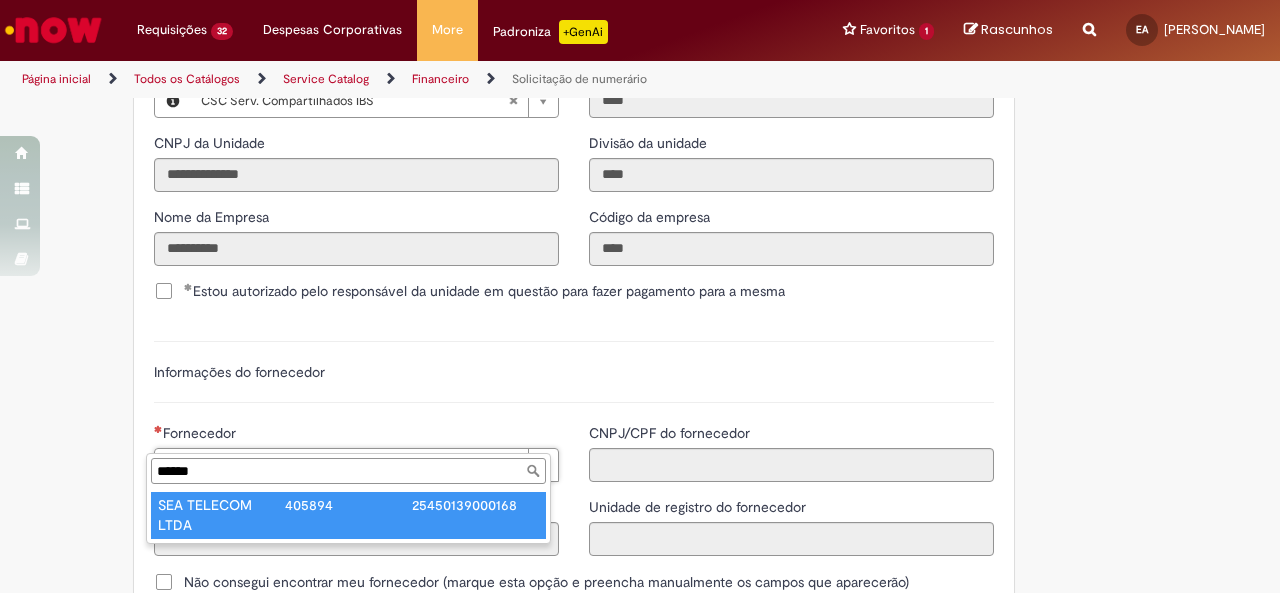 type on "******" 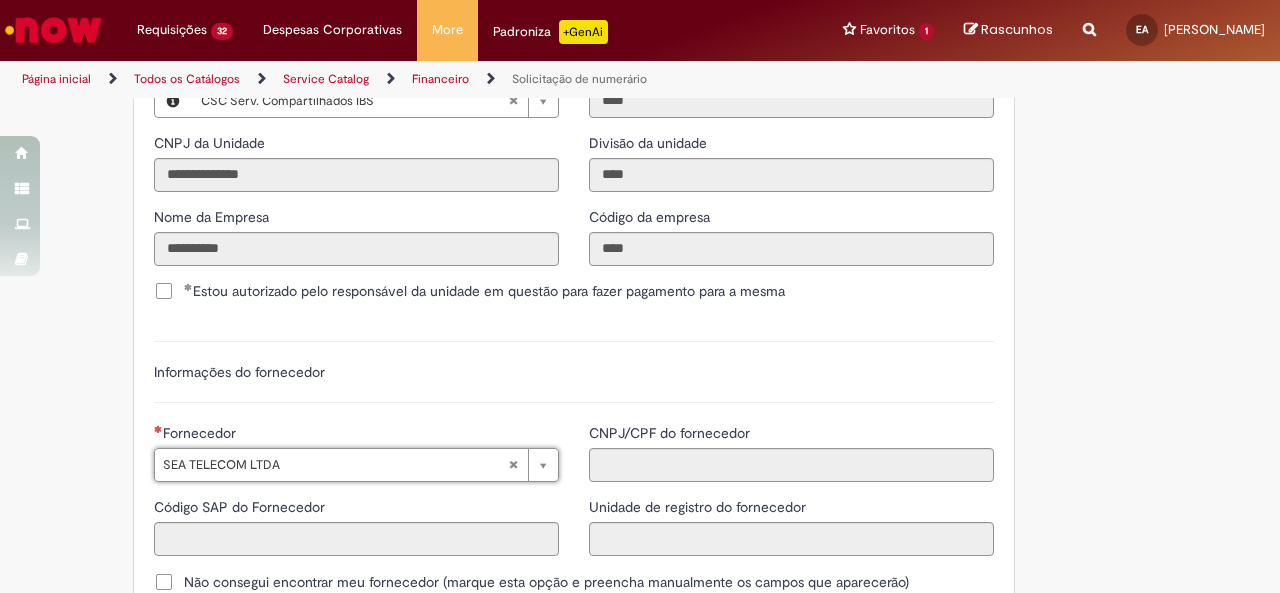 type on "**********" 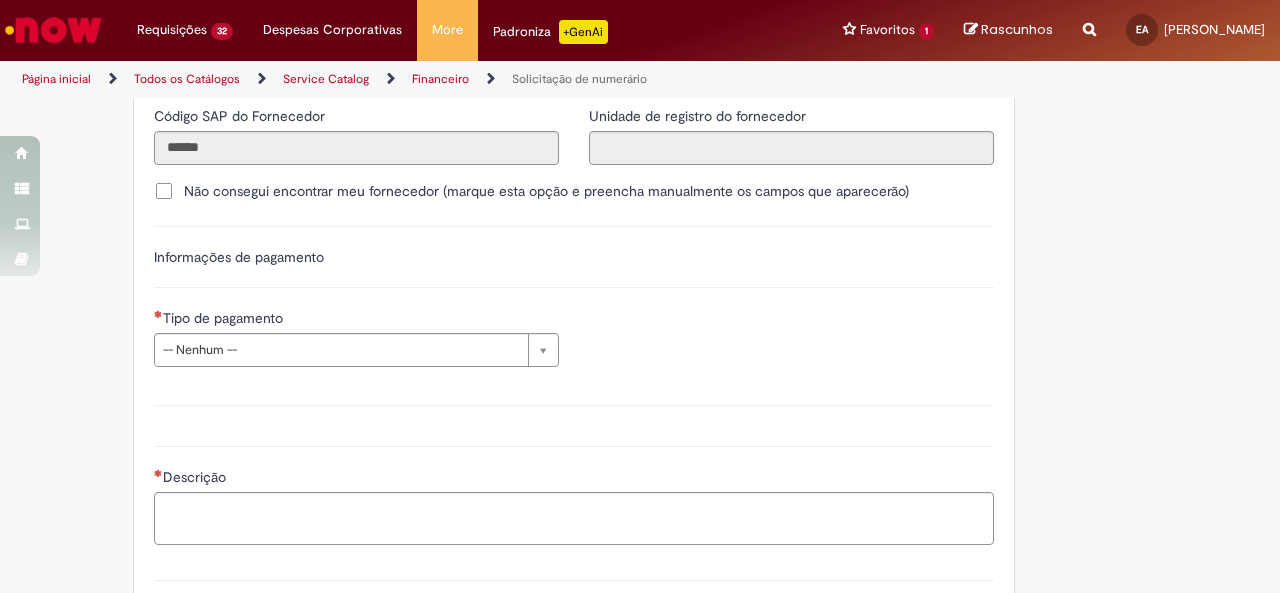 scroll, scrollTop: 2600, scrollLeft: 0, axis: vertical 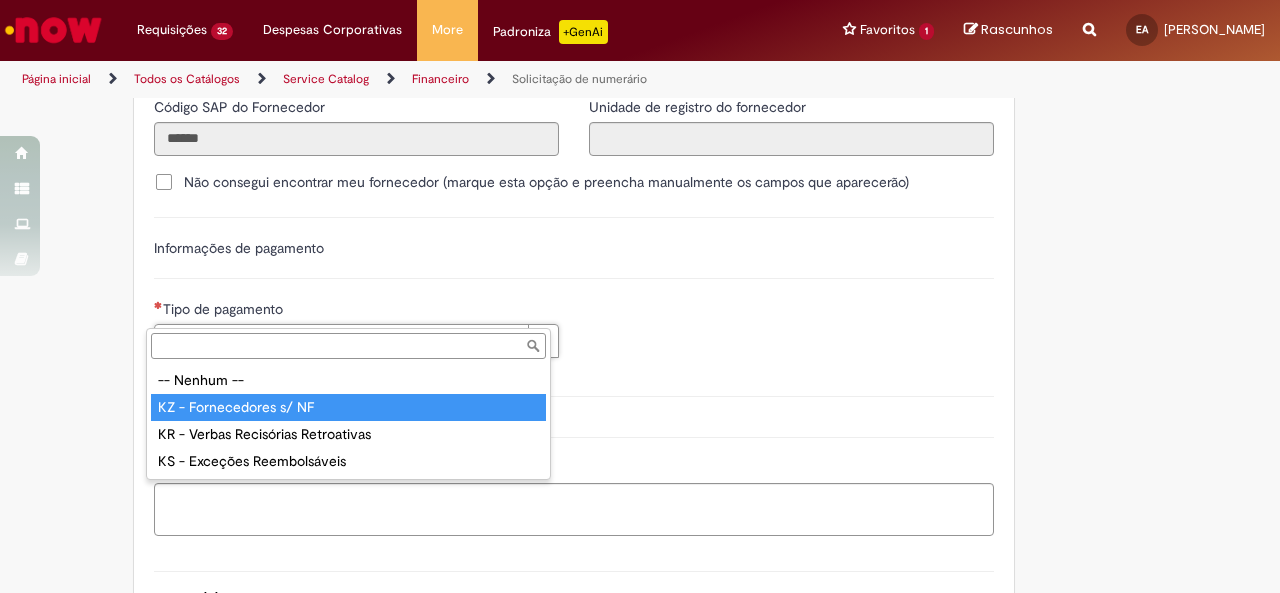 type on "**********" 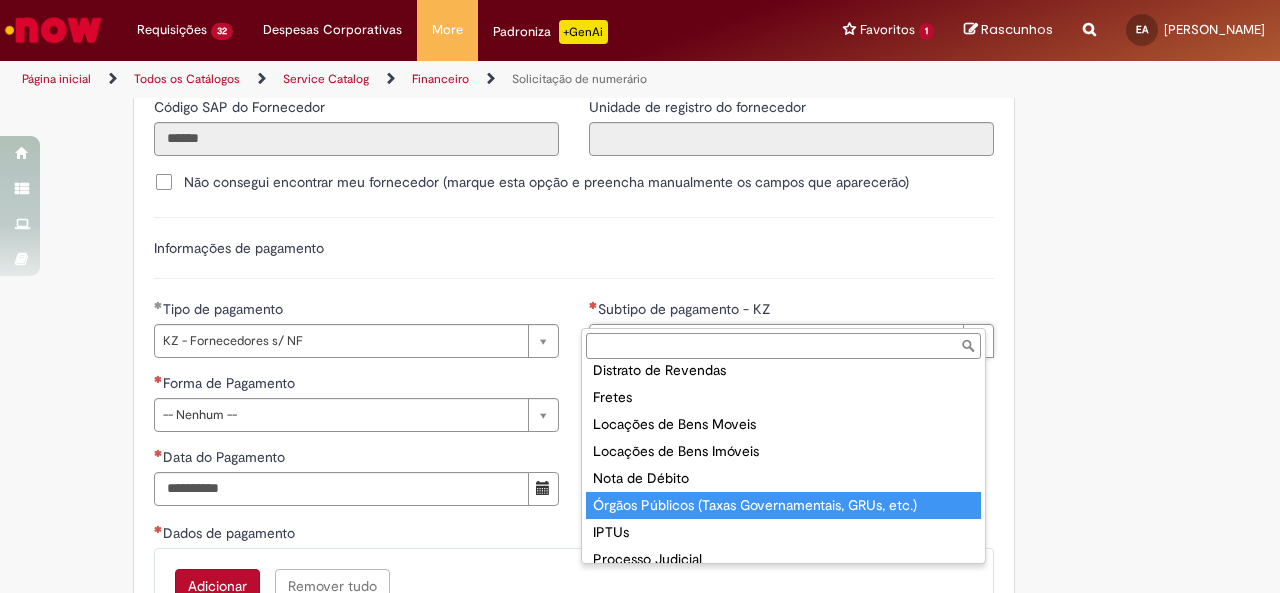scroll, scrollTop: 266, scrollLeft: 0, axis: vertical 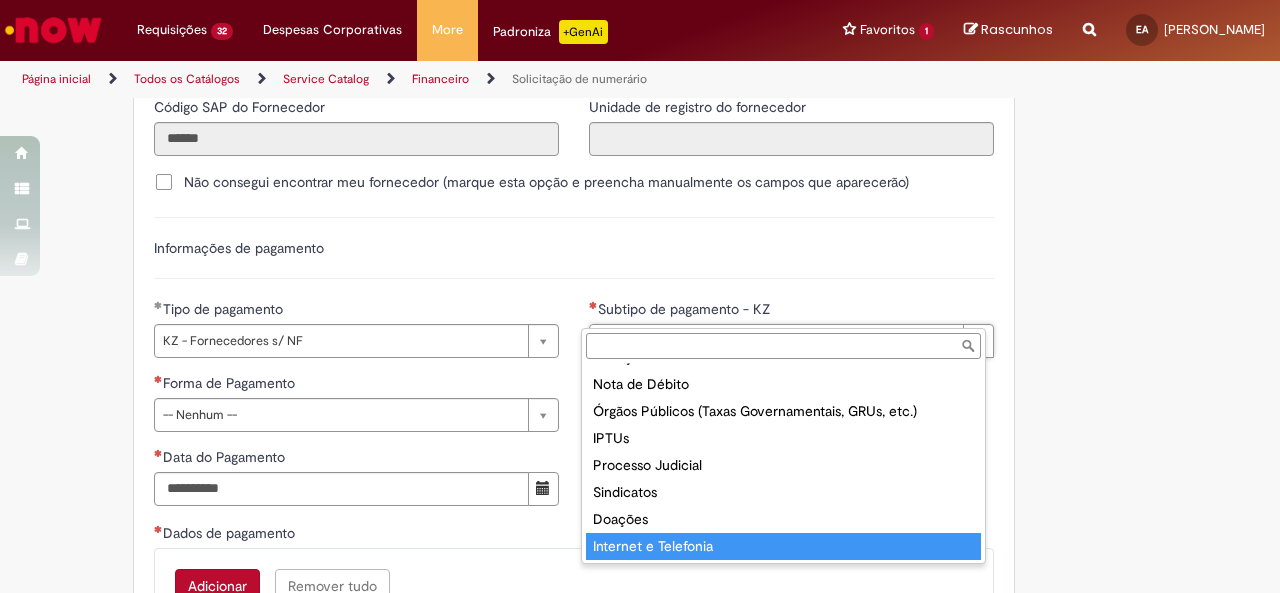 type on "**********" 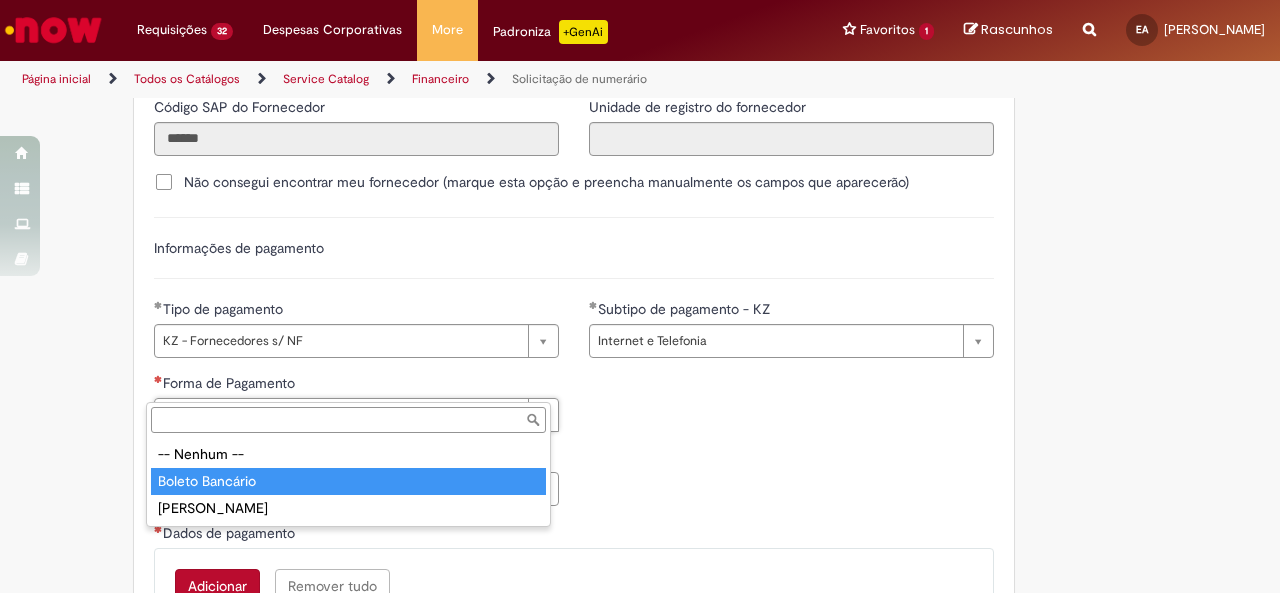 type on "**********" 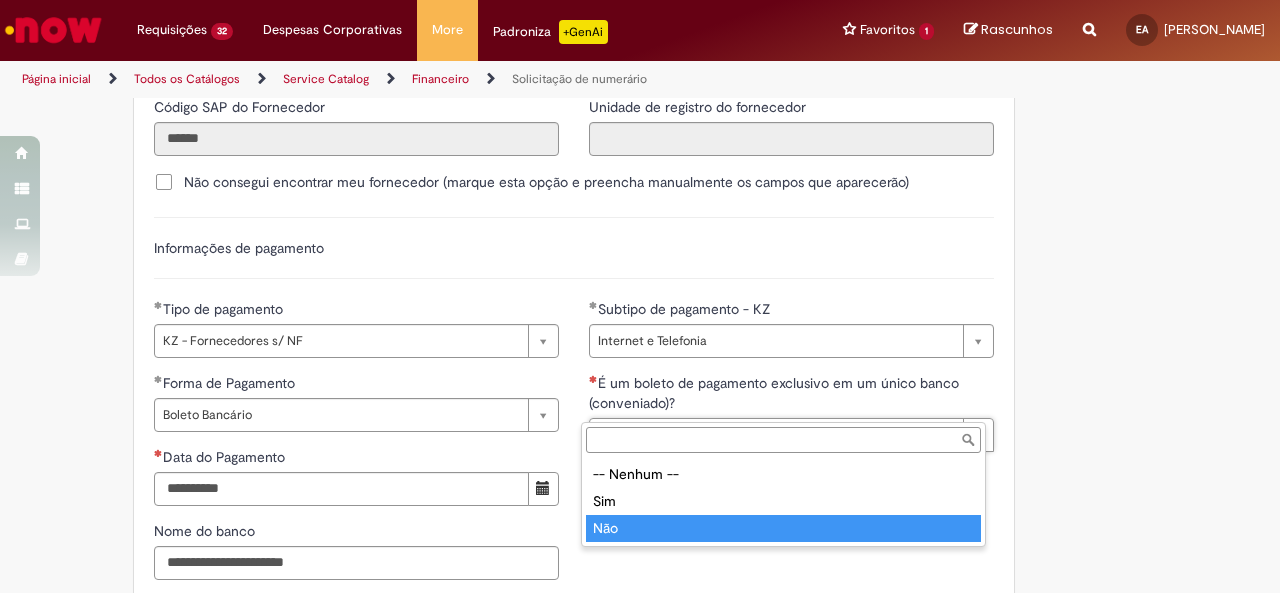 type on "***" 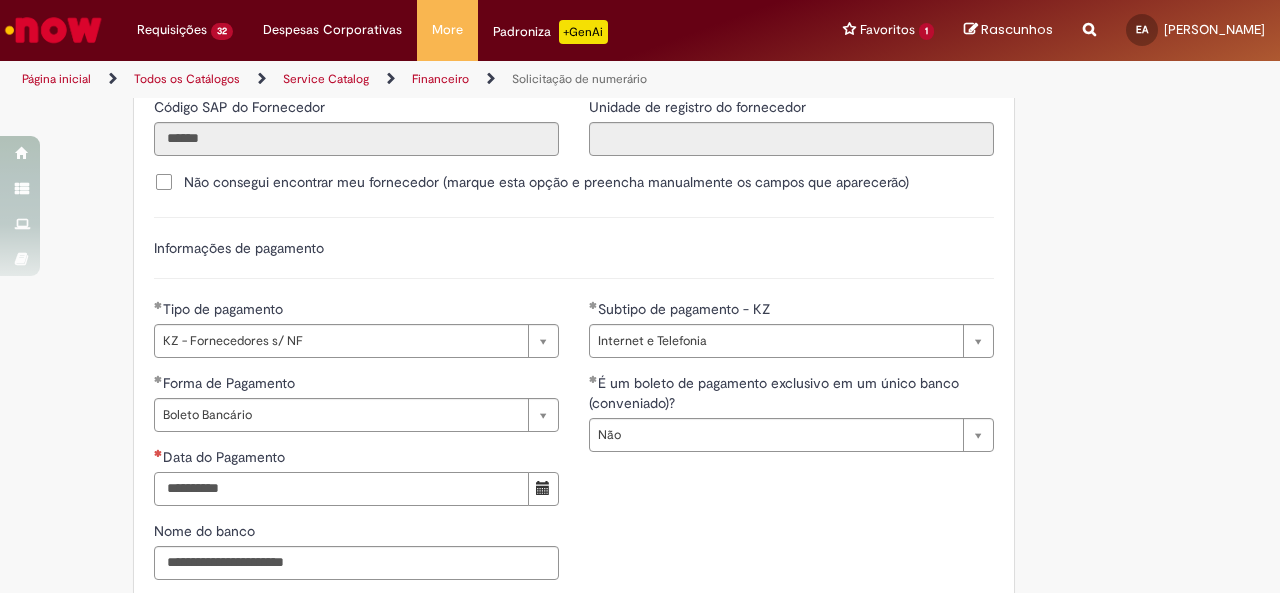 drag, startPoint x: 488, startPoint y: 468, endPoint x: 502, endPoint y: 468, distance: 14 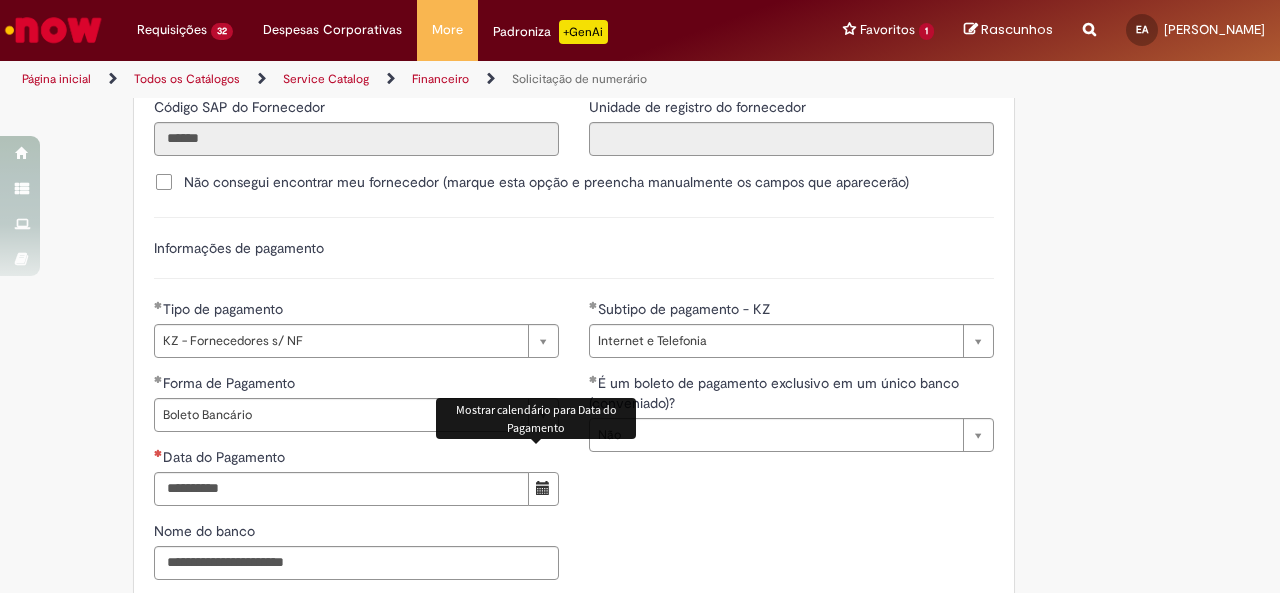 click at bounding box center [543, 488] 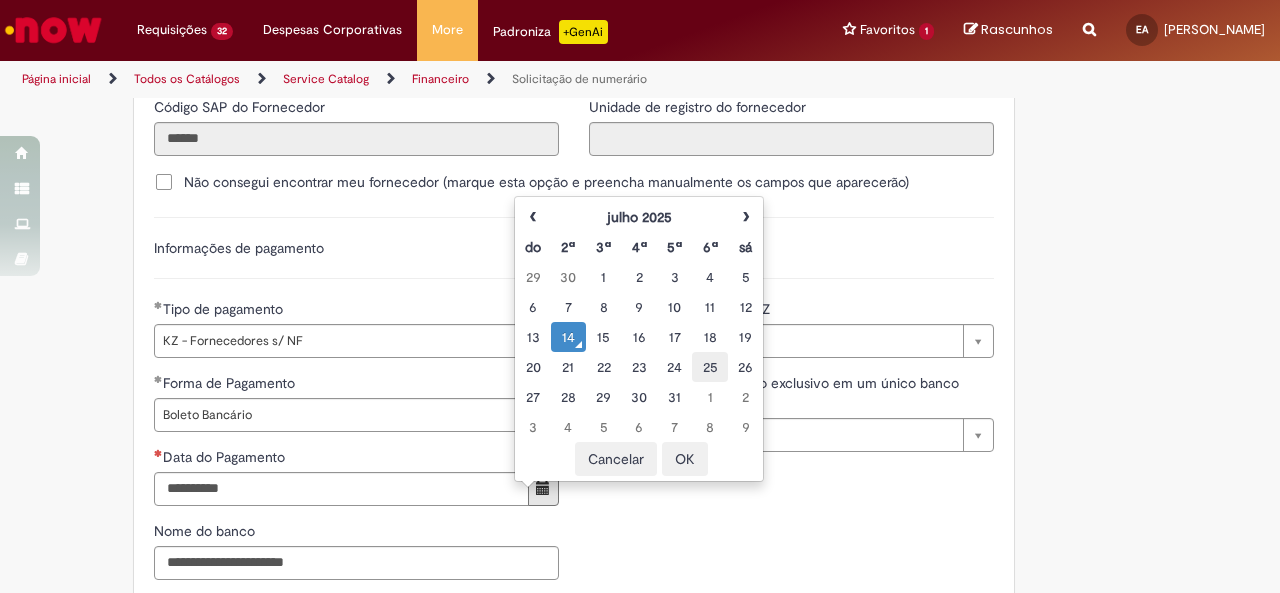 click on "25" at bounding box center [709, 367] 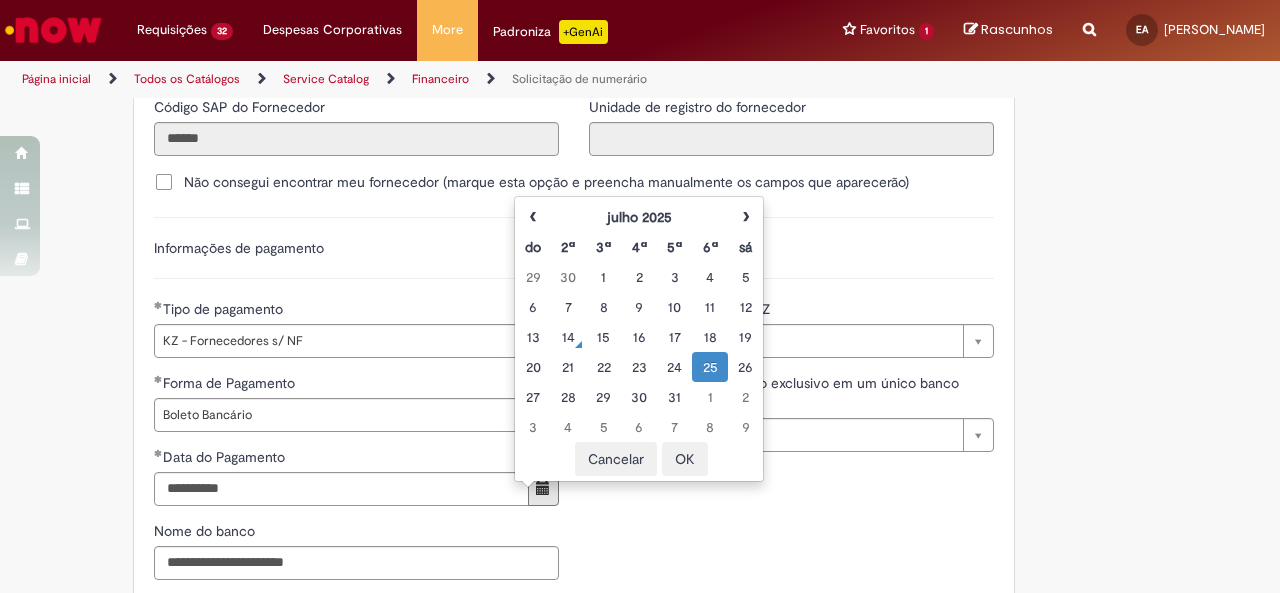 click on "**********" at bounding box center (574, 484) 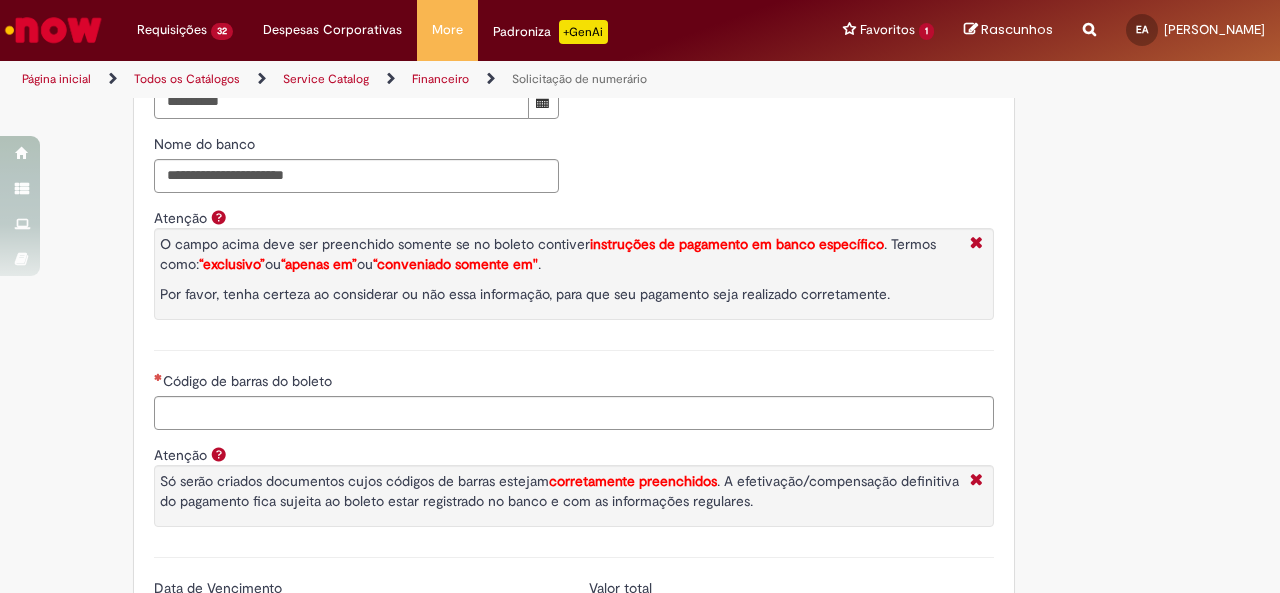scroll, scrollTop: 3000, scrollLeft: 0, axis: vertical 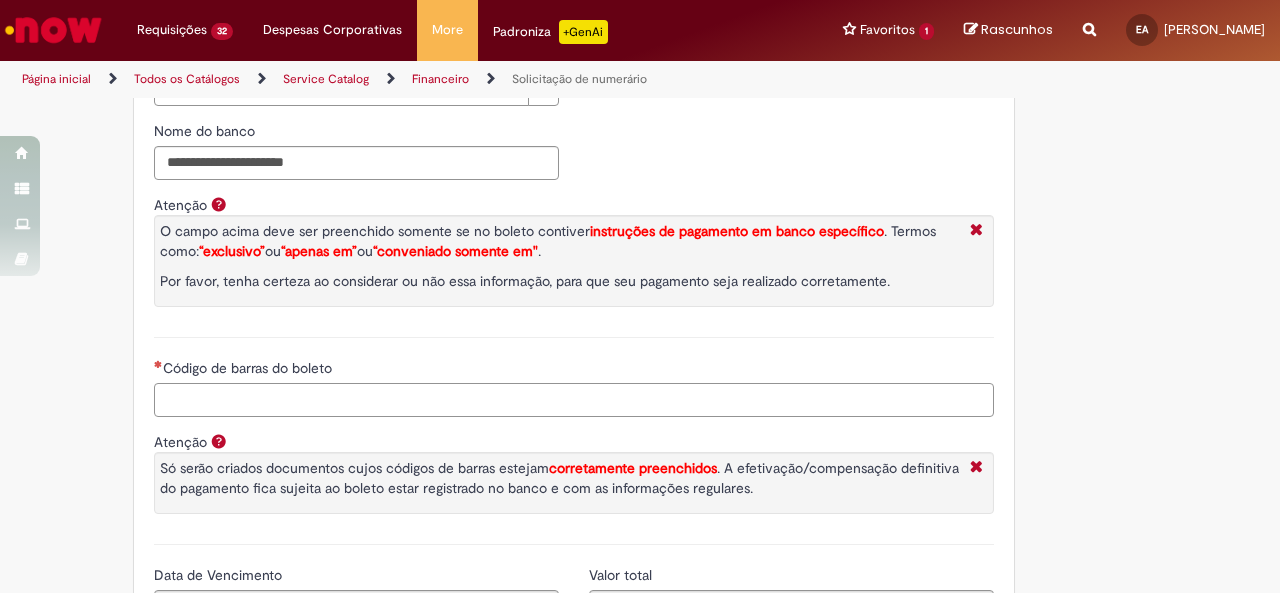 click on "Código de barras do boleto" at bounding box center (574, 400) 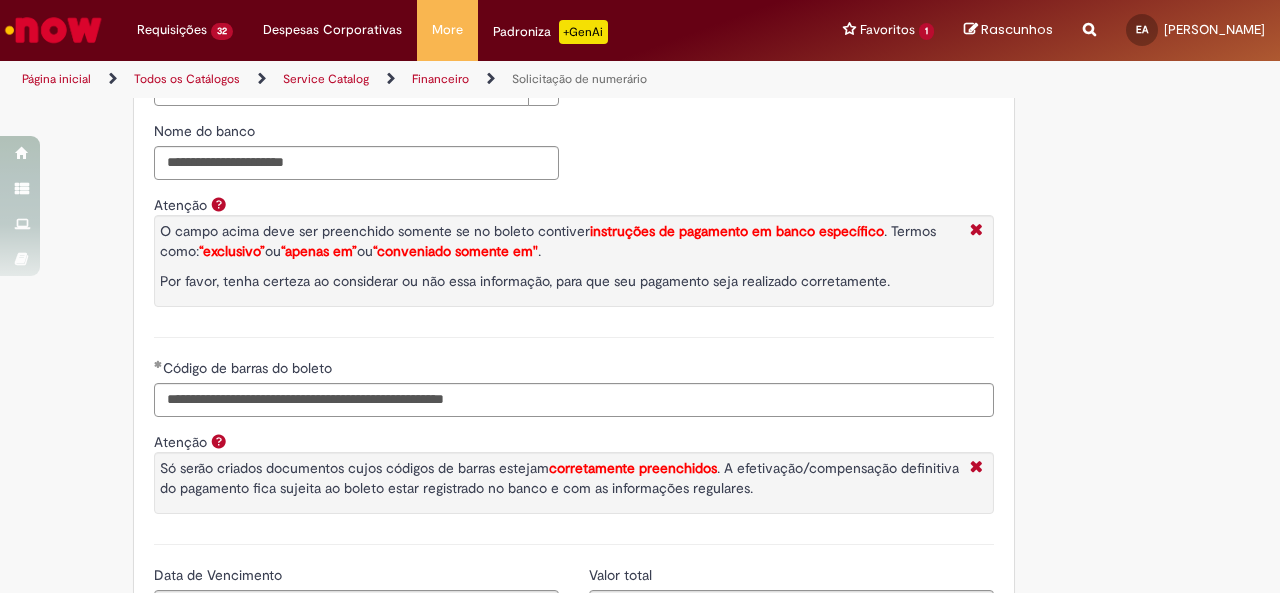 type on "**********" 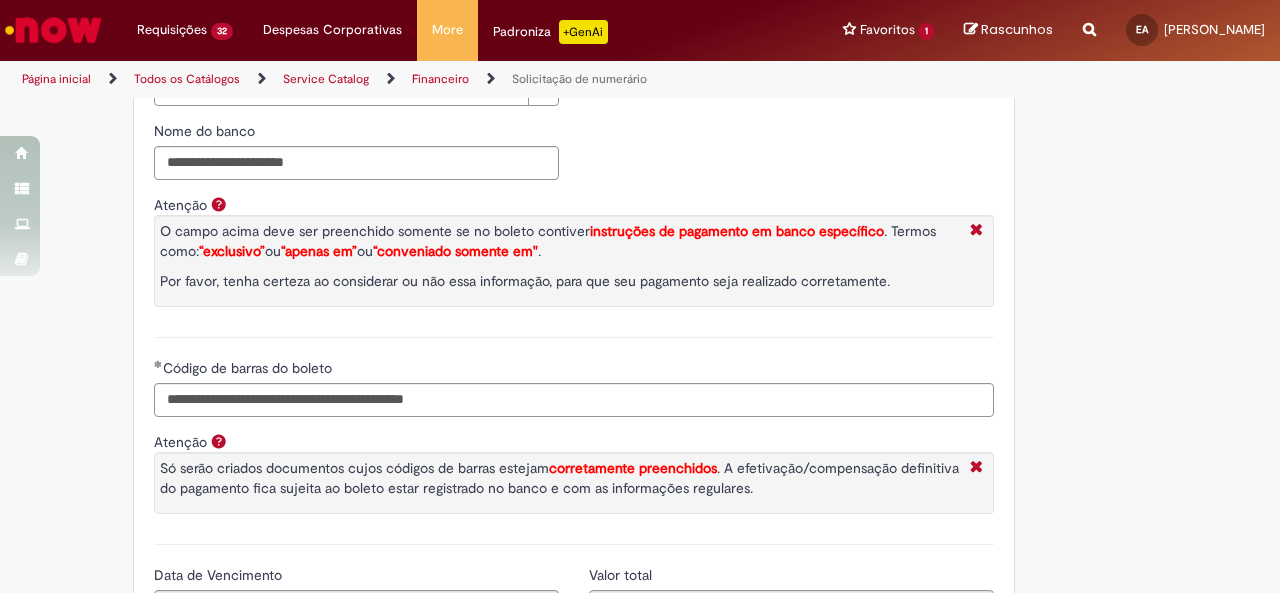 click on "Atenção O campo acima deve ser preenchido somente se no boleto contiver  instruções de pagamento em banco específico . Termos como:  “exclusivo”  ou  “apenas em”  ou  “conveniado somente em" .
Por favor, tenha certeza ao considerar ou não essa informação, para que seu pagamento seja realizado corretamente." at bounding box center [574, 266] 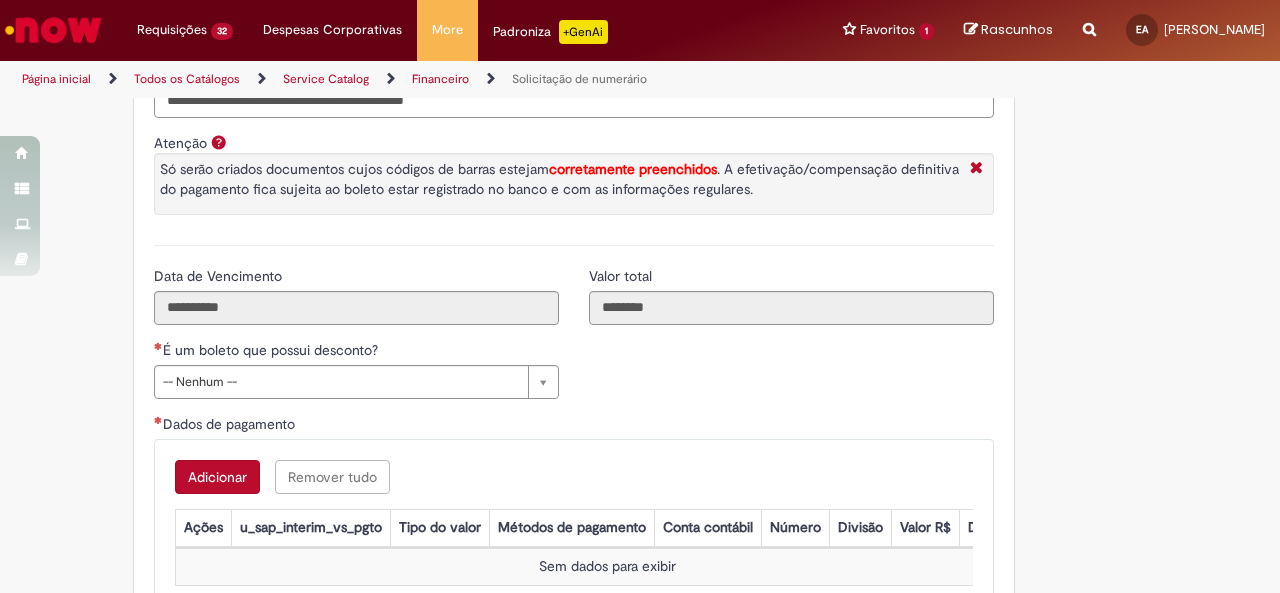 scroll, scrollTop: 3300, scrollLeft: 0, axis: vertical 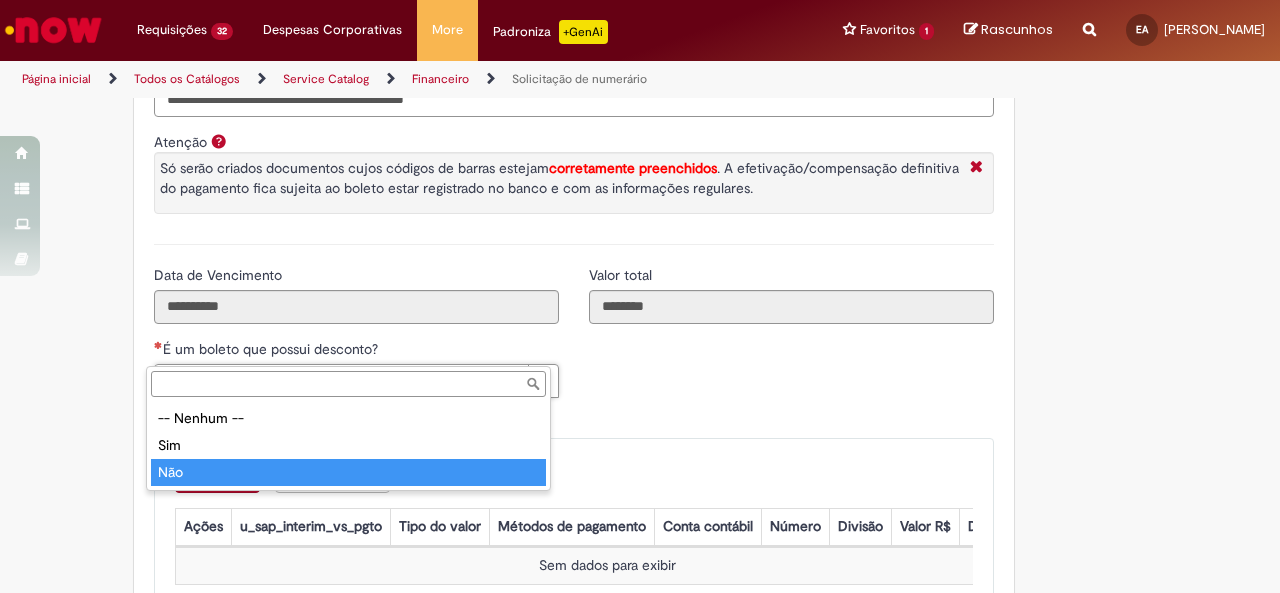 type on "***" 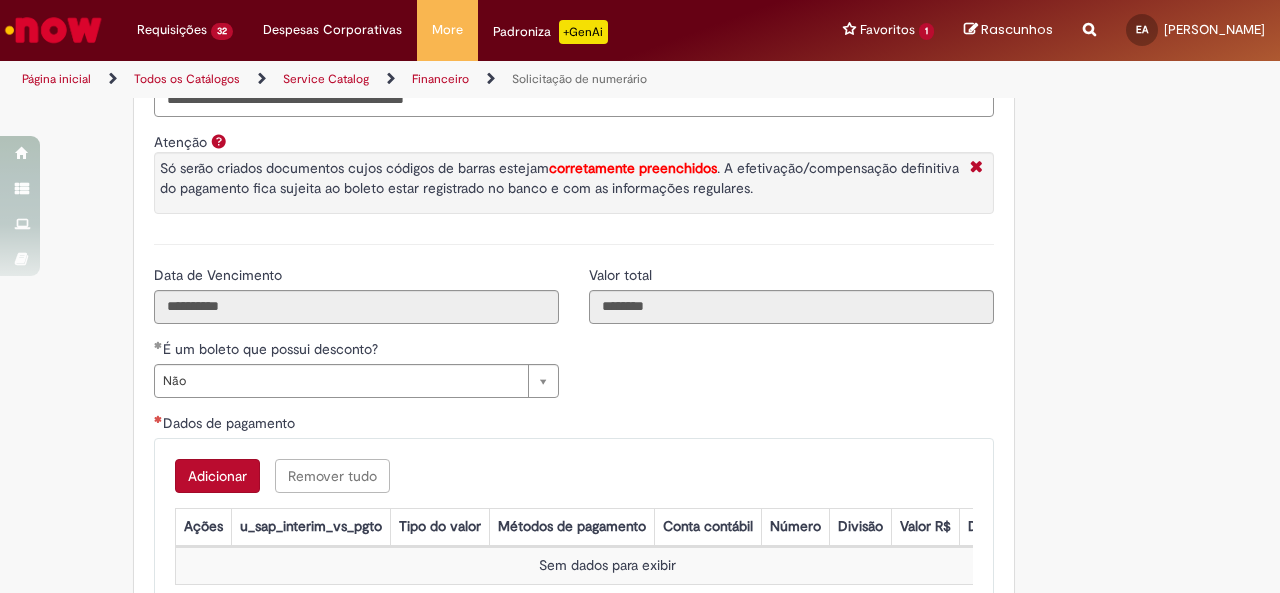 click on "Adicionar" at bounding box center [217, 476] 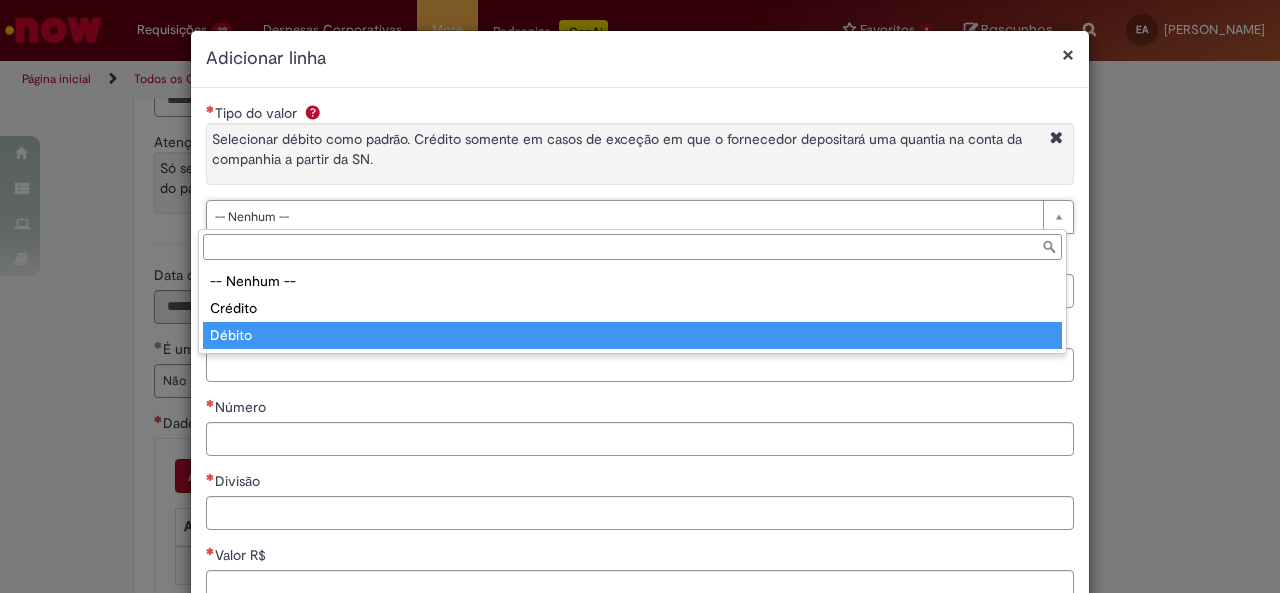 type on "******" 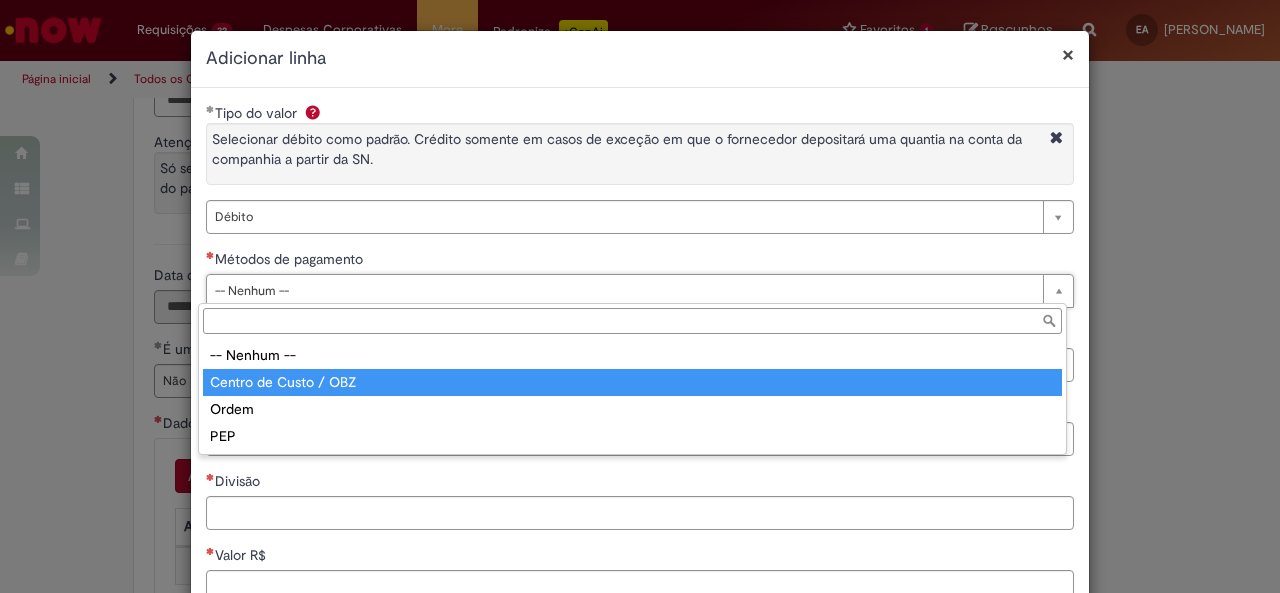 type on "**********" 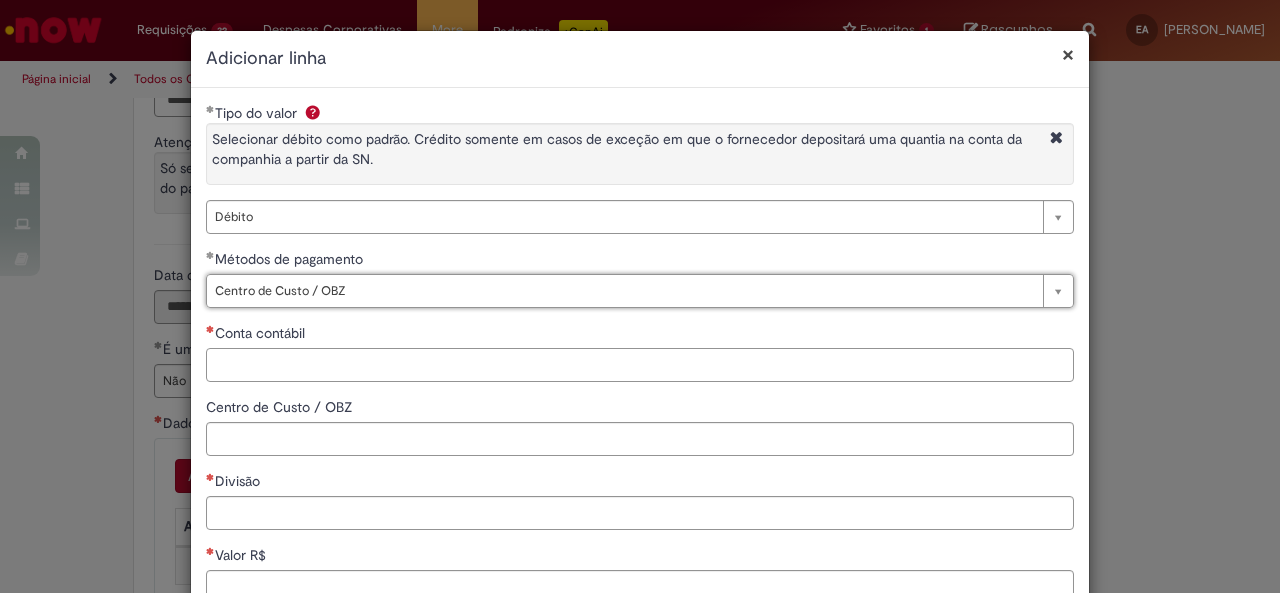 click on "Conta contábil" at bounding box center (640, 365) 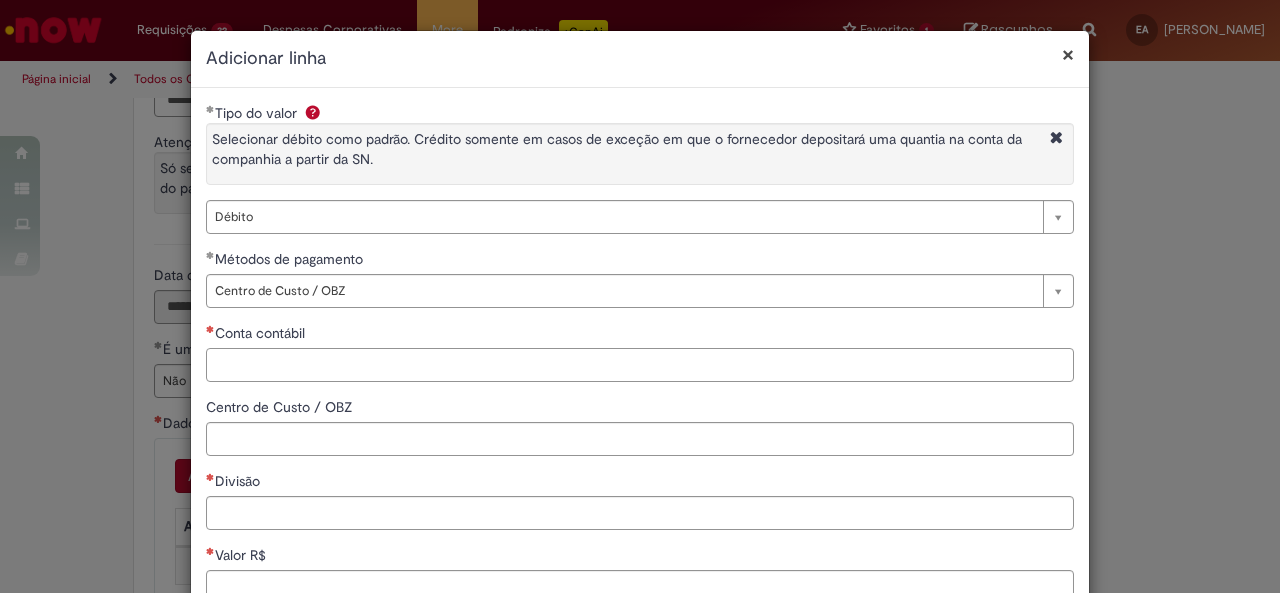 paste on "*******" 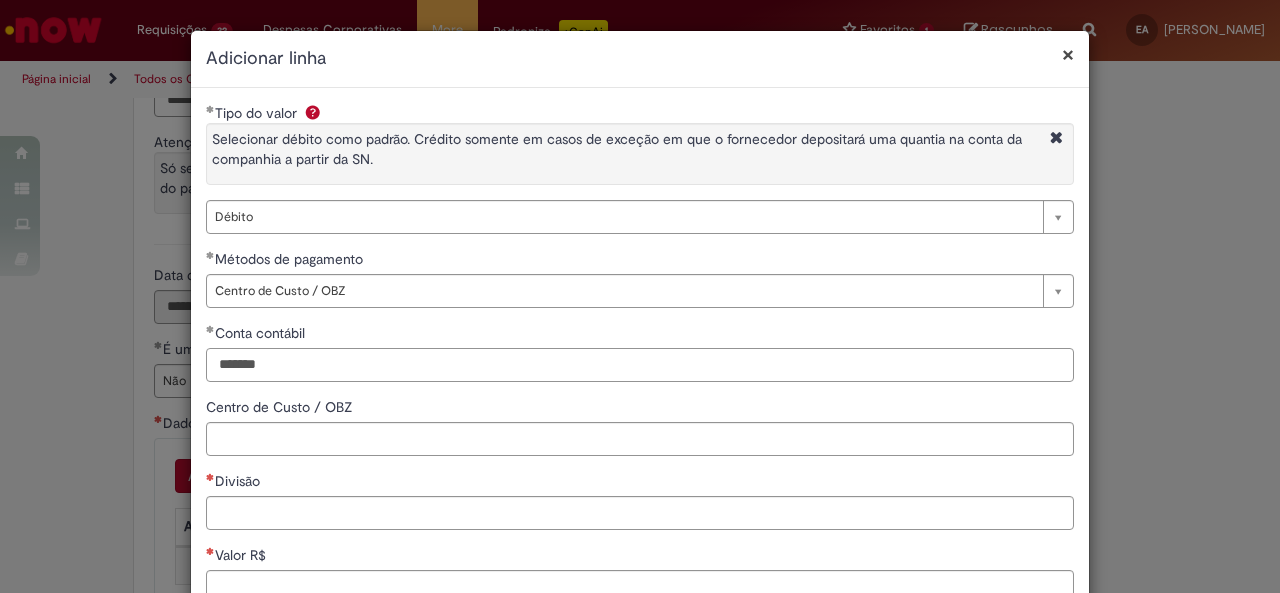 type on "*******" 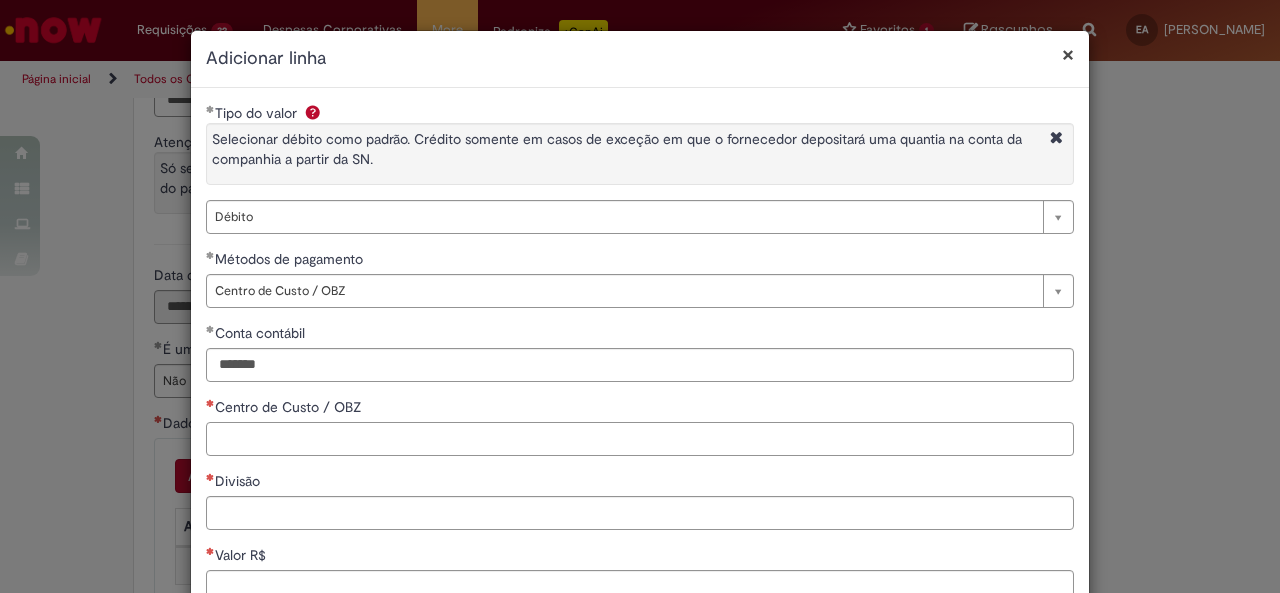 click on "Centro de Custo / OBZ" at bounding box center [640, 439] 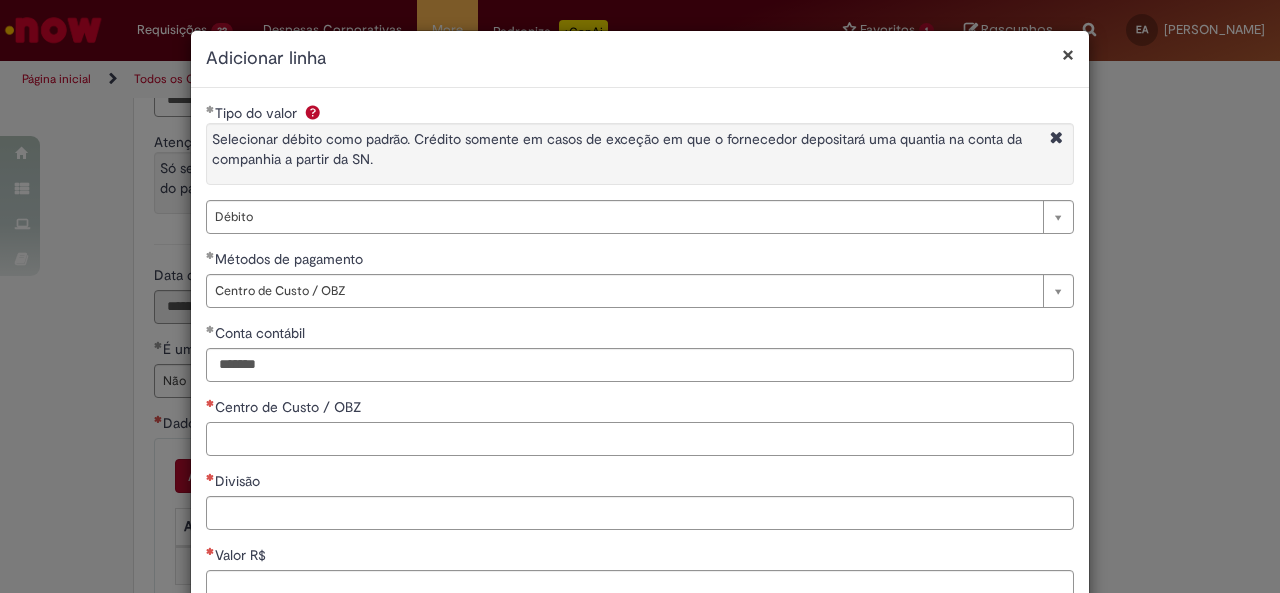 paste on "**********" 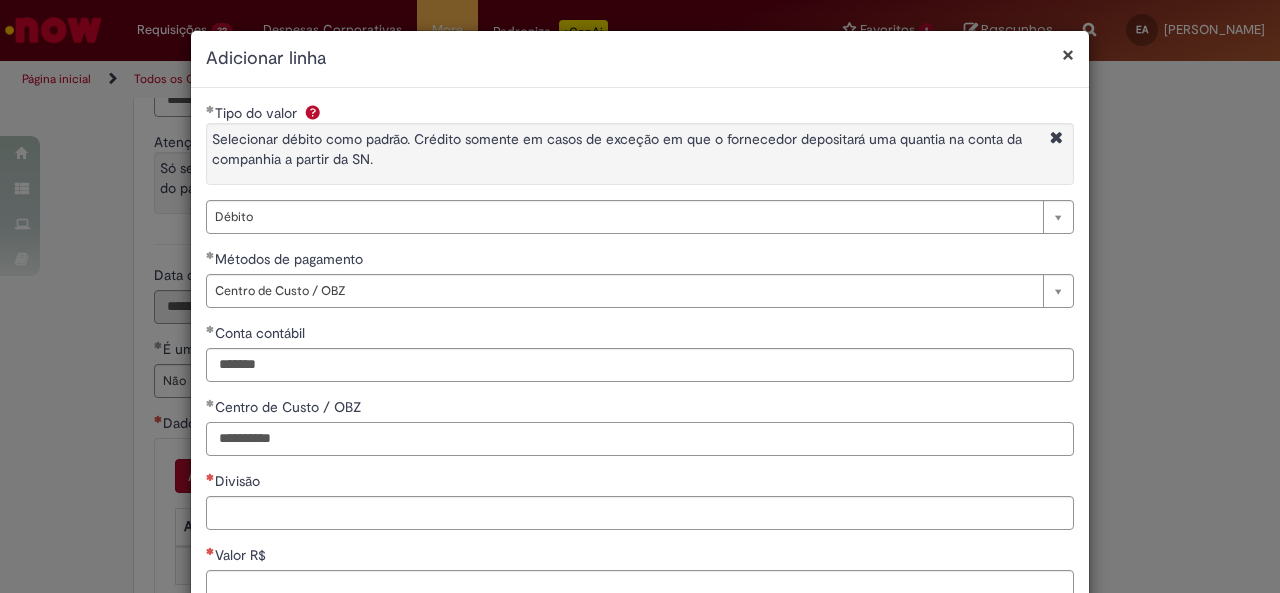 type on "**********" 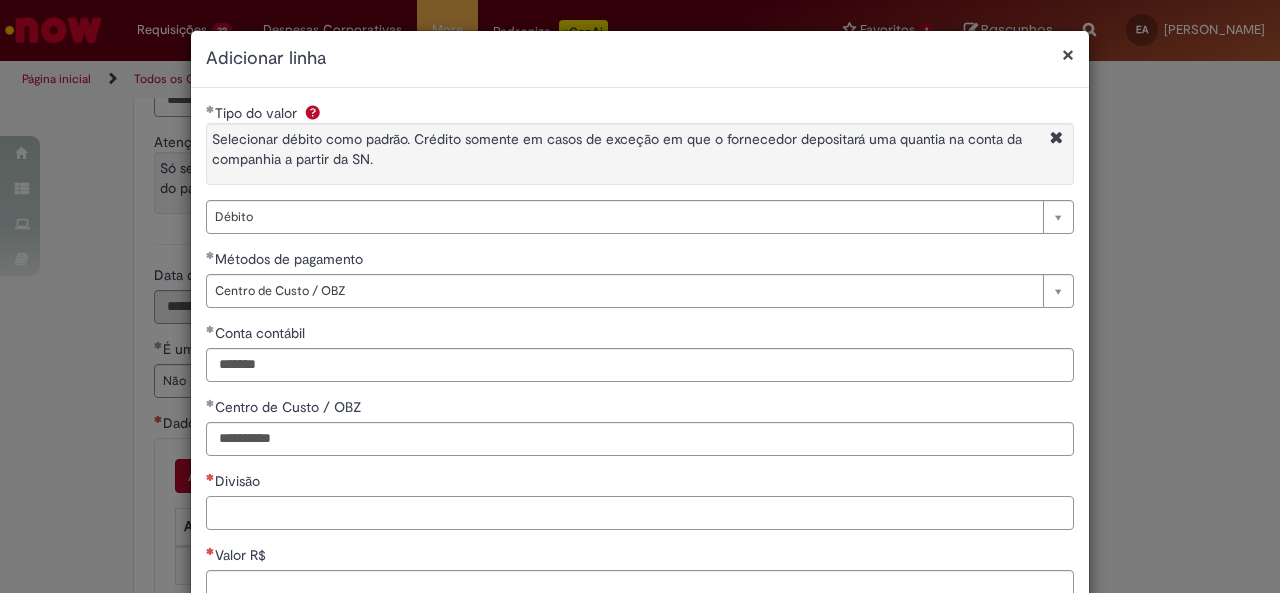 click on "Divisão" at bounding box center [640, 513] 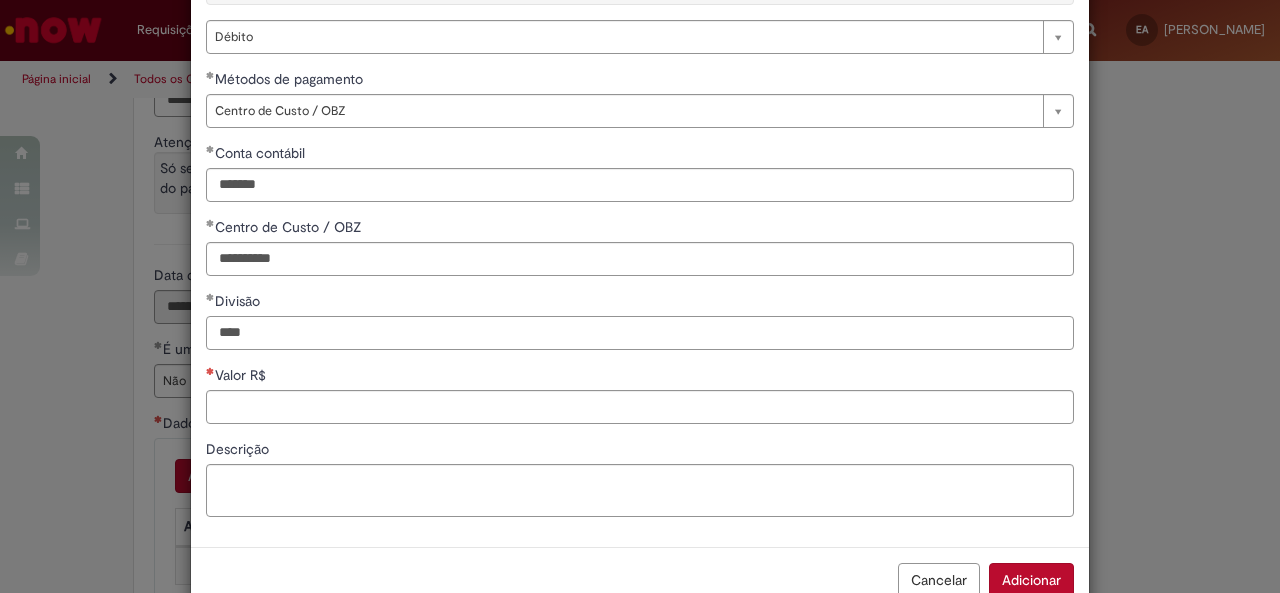 scroll, scrollTop: 200, scrollLeft: 0, axis: vertical 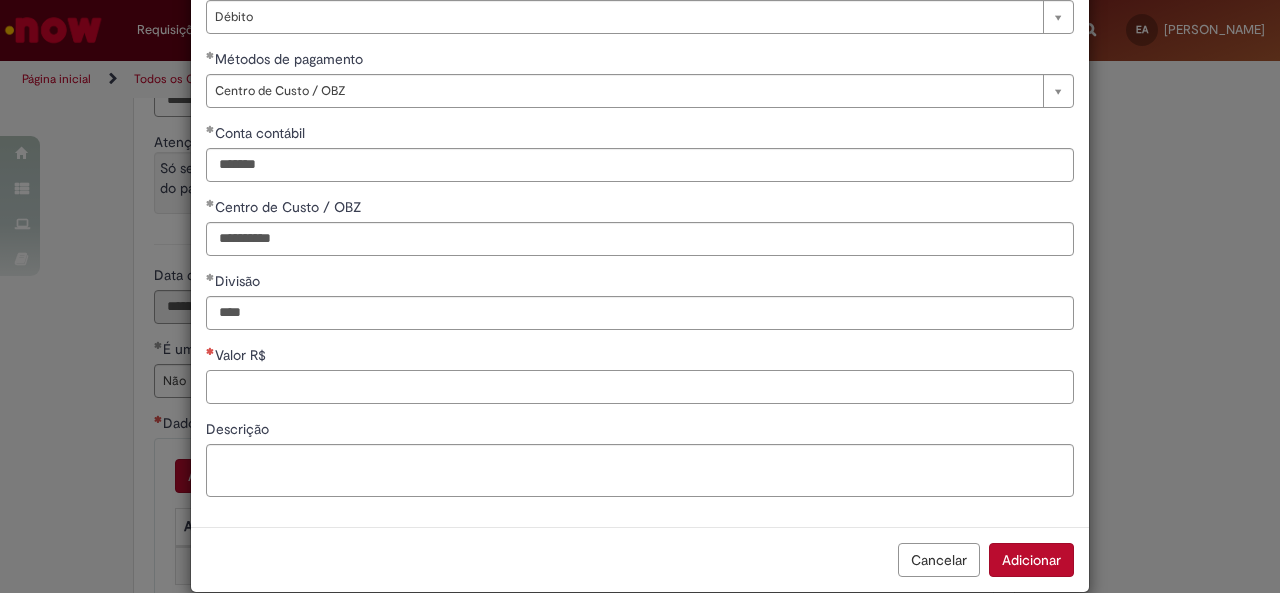 type on "****" 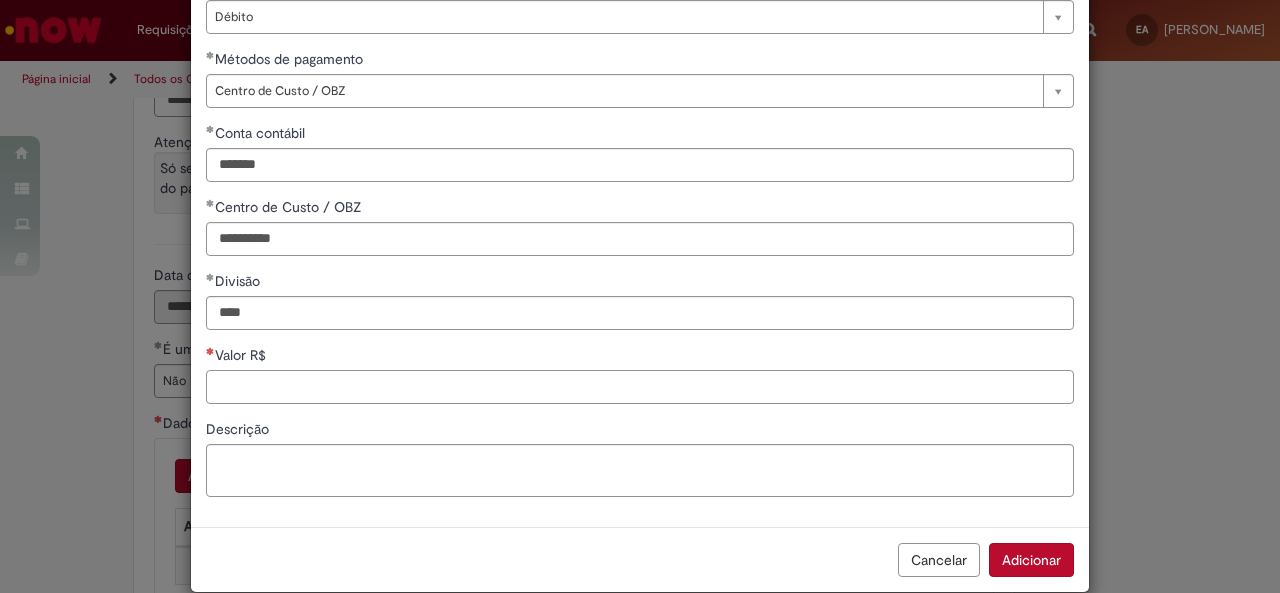 paste on "****" 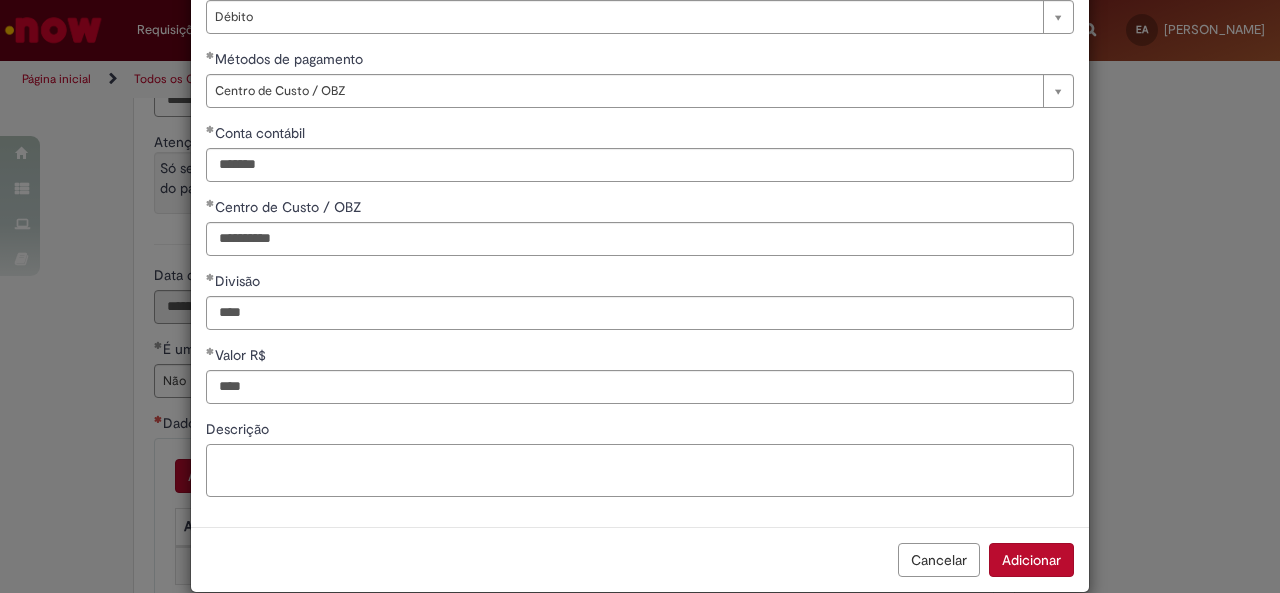 type on "********" 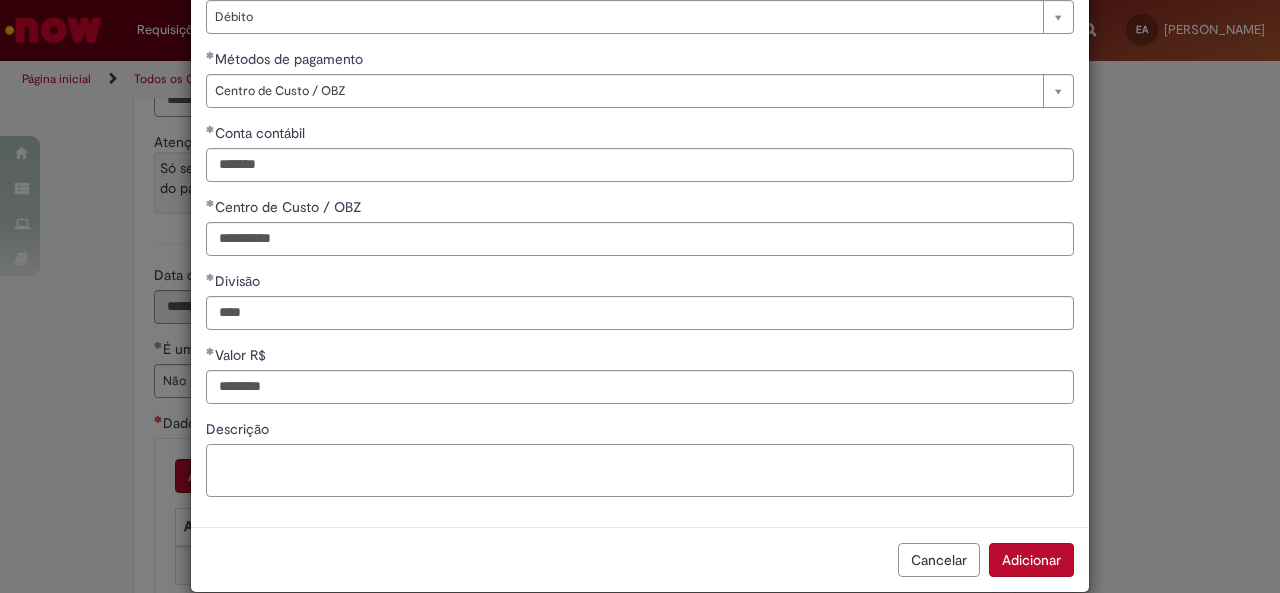 click on "Descrição" at bounding box center (640, 470) 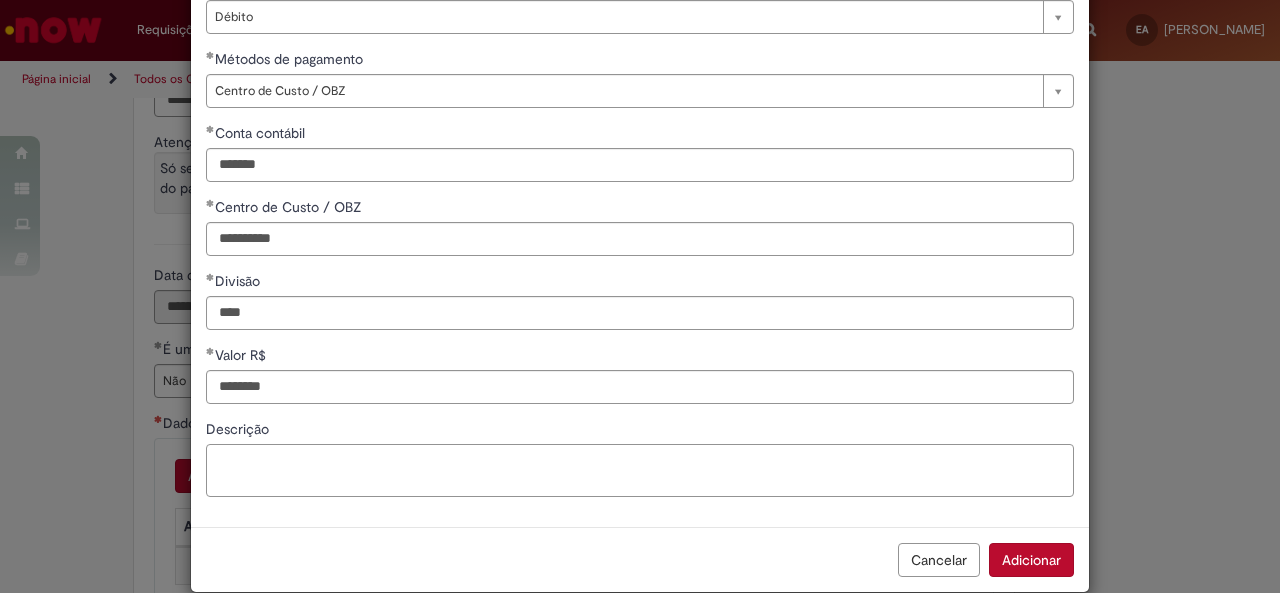 paste on "**********" 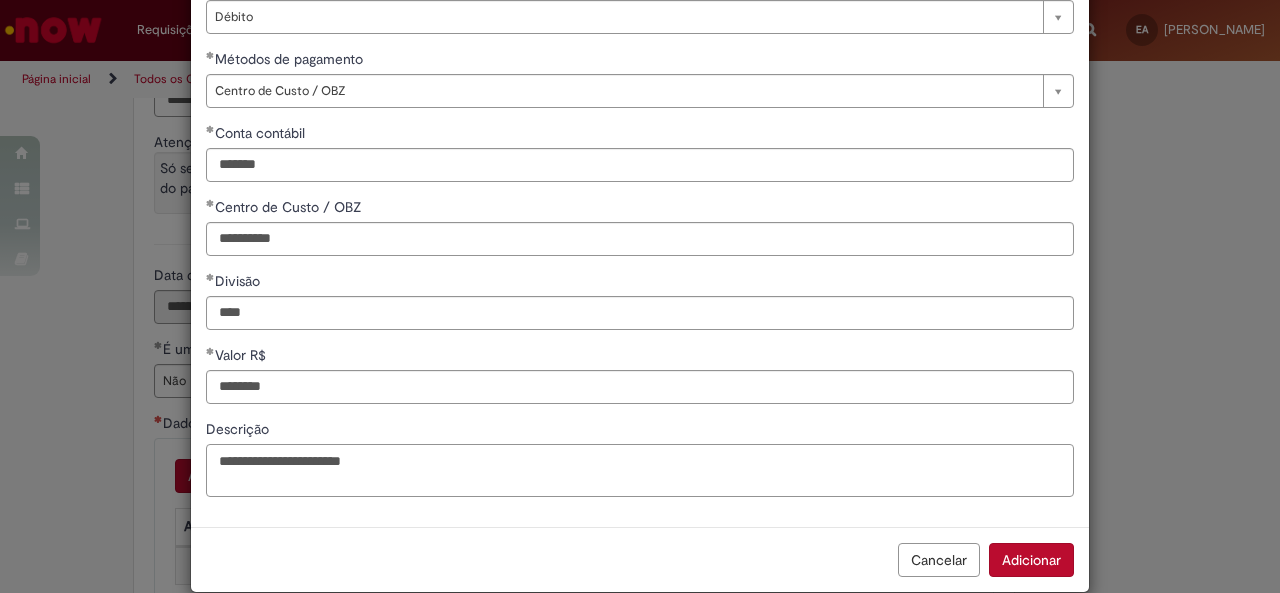 drag, startPoint x: 431, startPoint y: 461, endPoint x: 198, endPoint y: 451, distance: 233.2145 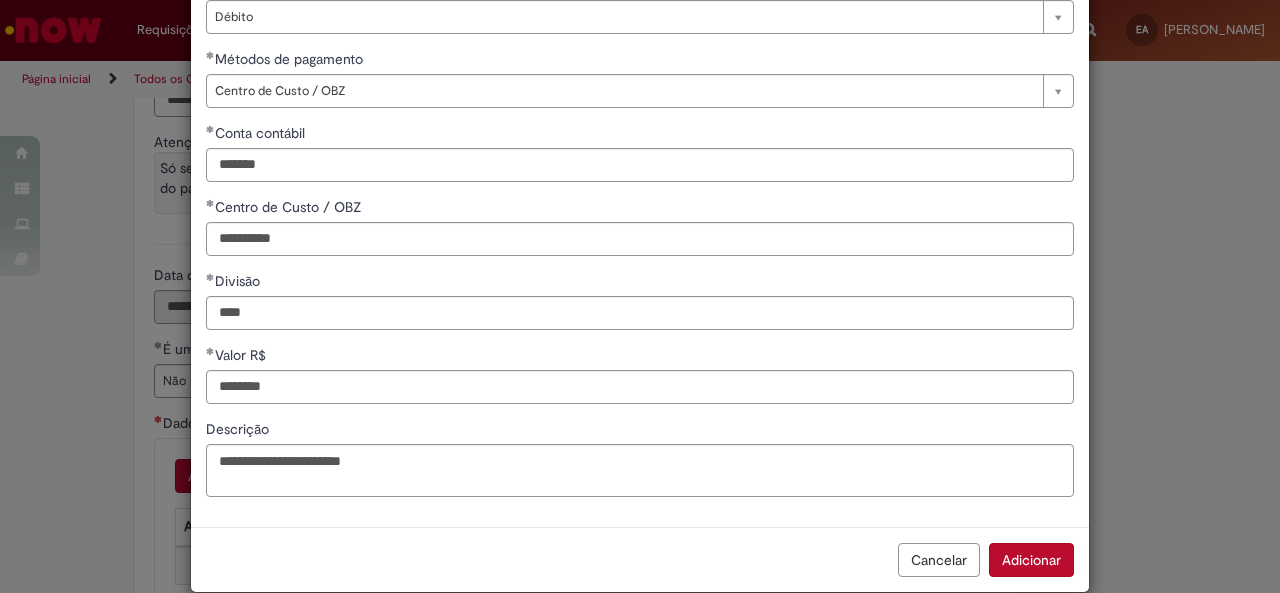 click on "Adicionar" at bounding box center [1031, 560] 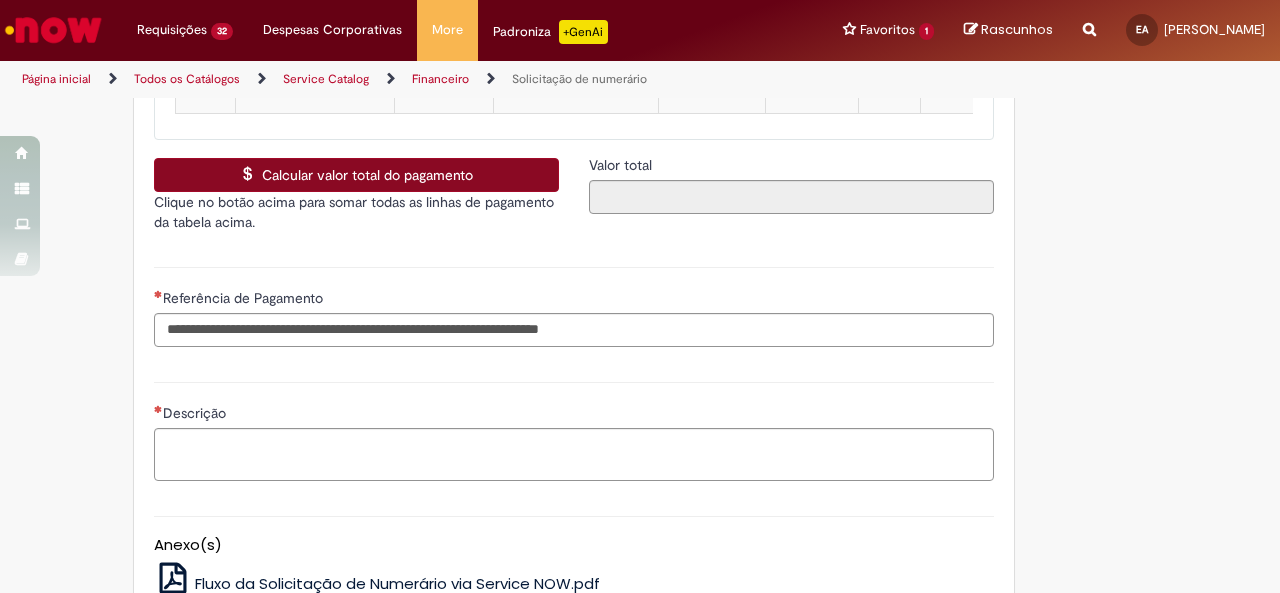 scroll, scrollTop: 3800, scrollLeft: 0, axis: vertical 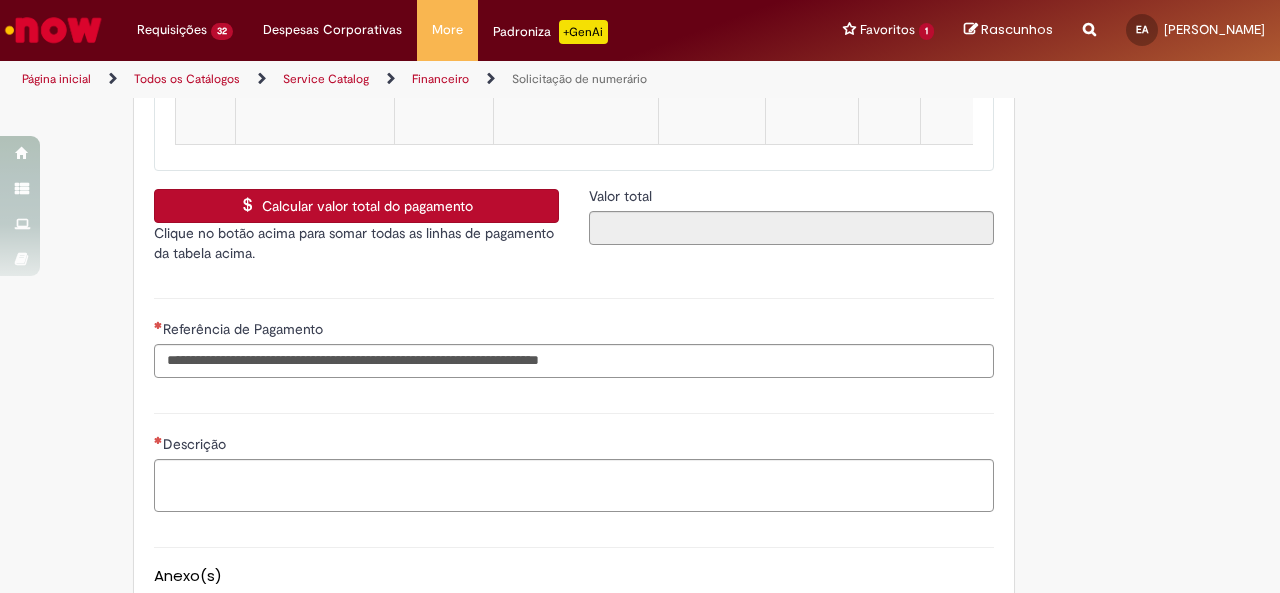 click on "Calcular valor total do pagamento" at bounding box center [356, 206] 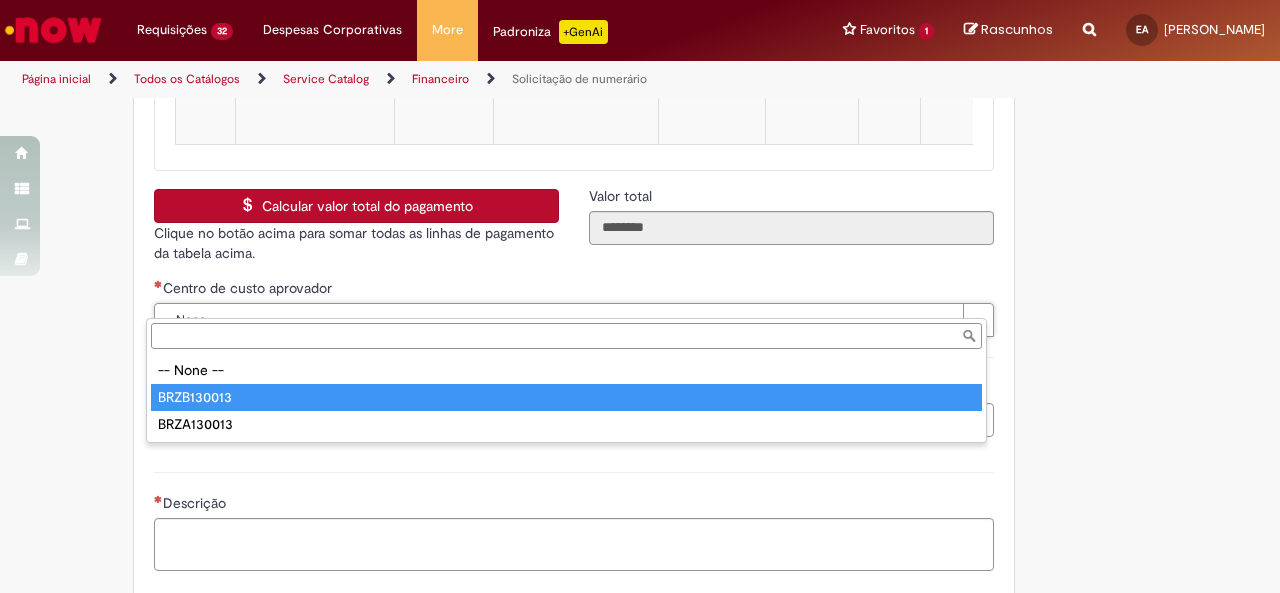 type on "**********" 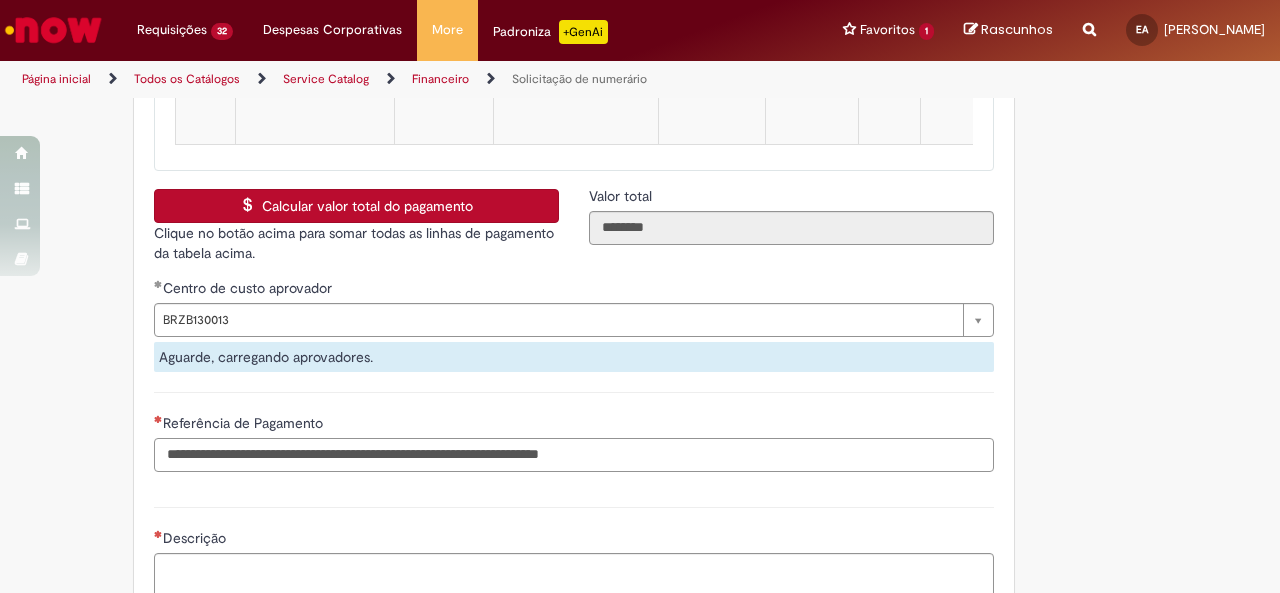 click on "Referência de Pagamento" at bounding box center (574, 455) 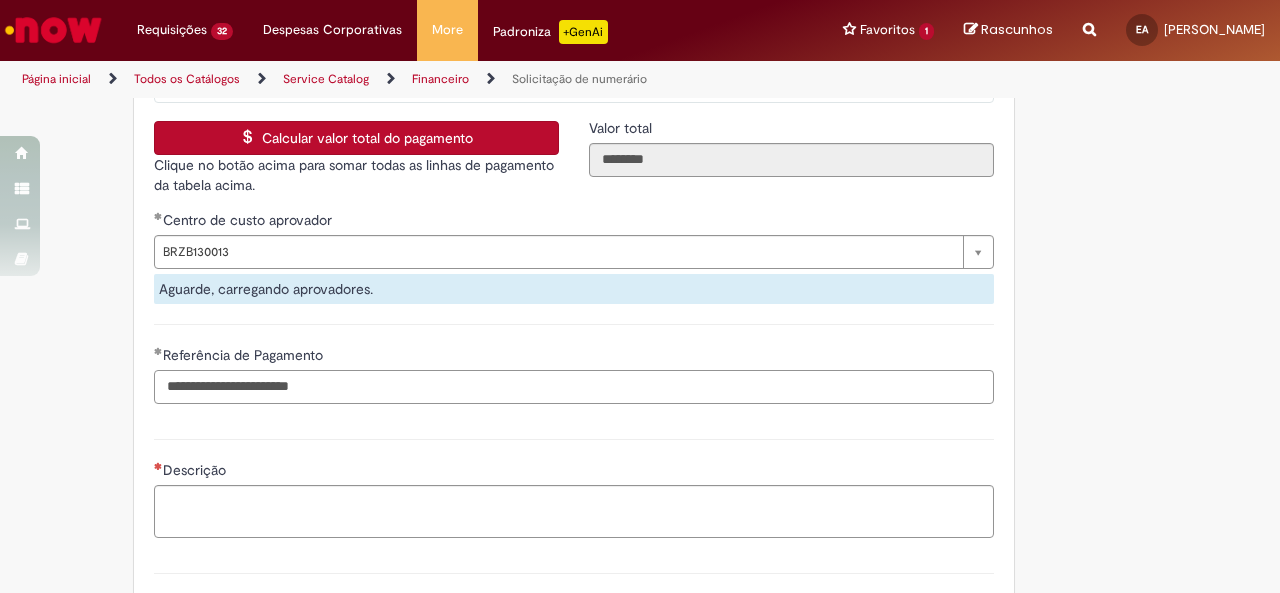 scroll, scrollTop: 3900, scrollLeft: 0, axis: vertical 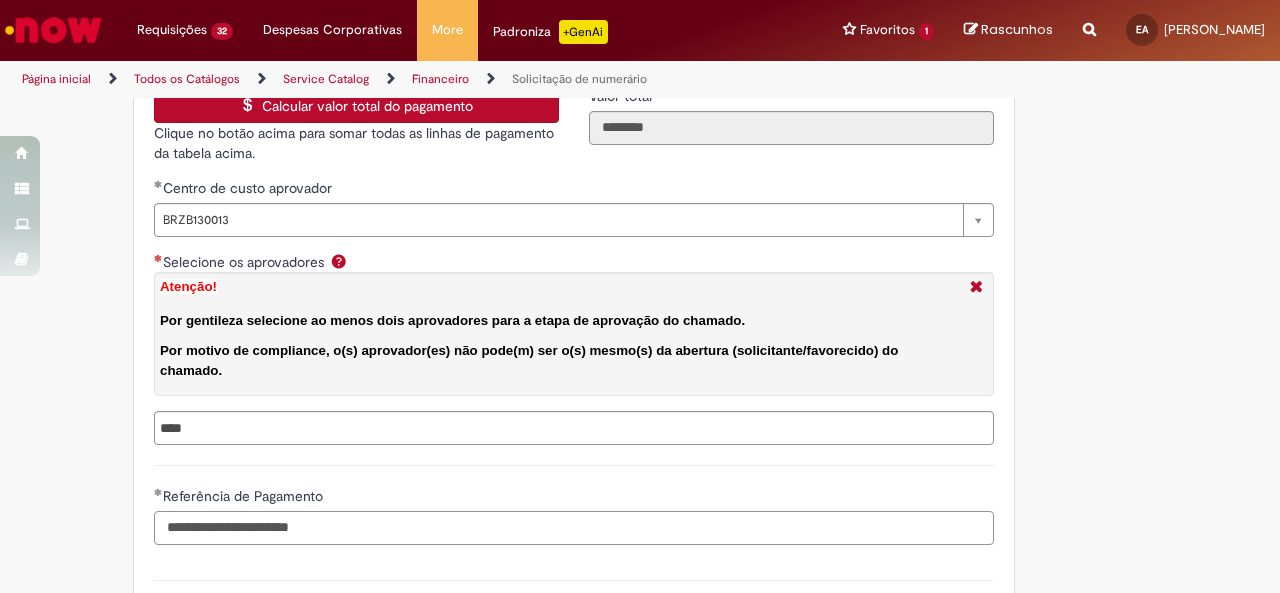 type on "**********" 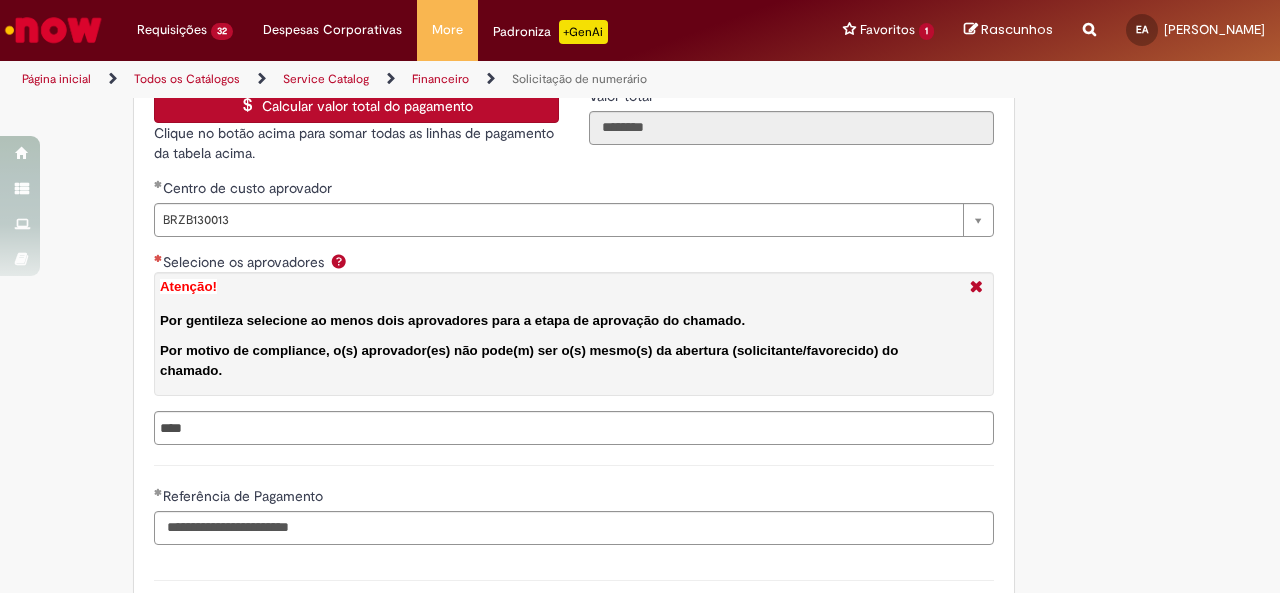 click on "**********" at bounding box center (574, 369) 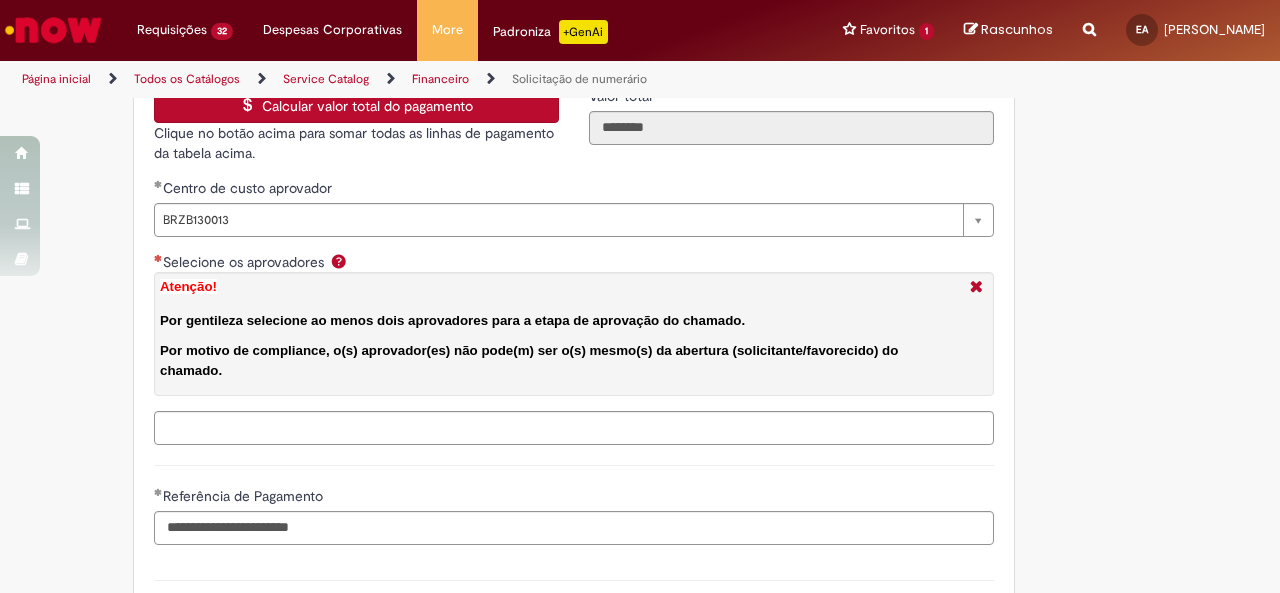 click on "Selecione os aprovadores Atenção!
Por gentileza selecione ao menos dois aprovadores para a etapa de aprovação do chamado.
Por motivo de compliance, o(s) aprovador(es) não pode(m) ser o(s) mesmo(s) da abertura (solicitante/favorecido) do chamado." at bounding box center [616, 428] 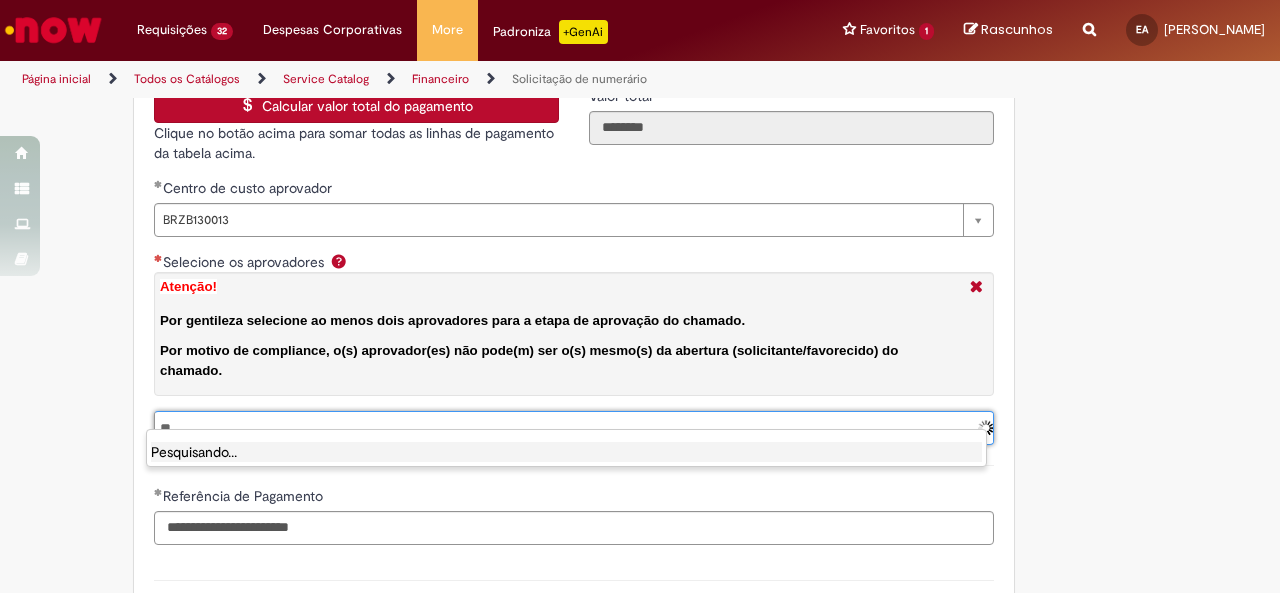 type on "*" 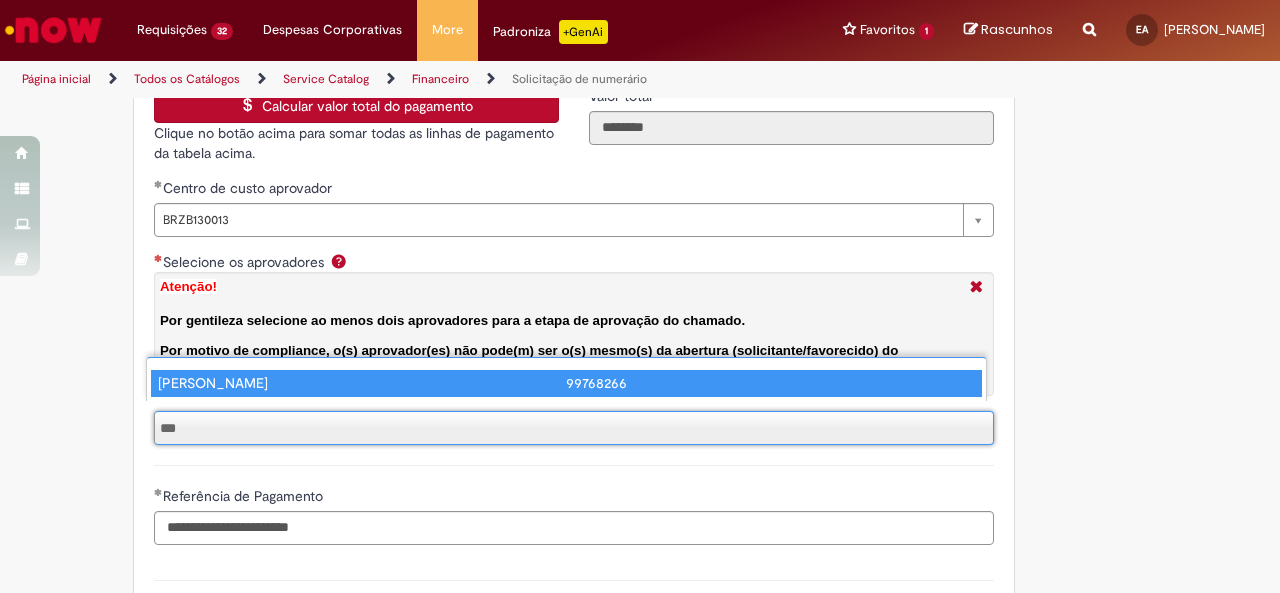type on "***" 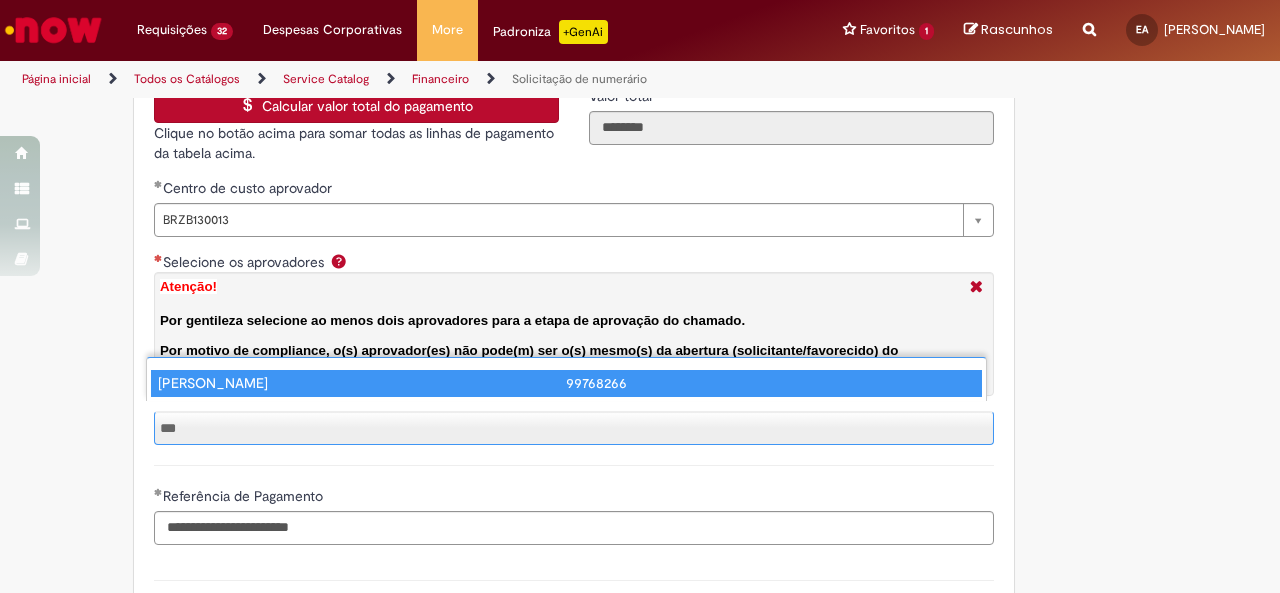 type 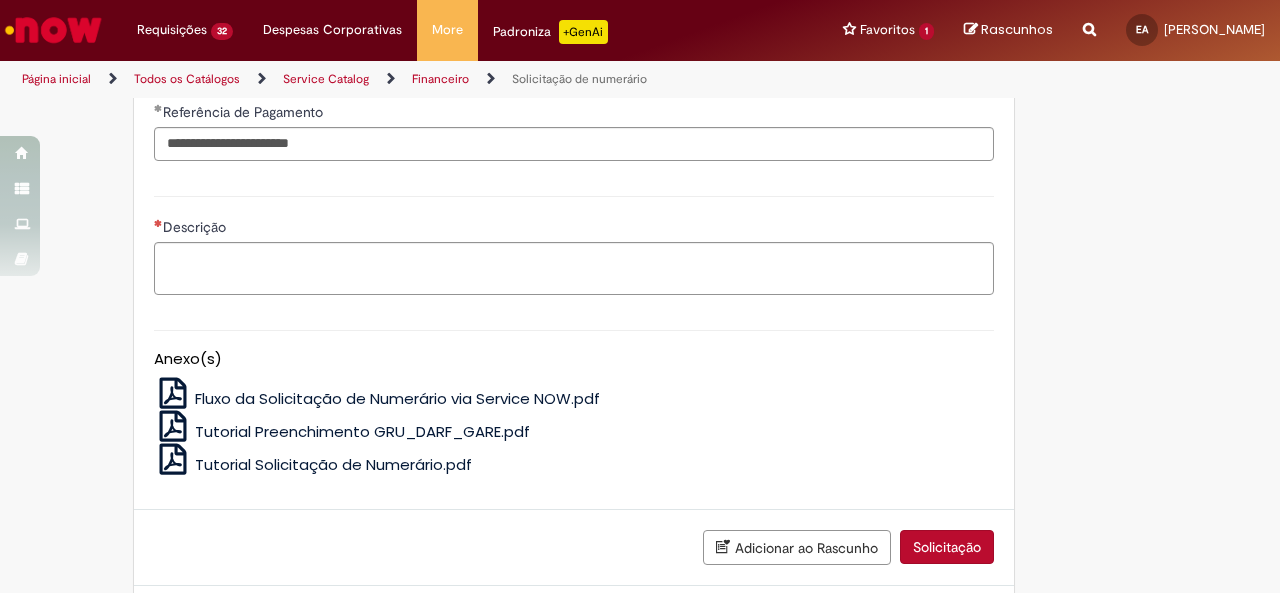 scroll, scrollTop: 4300, scrollLeft: 0, axis: vertical 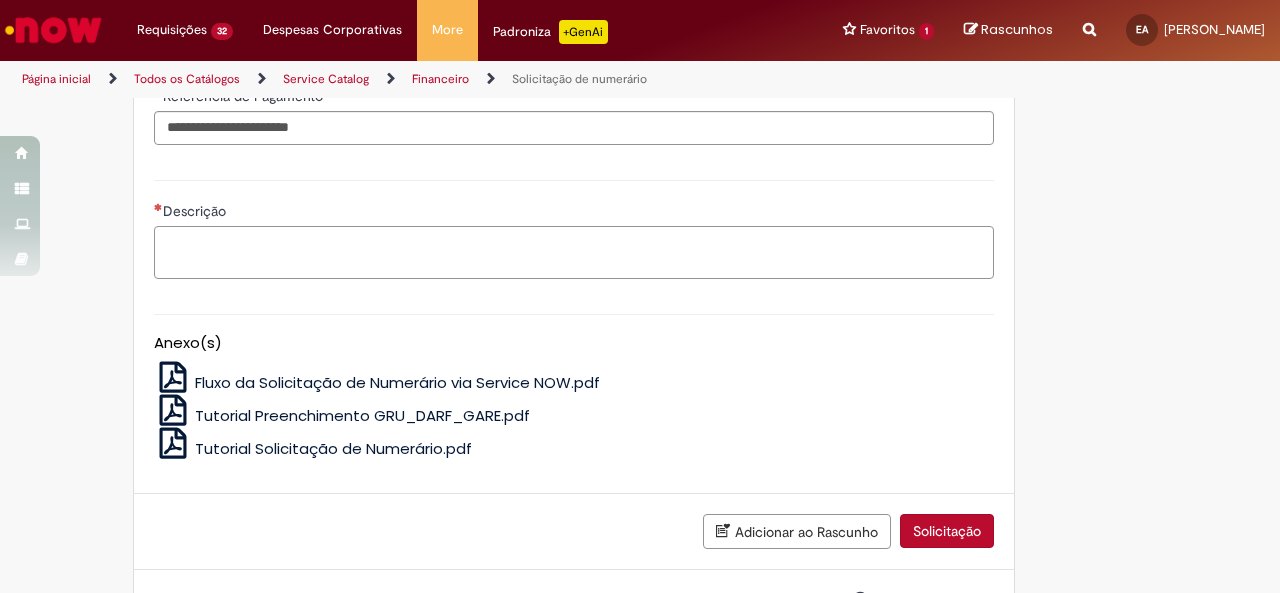 click on "Descrição" at bounding box center (574, 252) 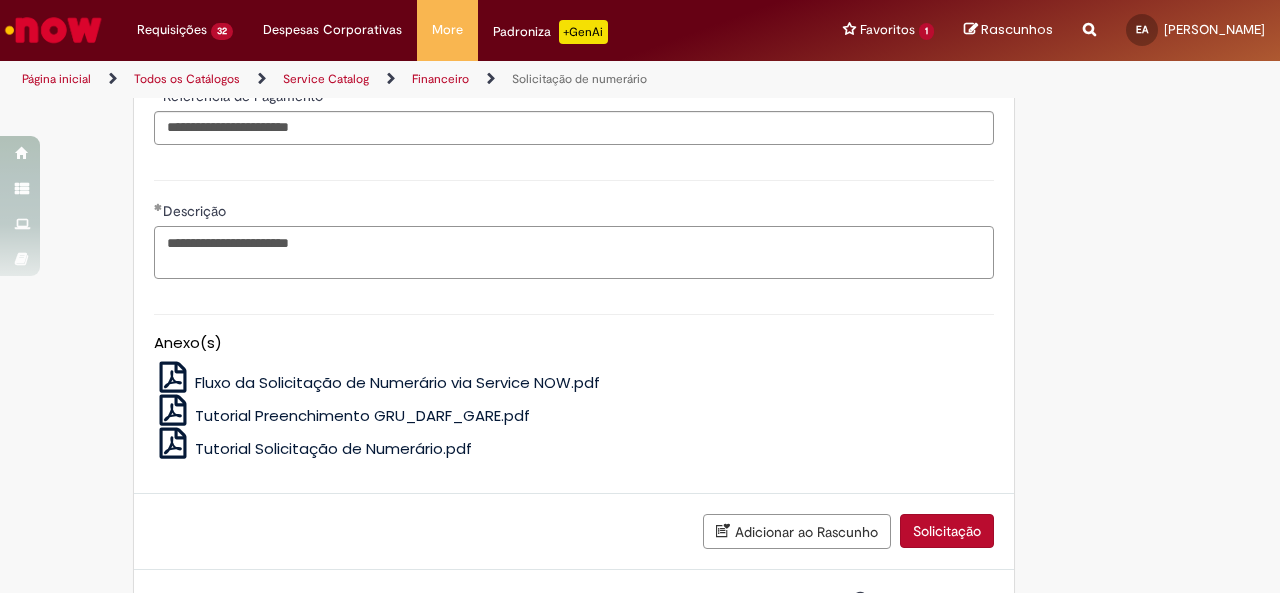 scroll, scrollTop: 4371, scrollLeft: 0, axis: vertical 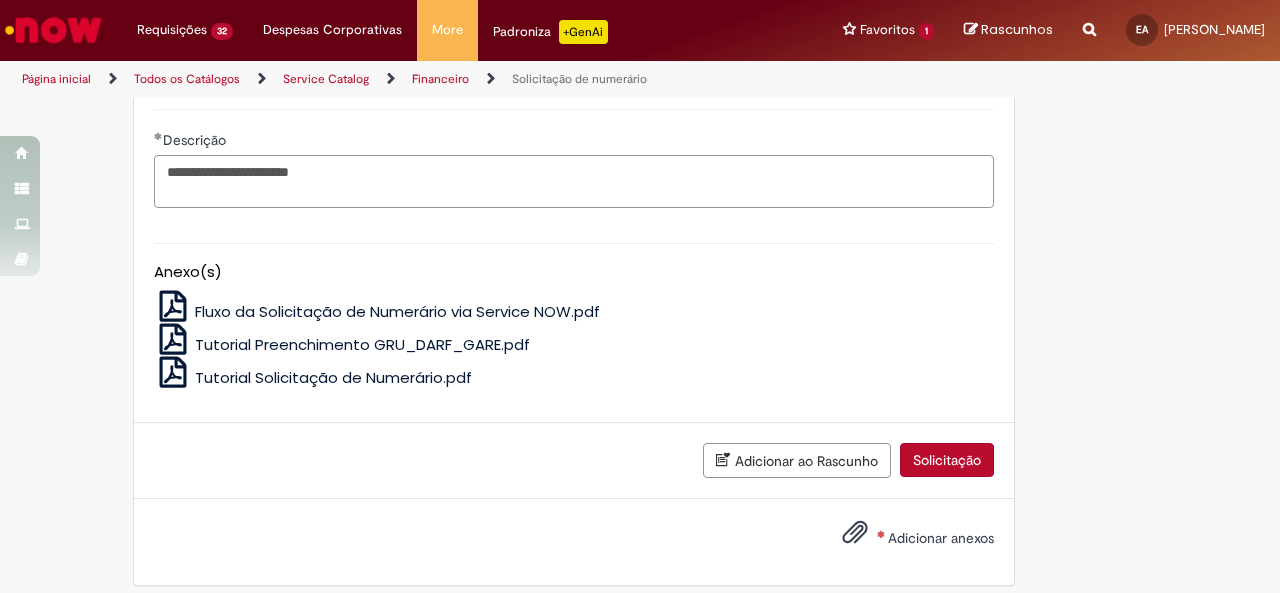 type on "**********" 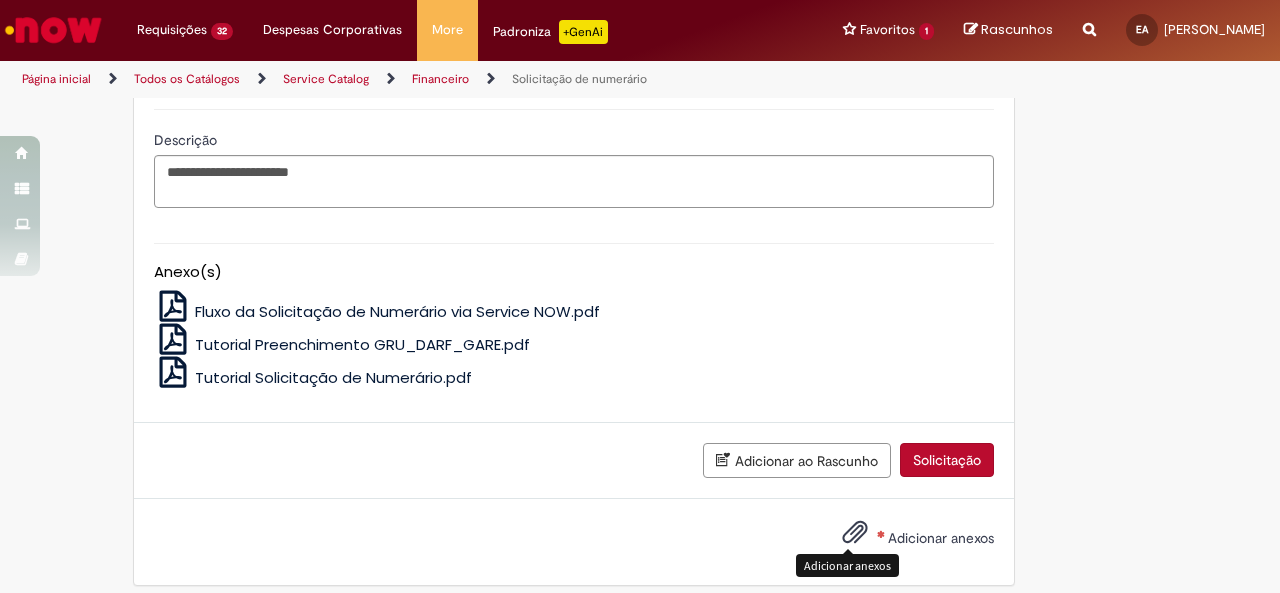 click at bounding box center [855, 533] 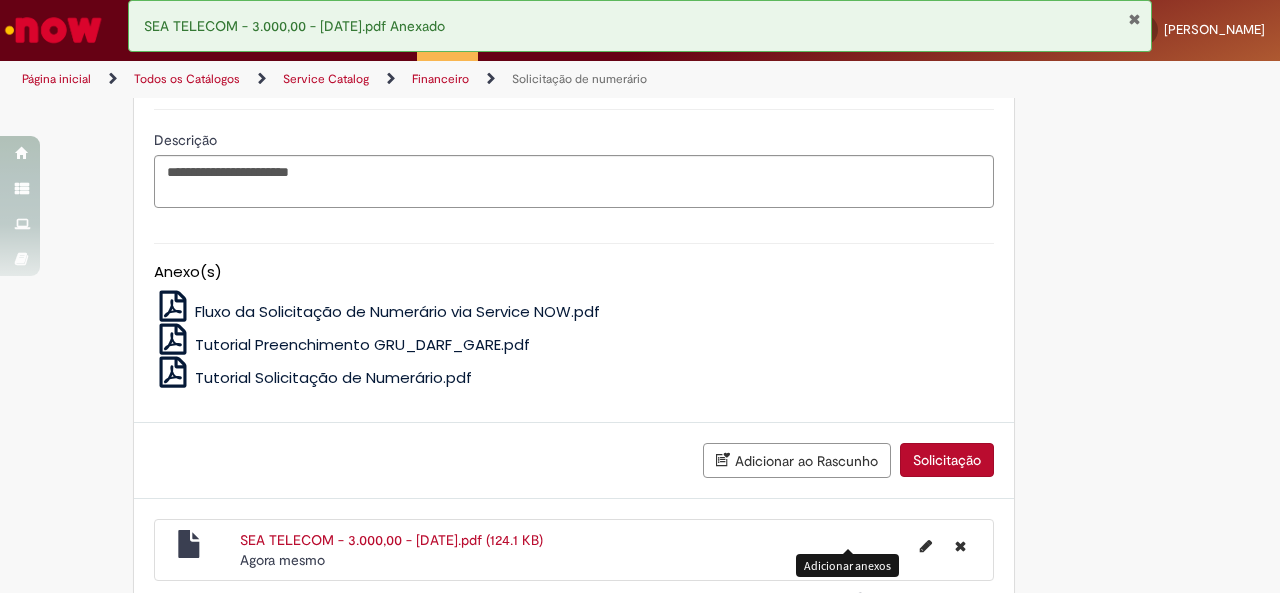 click on "Solicitação" at bounding box center [947, 460] 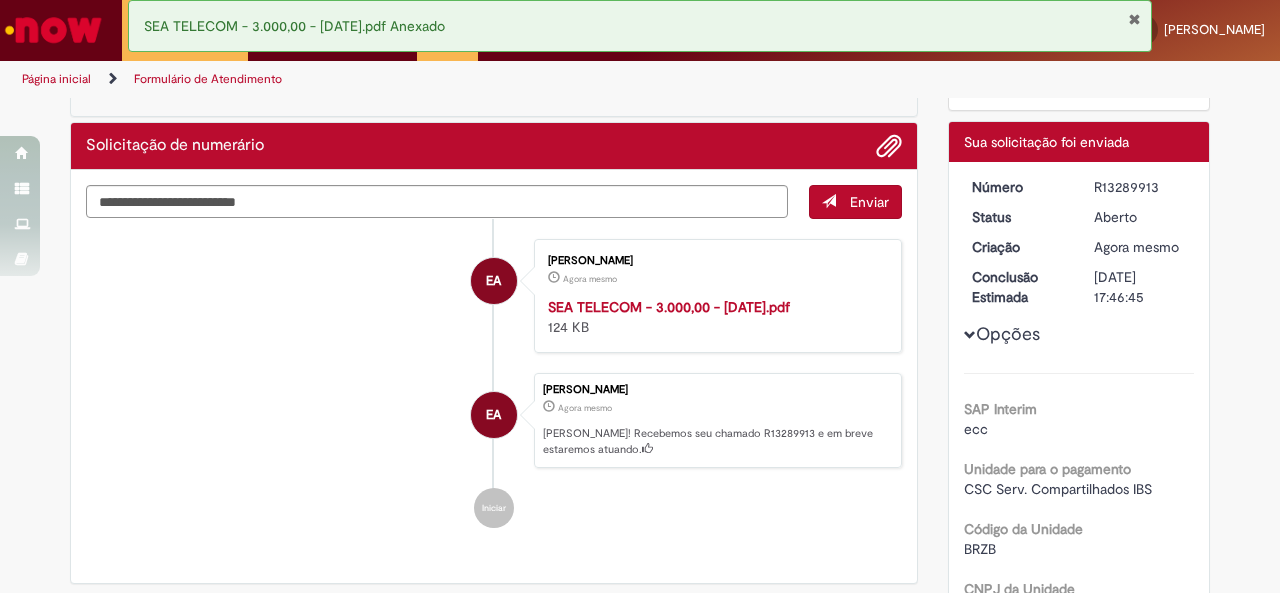 scroll, scrollTop: 0, scrollLeft: 0, axis: both 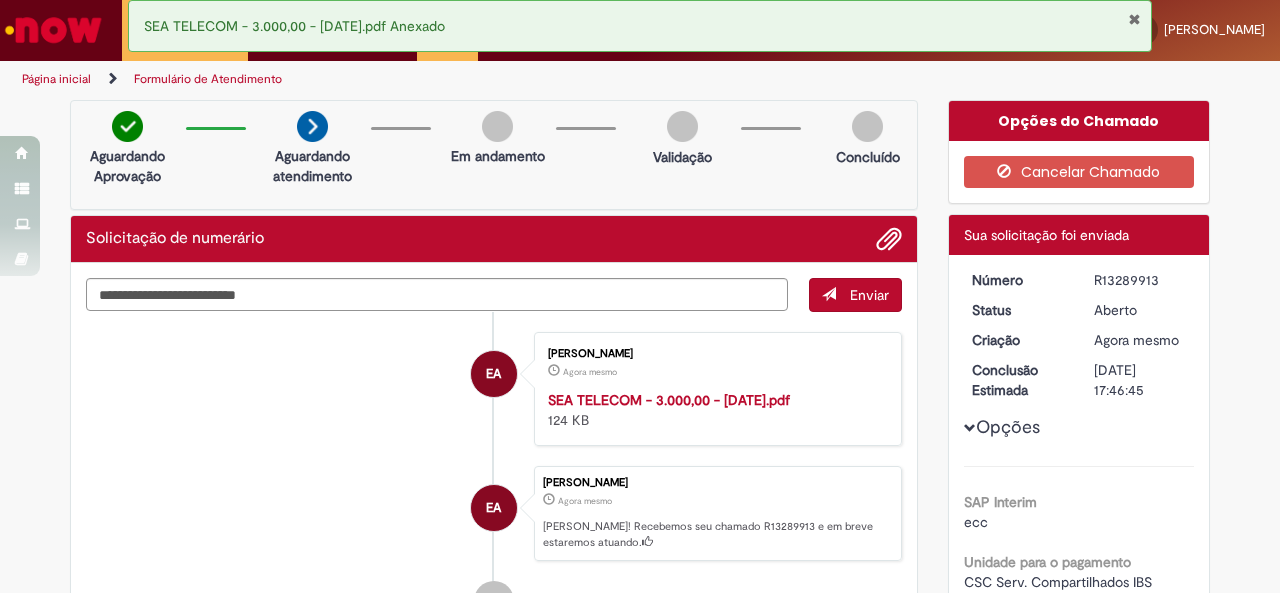 click on "R13289913" at bounding box center [1140, 280] 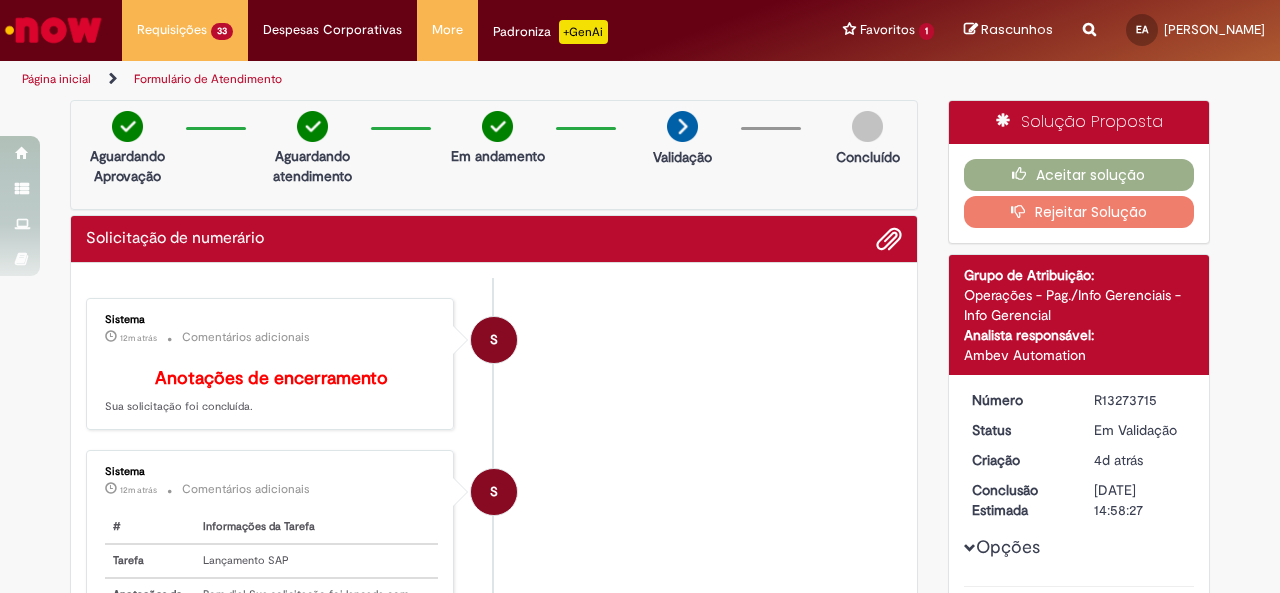 scroll, scrollTop: 0, scrollLeft: 0, axis: both 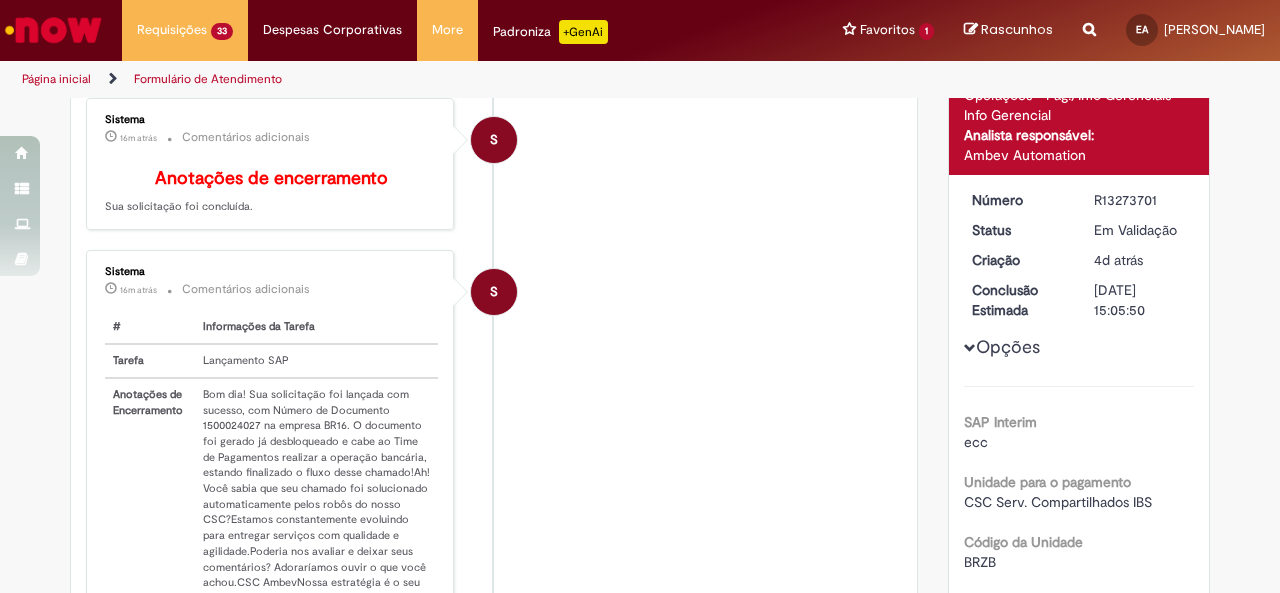 click on "Bom dia! Sua solicitação foi lançada com sucesso, com Número de Documento 1500024027 na empresa BR16. O documento foi gerado já desbloqueado e cabe ao Time de Pagamentos realizar a operação bancária, estando finalizado o fluxo desse chamado!Ah! Você sabia que seu chamado foi solucionado automaticamente pelos robôs do nosso CSC?Estamos constantemente evoluindo para entregar serviços com qualidade e agilidade.Poderia nos avaliar e deixar seus comentários? Adoraríamos ouvir o que você achou.CSC AmbevNossa estratégia é o seu sucesso!" at bounding box center (316, 496) 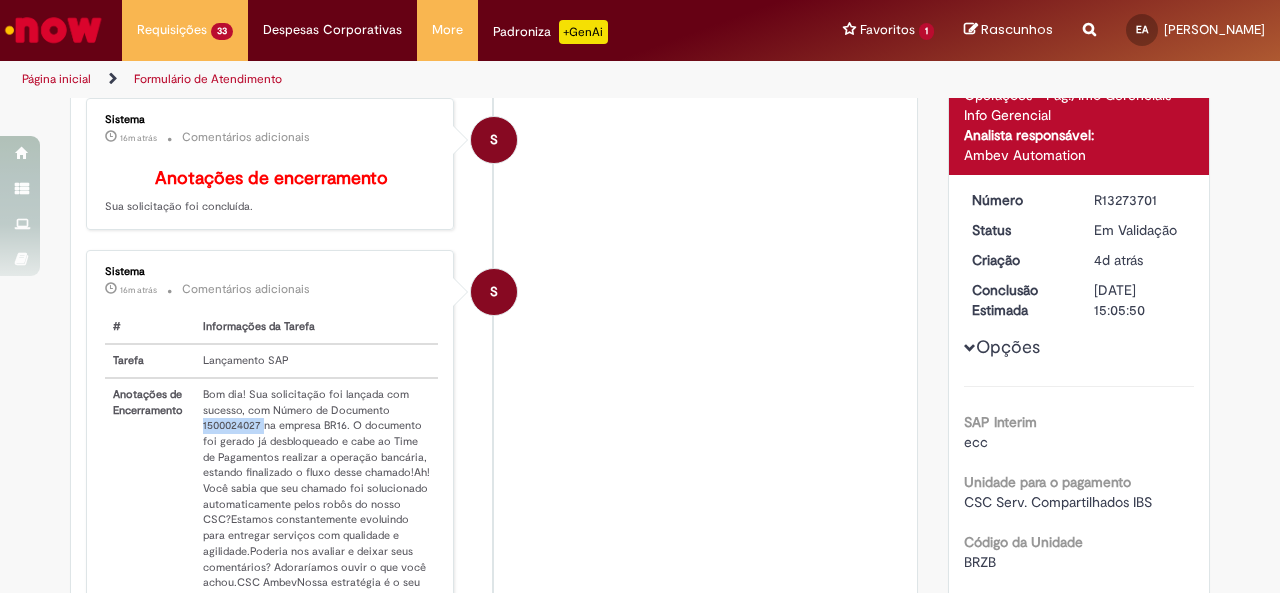 click on "Bom dia! Sua solicitação foi lançada com sucesso, com Número de Documento 1500024027 na empresa BR16. O documento foi gerado já desbloqueado e cabe ao Time de Pagamentos realizar a operação bancária, estando finalizado o fluxo desse chamado!Ah! Você sabia que seu chamado foi solucionado automaticamente pelos robôs do nosso CSC?Estamos constantemente evoluindo para entregar serviços com qualidade e agilidade.Poderia nos avaliar e deixar seus comentários? Adoraríamos ouvir o que você achou.CSC AmbevNossa estratégia é o seu sucesso!" at bounding box center [316, 496] 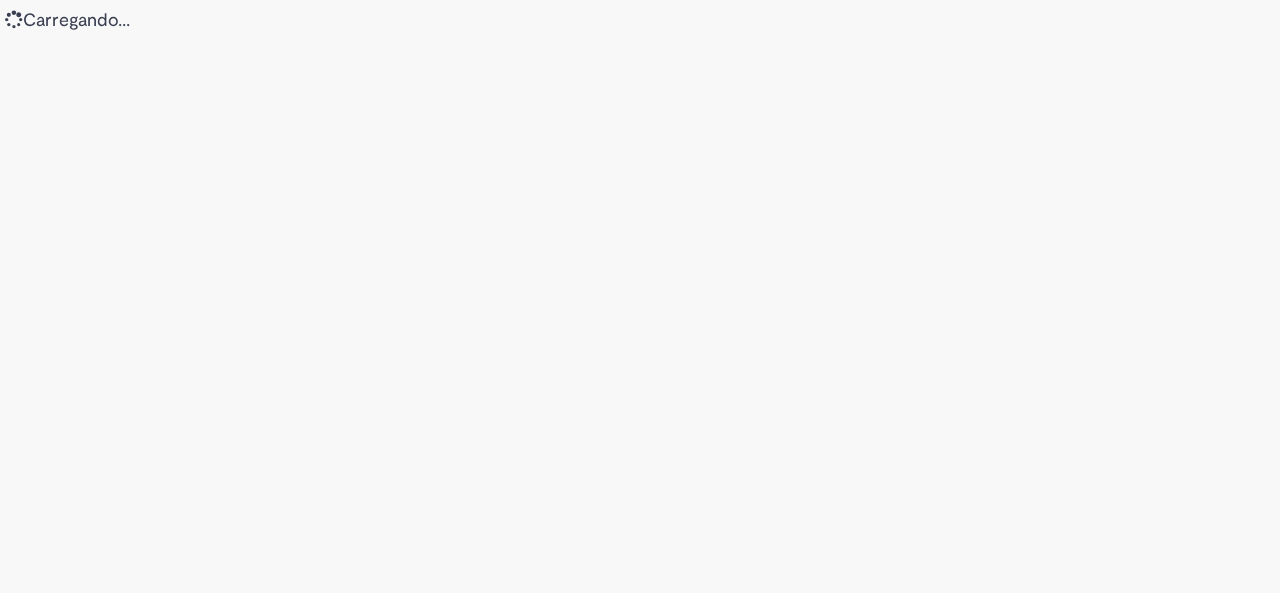 scroll, scrollTop: 0, scrollLeft: 0, axis: both 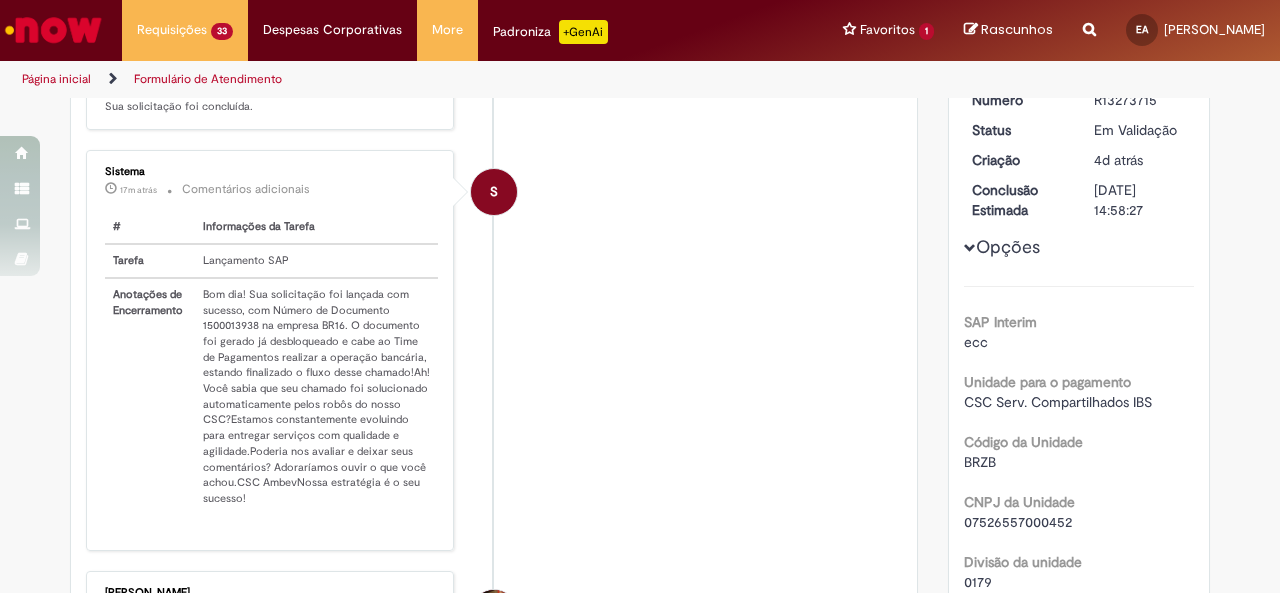 click on "Bom dia! Sua solicitação foi lançada com sucesso, com Número de Documento 1500013938 na empresa BR16. O documento foi gerado já desbloqueado e cabe ao Time de Pagamentos realizar a operação bancária, estando finalizado o fluxo desse chamado!Ah! Você sabia que seu chamado foi solucionado automaticamente pelos robôs do nosso CSC?Estamos constantemente evoluindo para entregar serviços com qualidade e agilidade.Poderia nos avaliar e deixar seus comentários? Adoraríamos ouvir o que você achou.CSC AmbevNossa estratégia é o seu sucesso!" at bounding box center [316, 396] 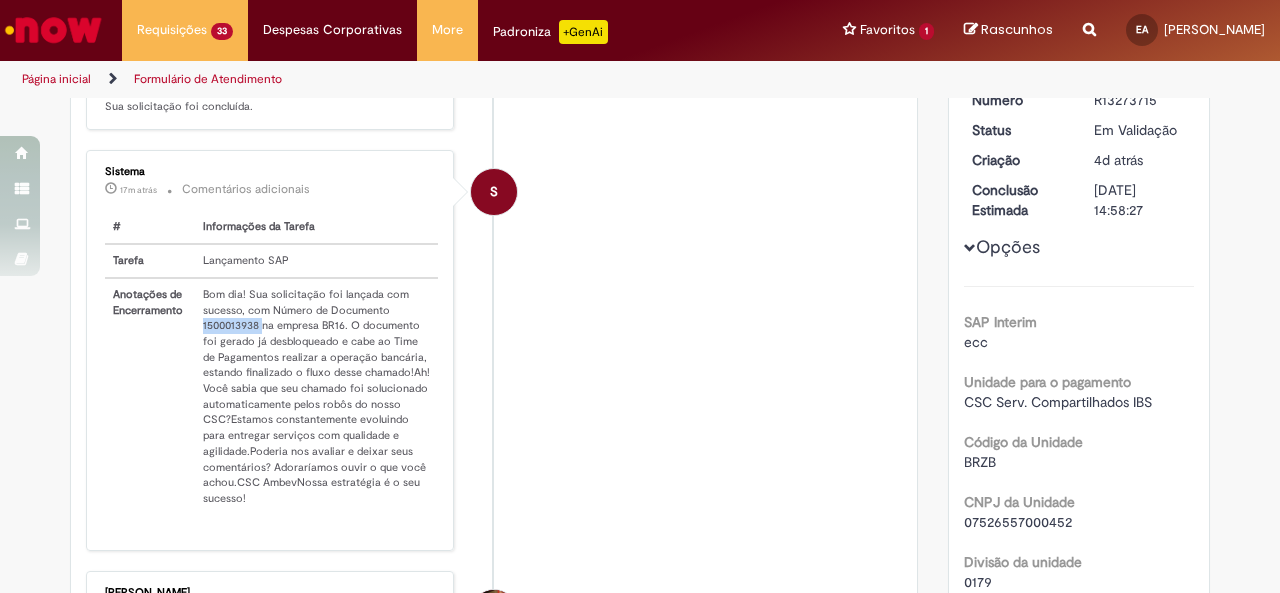 click on "Bom dia! Sua solicitação foi lançada com sucesso, com Número de Documento 1500013938 na empresa BR16. O documento foi gerado já desbloqueado e cabe ao Time de Pagamentos realizar a operação bancária, estando finalizado o fluxo desse chamado!Ah! Você sabia que seu chamado foi solucionado automaticamente pelos robôs do nosso CSC?Estamos constantemente evoluindo para entregar serviços com qualidade e agilidade.Poderia nos avaliar e deixar seus comentários? Adoraríamos ouvir o que você achou.CSC AmbevNossa estratégia é o seu sucesso!" at bounding box center [316, 396] 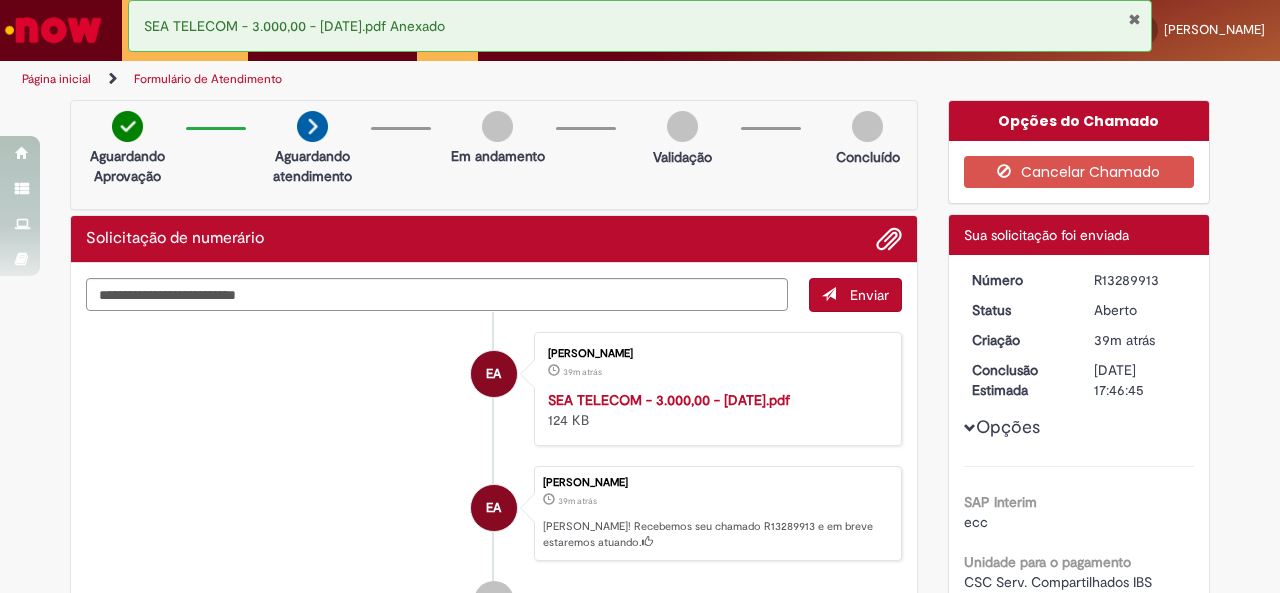 scroll, scrollTop: 0, scrollLeft: 0, axis: both 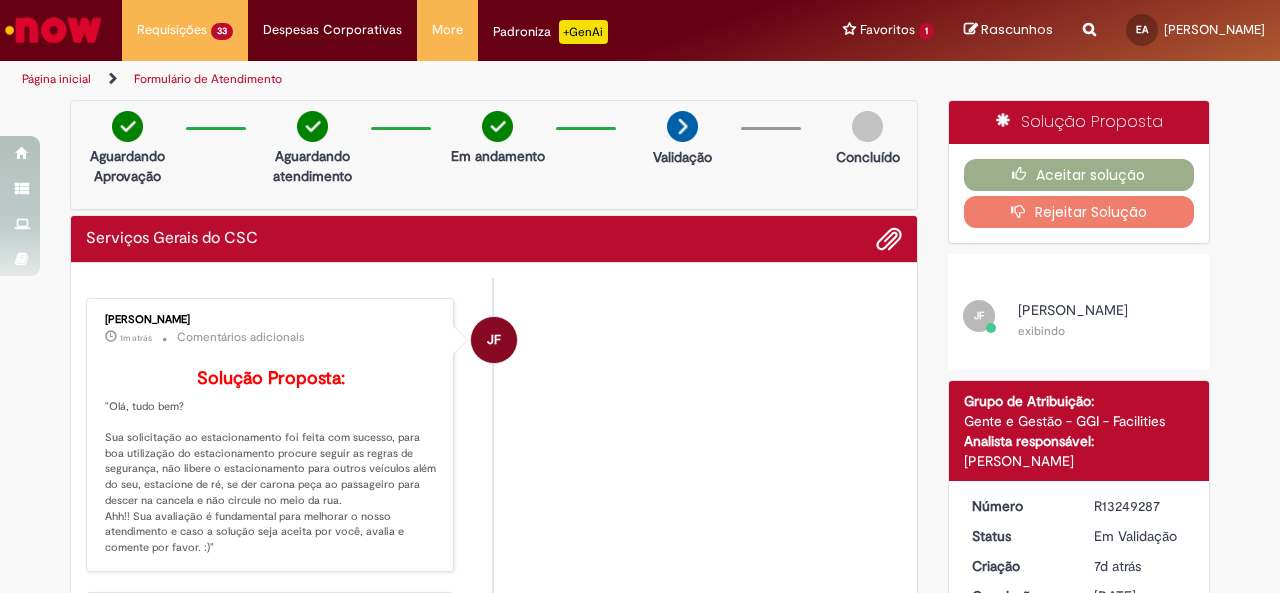 click on "Solução Proposta:
"Olá, tudo bem?
Sua solicitação ao estacionamento foi feita com sucesso, para boa utilização do estacionamento procure seguir as regras de segurança, não libere o estacionamento para outros veículos além do seu, estacione de ré, se der carona peça ao passageiro para descer na cancela e não circule no meio da rua.
Ahh!! Sua avaliação é fundamental para melhorar o nosso atendimento e caso a solução seja aceita por você, avalia e comente por favor. :)"" at bounding box center [271, 462] 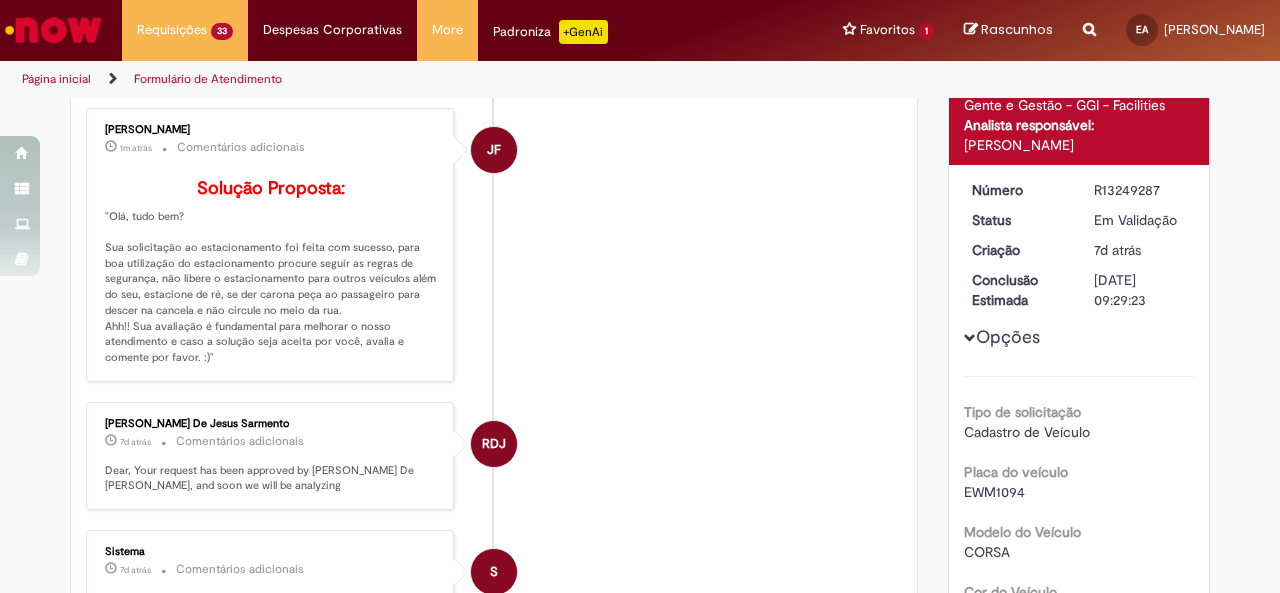 scroll, scrollTop: 0, scrollLeft: 0, axis: both 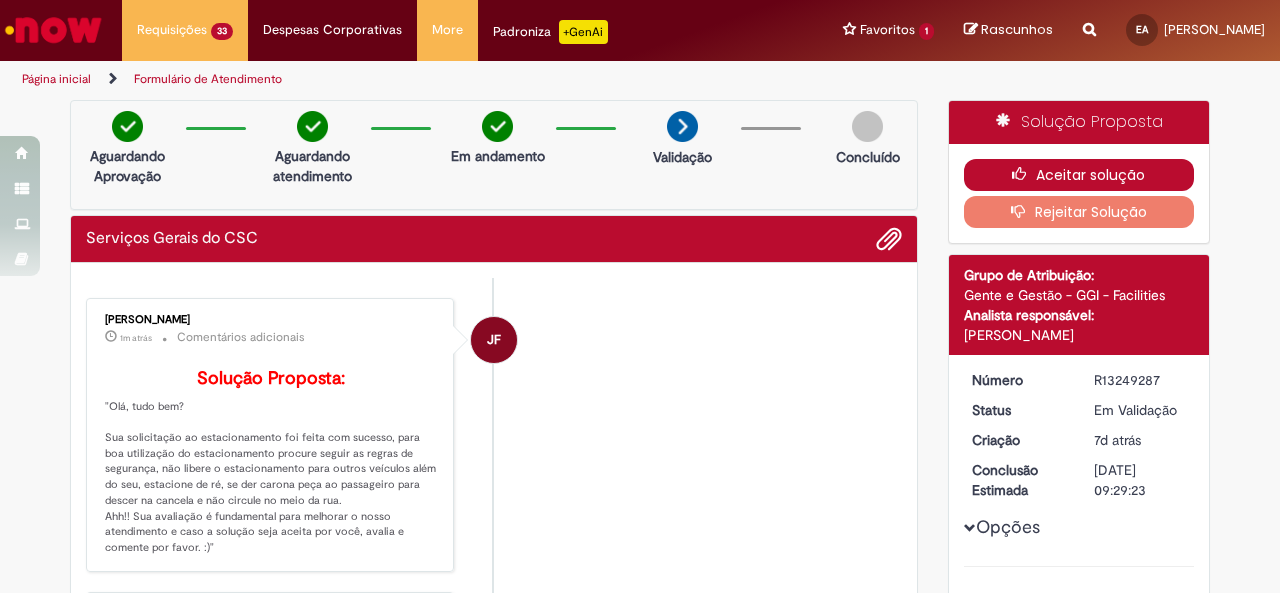 click on "Aceitar solução" at bounding box center (1079, 175) 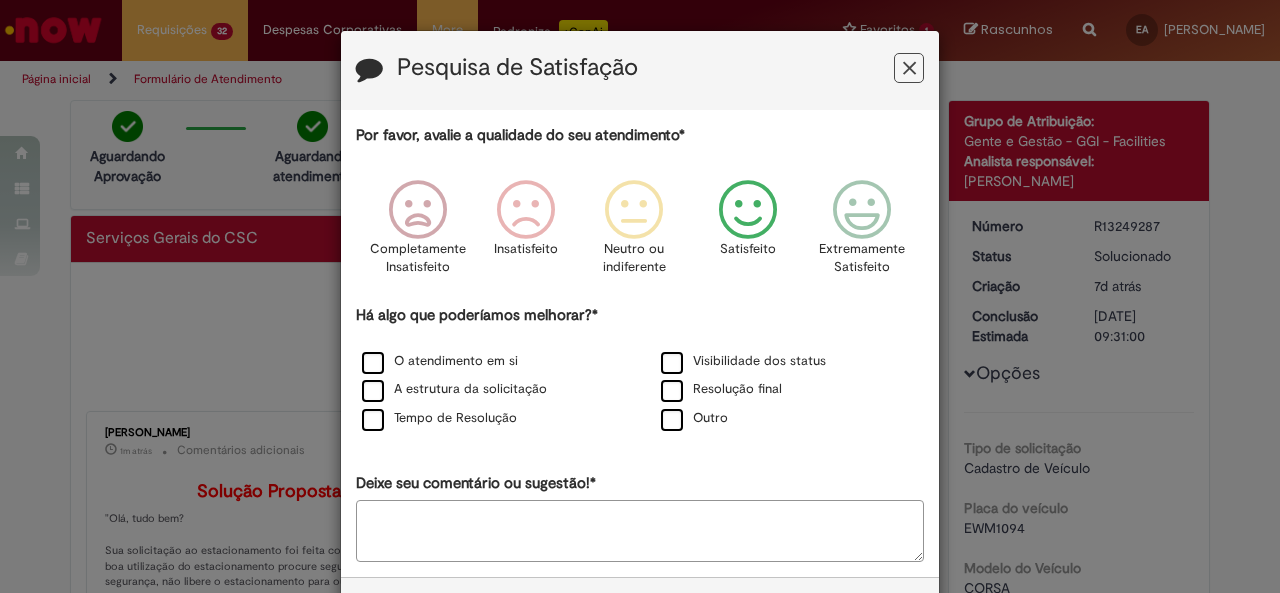 click at bounding box center (748, 210) 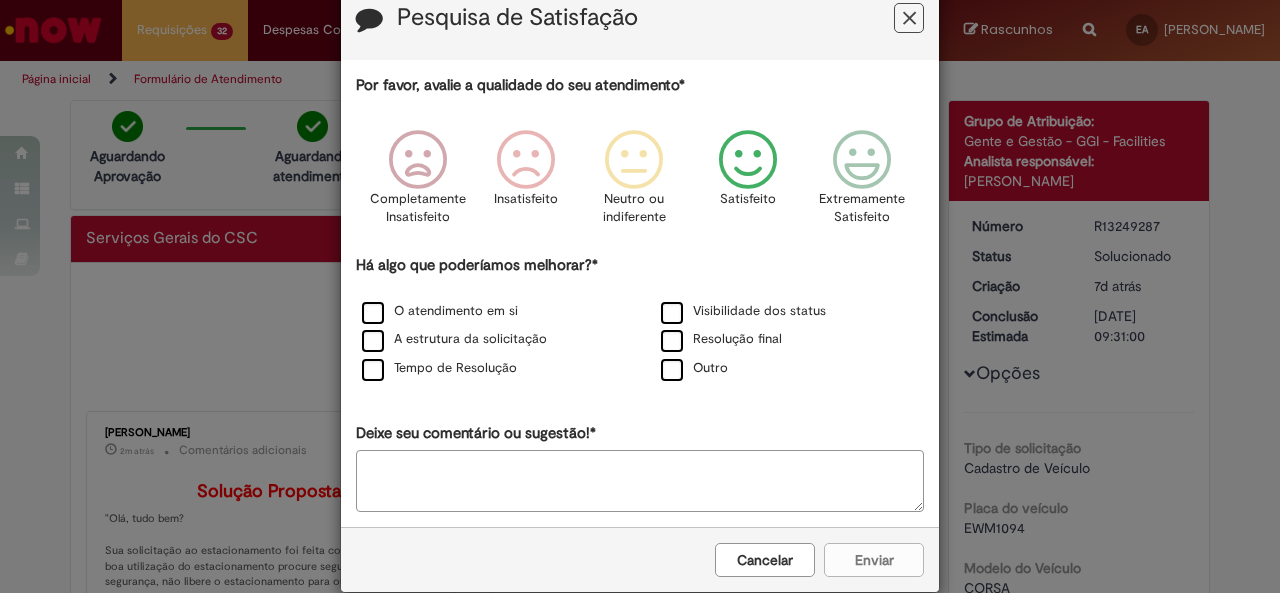 scroll, scrollTop: 77, scrollLeft: 0, axis: vertical 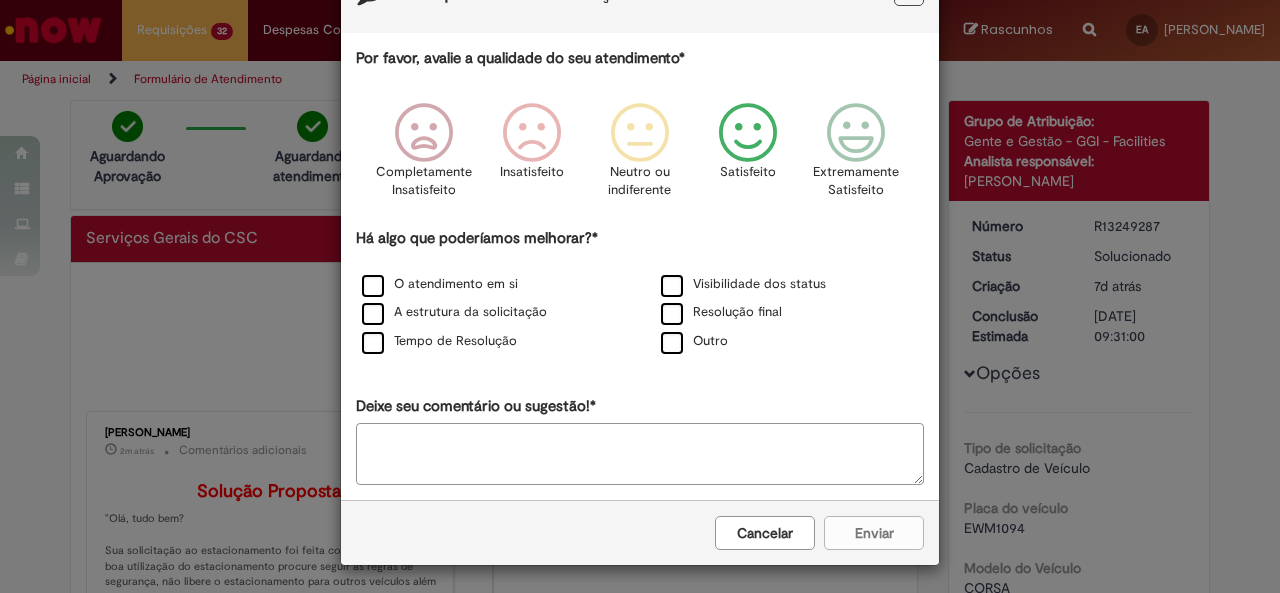 click on "Deixe seu comentário ou sugestão!*" at bounding box center (640, 454) 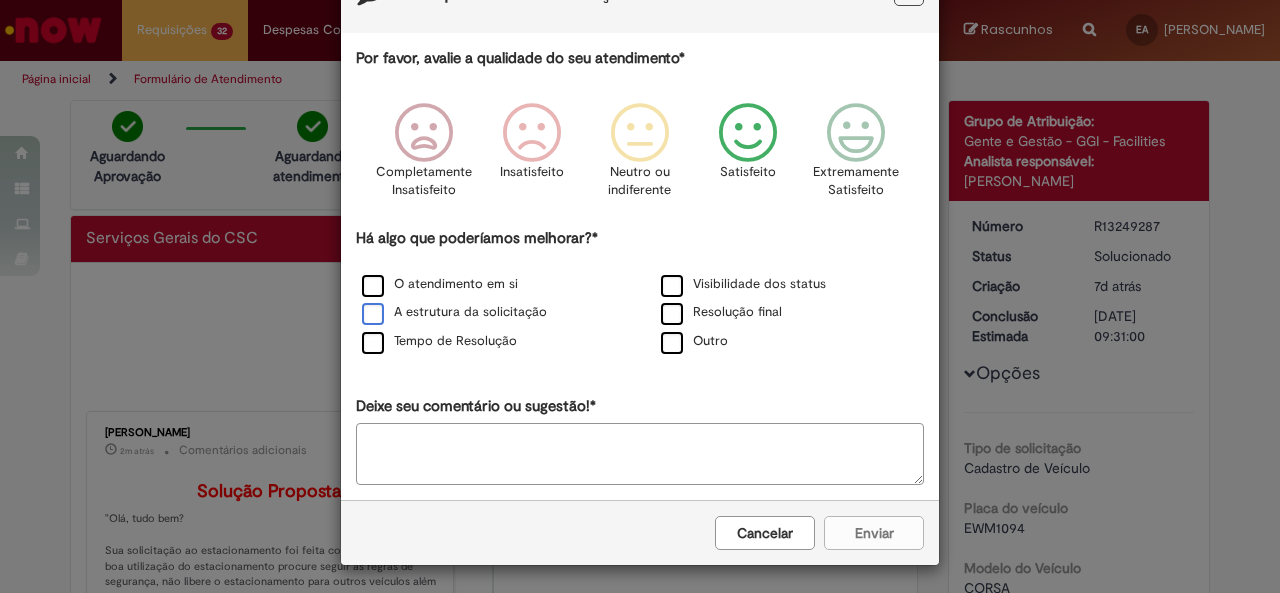 click on "A estrutura da solicitação" at bounding box center [454, 312] 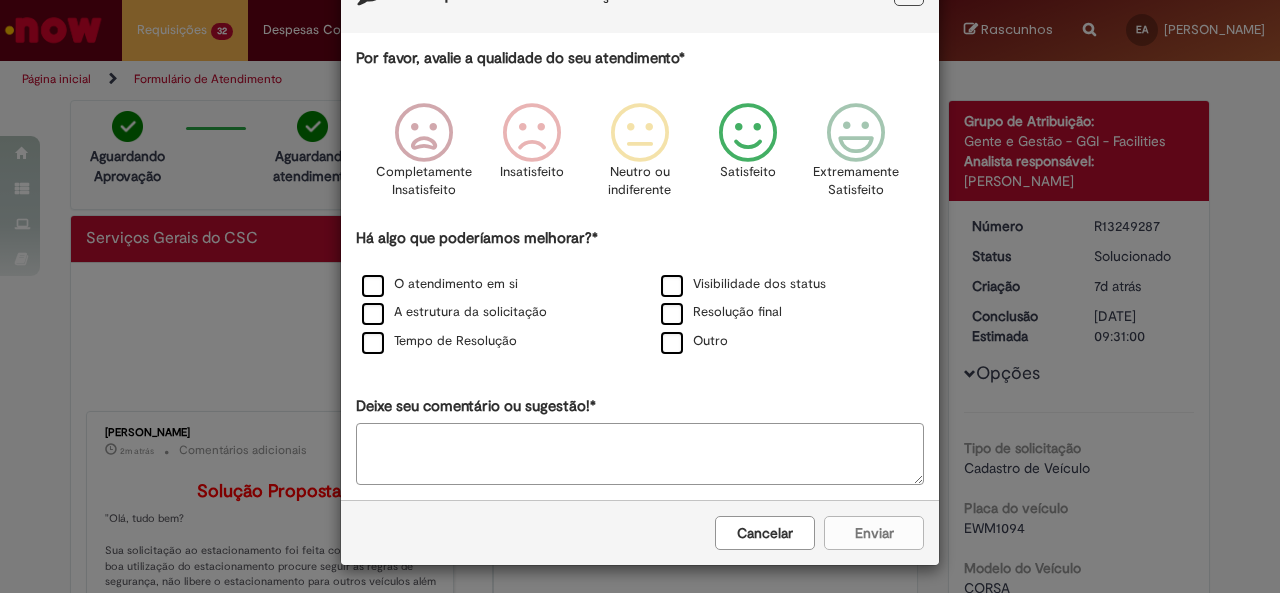 scroll, scrollTop: 77, scrollLeft: 0, axis: vertical 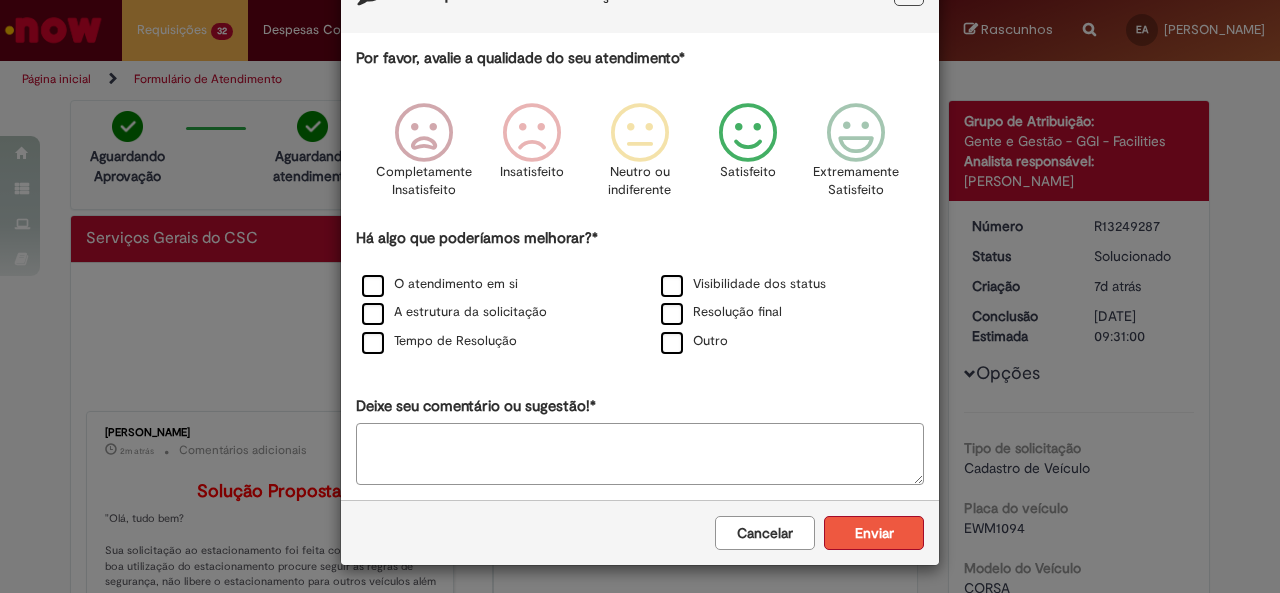 click on "Enviar" at bounding box center [874, 533] 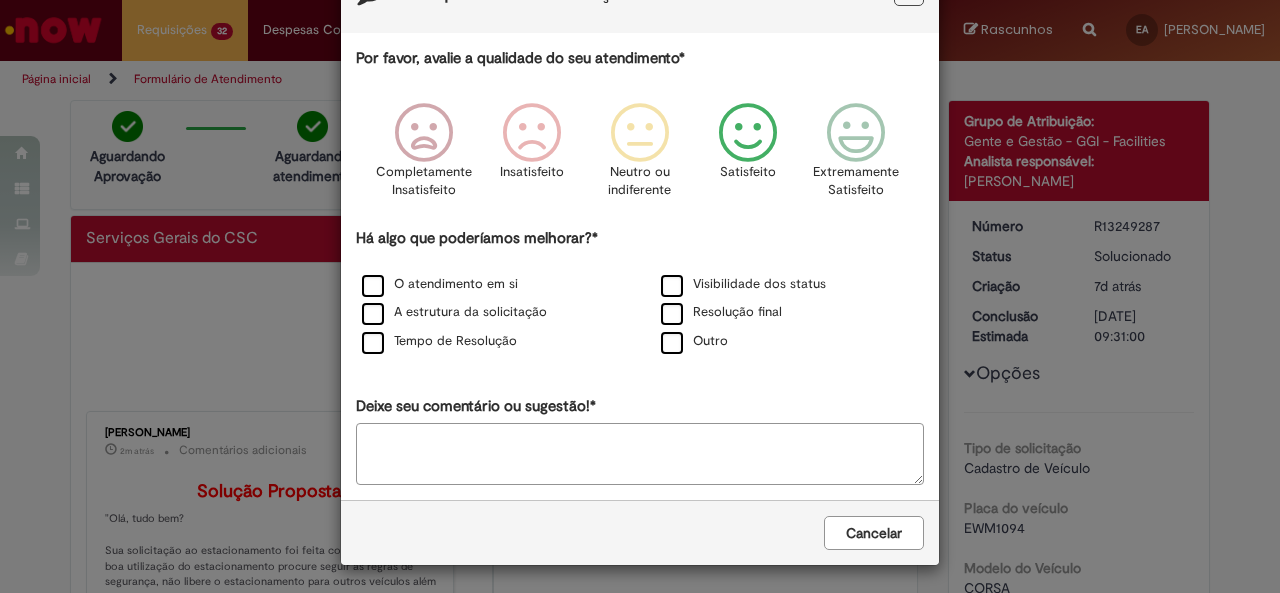 scroll, scrollTop: 0, scrollLeft: 0, axis: both 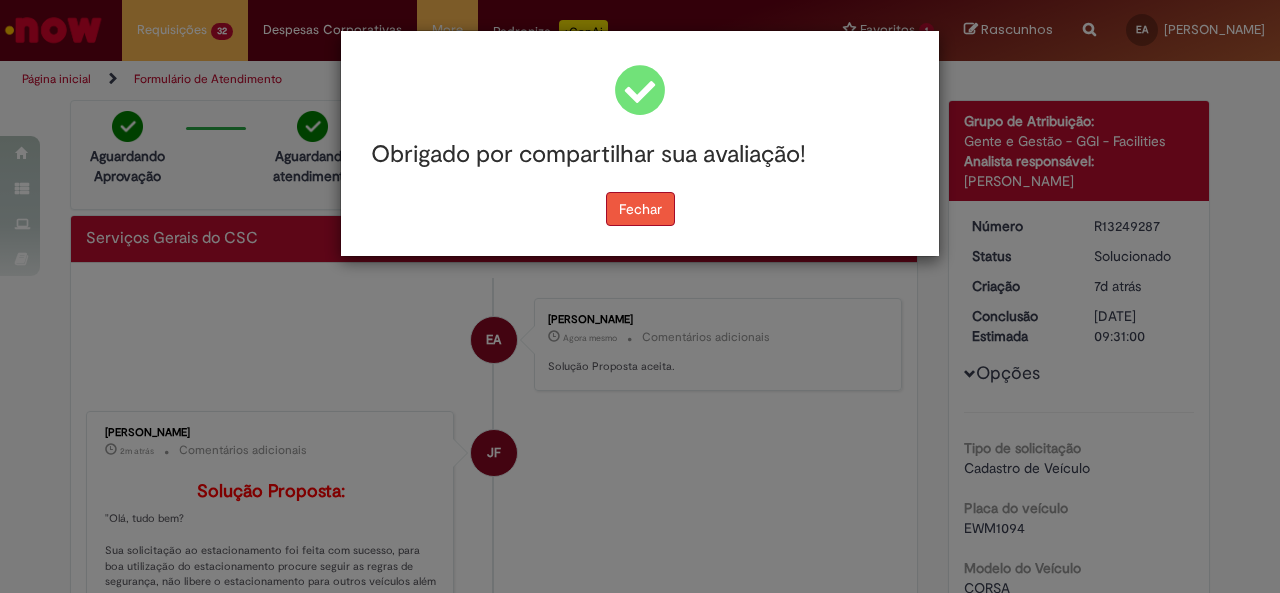 click on "Fechar" at bounding box center (640, 209) 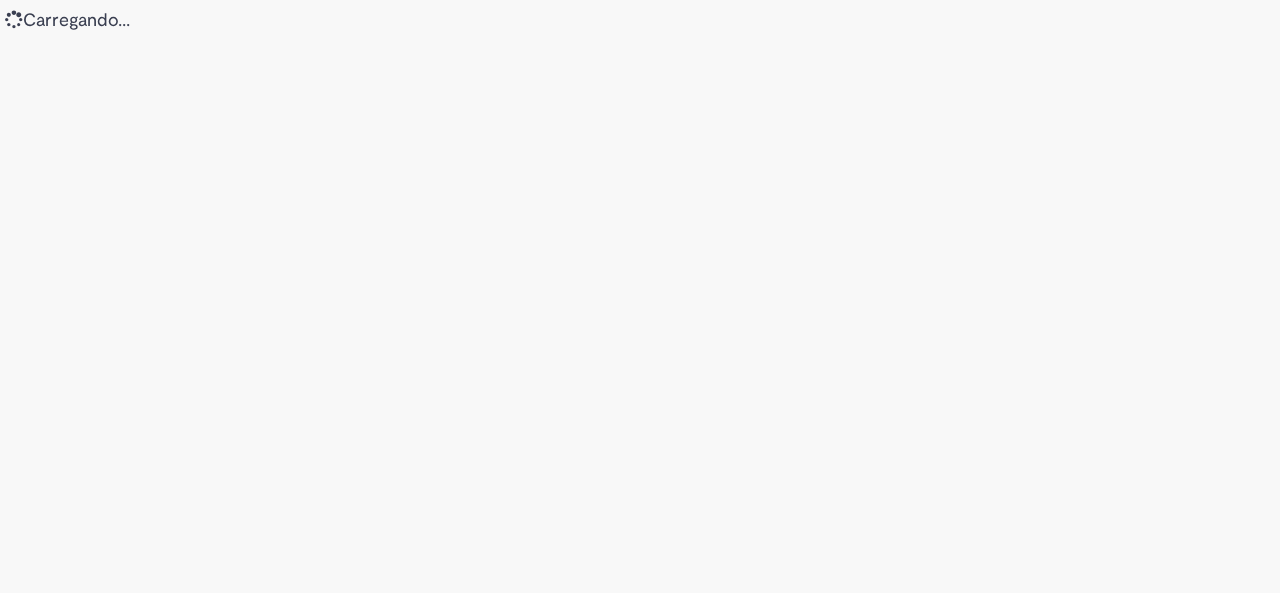 scroll, scrollTop: 0, scrollLeft: 0, axis: both 